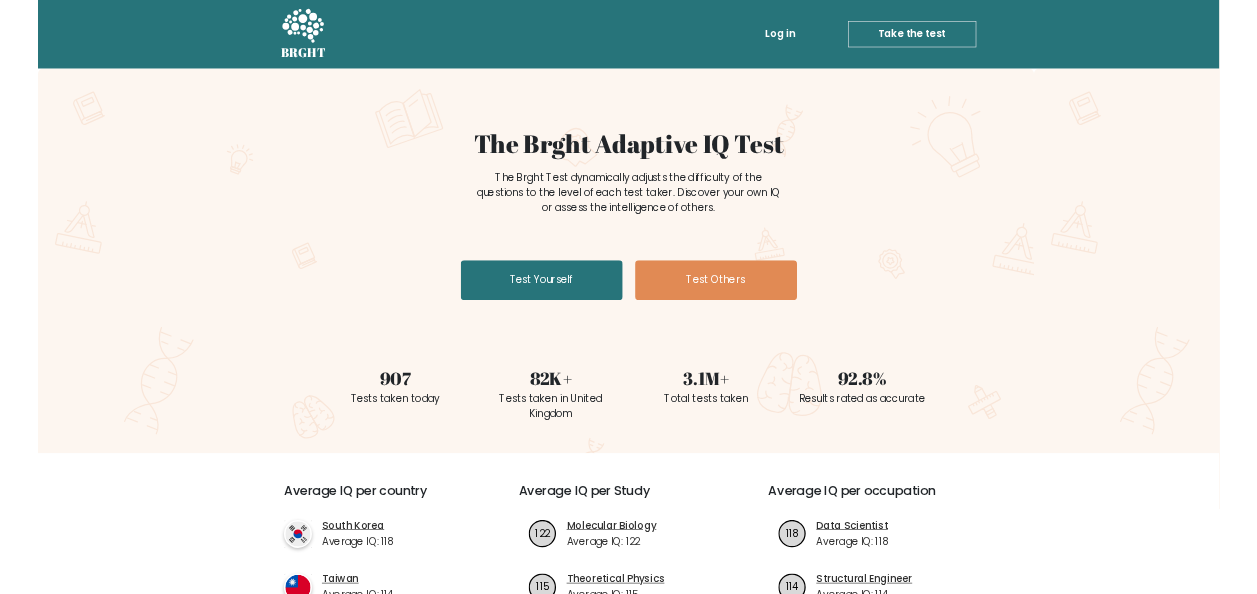 scroll, scrollTop: 0, scrollLeft: 0, axis: both 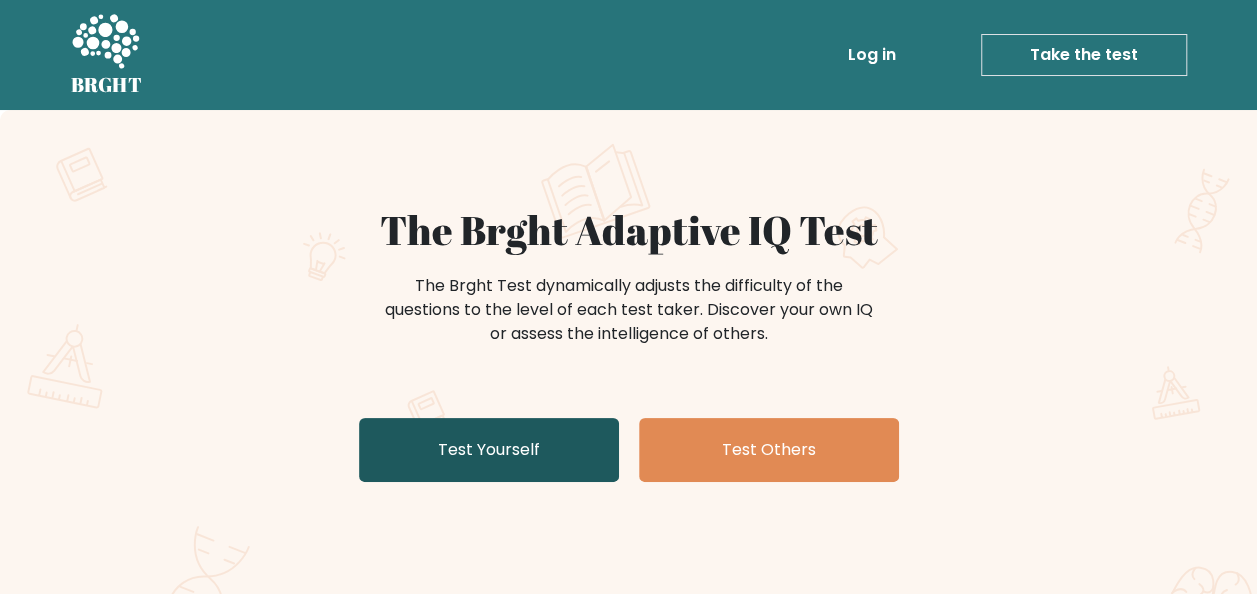 click on "Test Yourself" at bounding box center [489, 450] 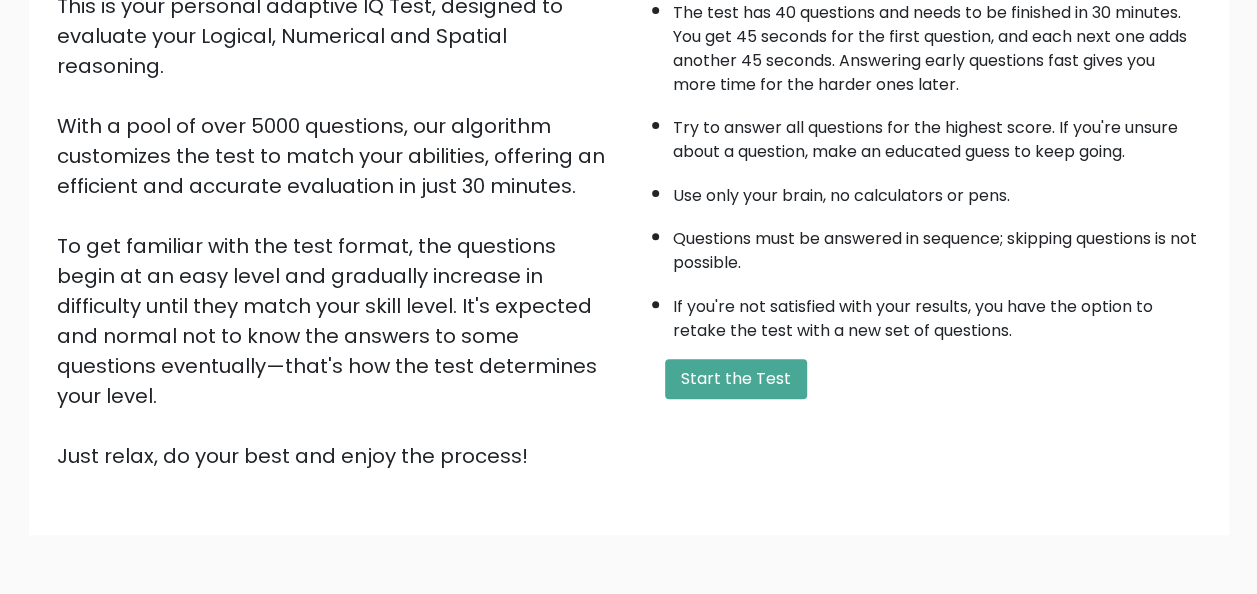 scroll, scrollTop: 300, scrollLeft: 0, axis: vertical 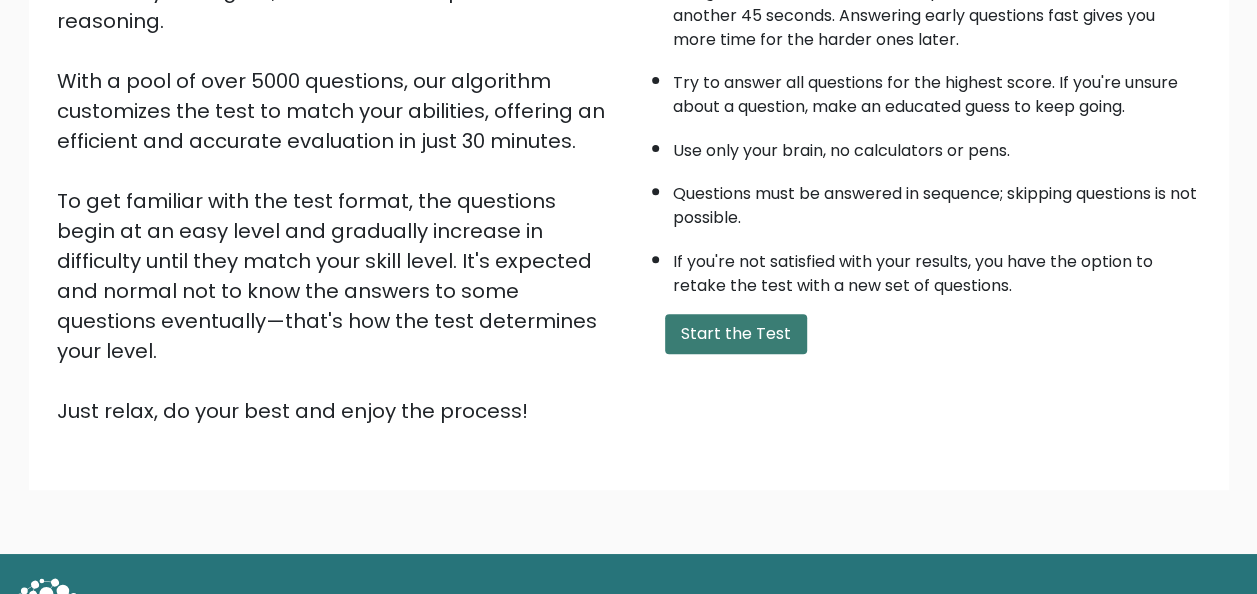 click on "Start the Test" at bounding box center [736, 334] 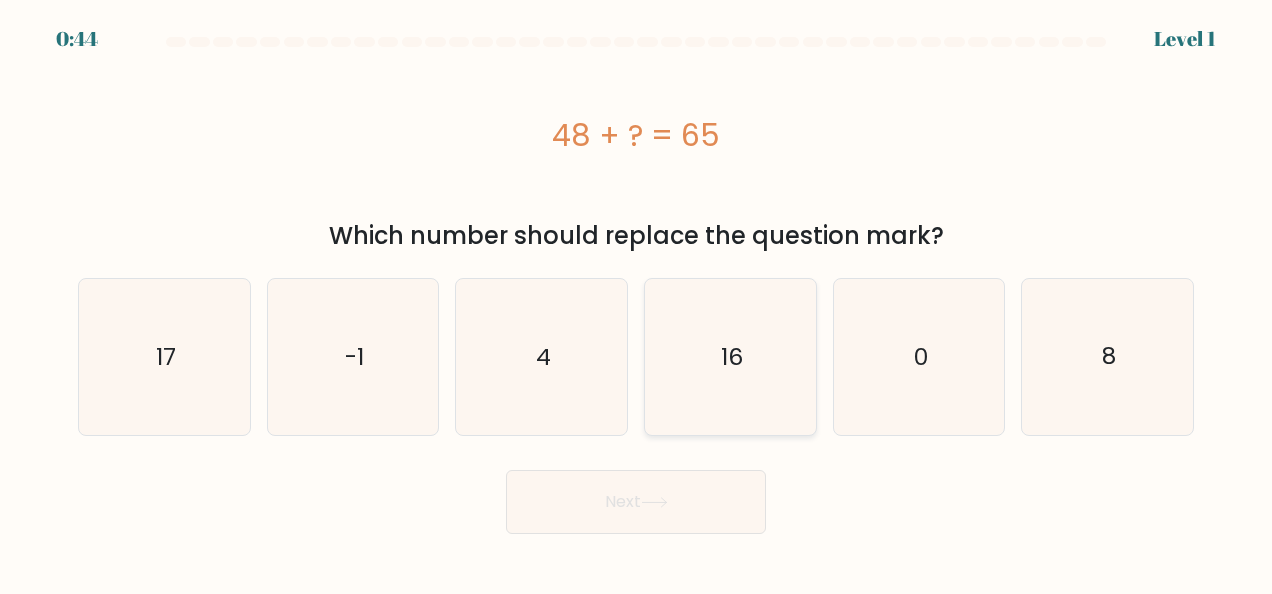scroll, scrollTop: 0, scrollLeft: 0, axis: both 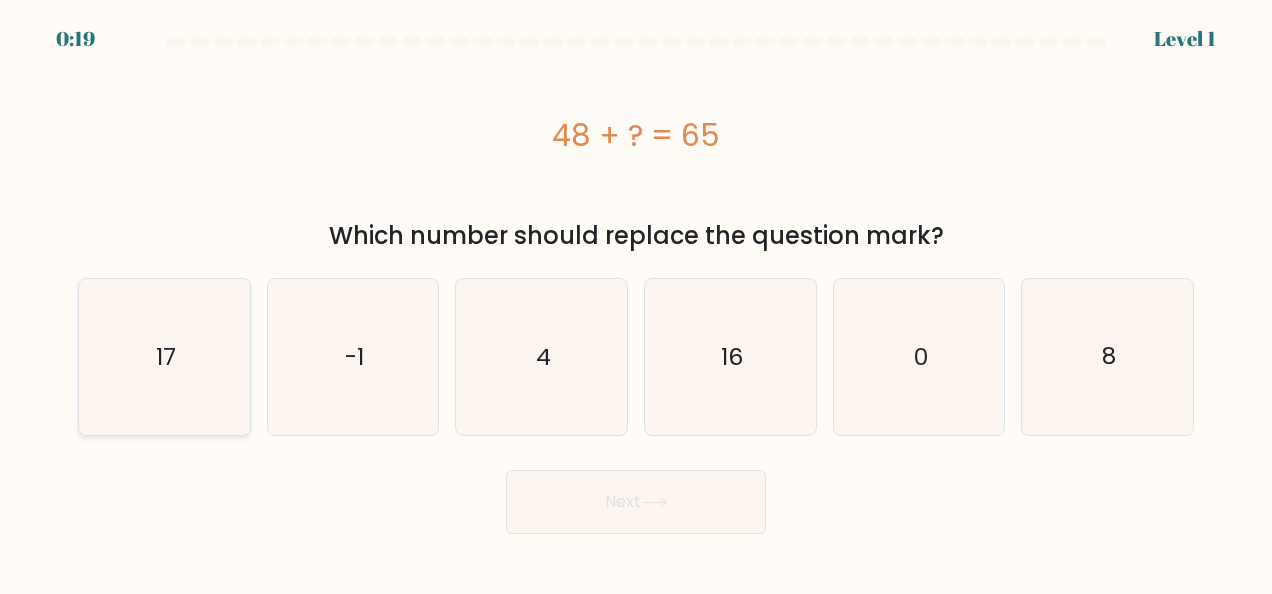 click on "17" 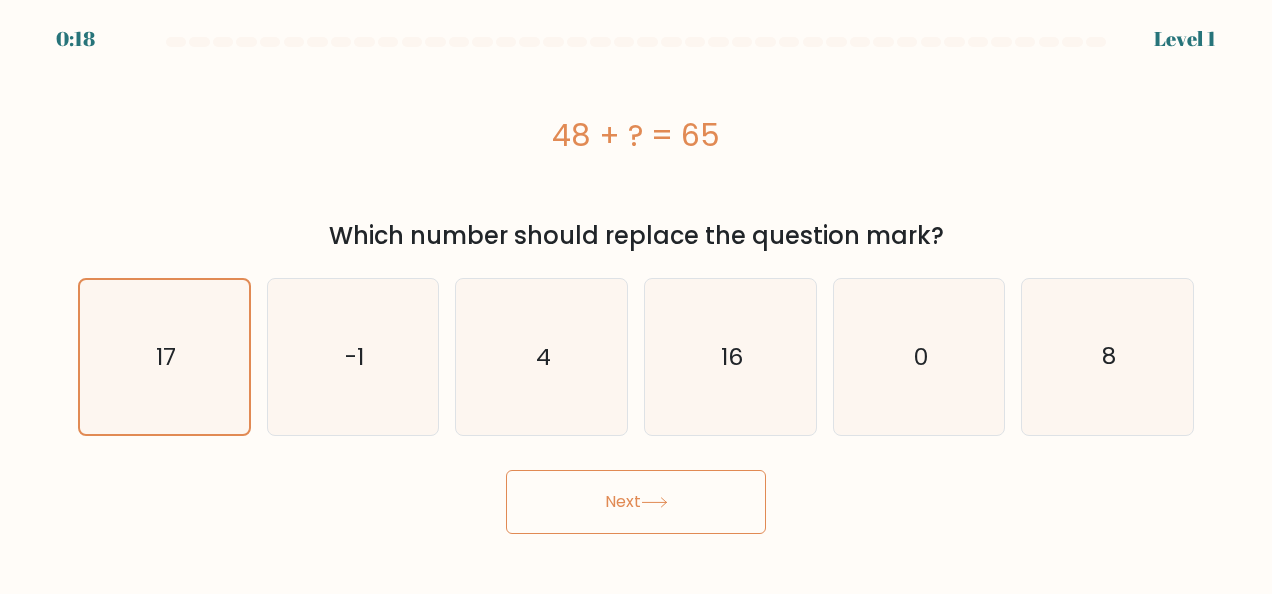 click on "Next" at bounding box center [636, 502] 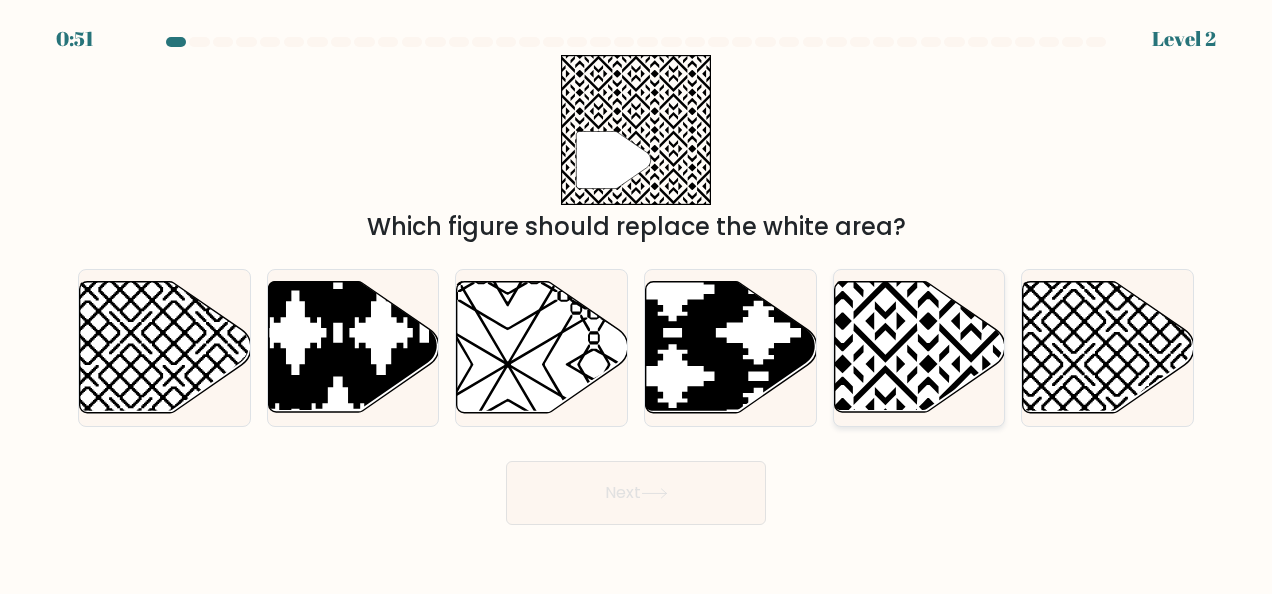 click 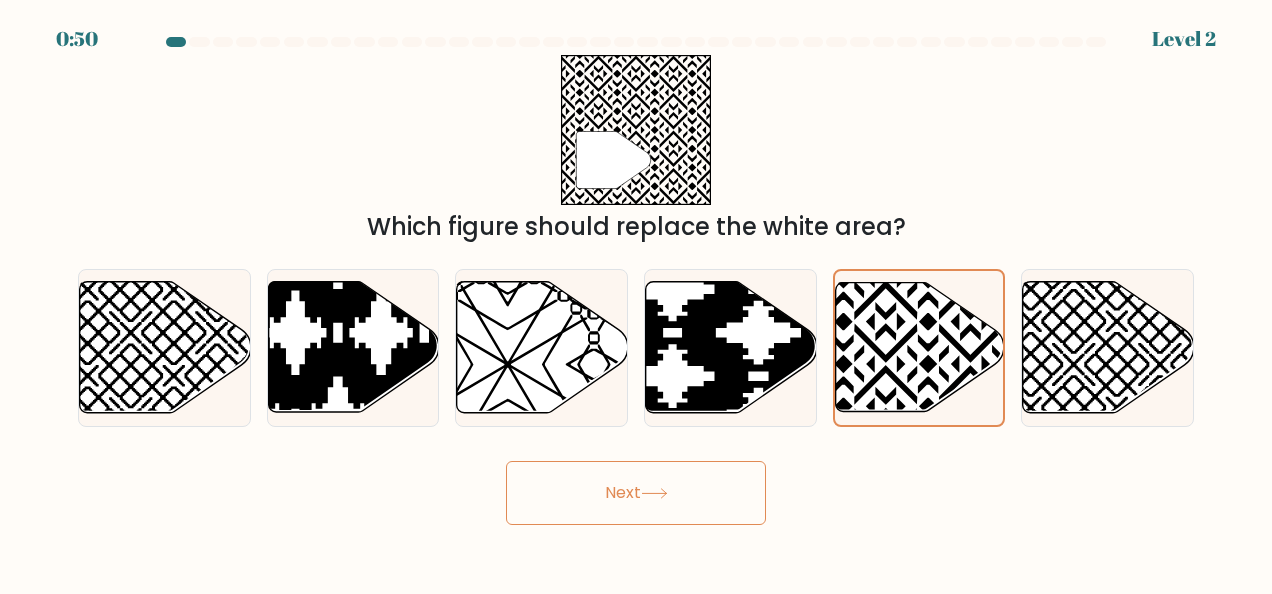 click on "Next" at bounding box center (636, 493) 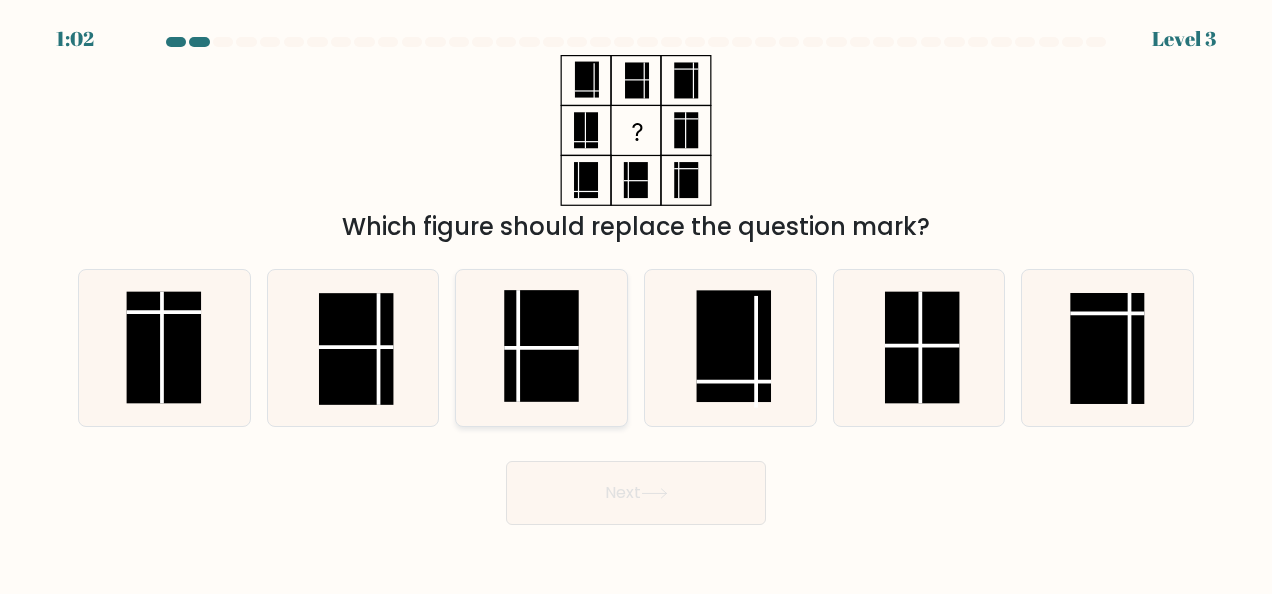 click 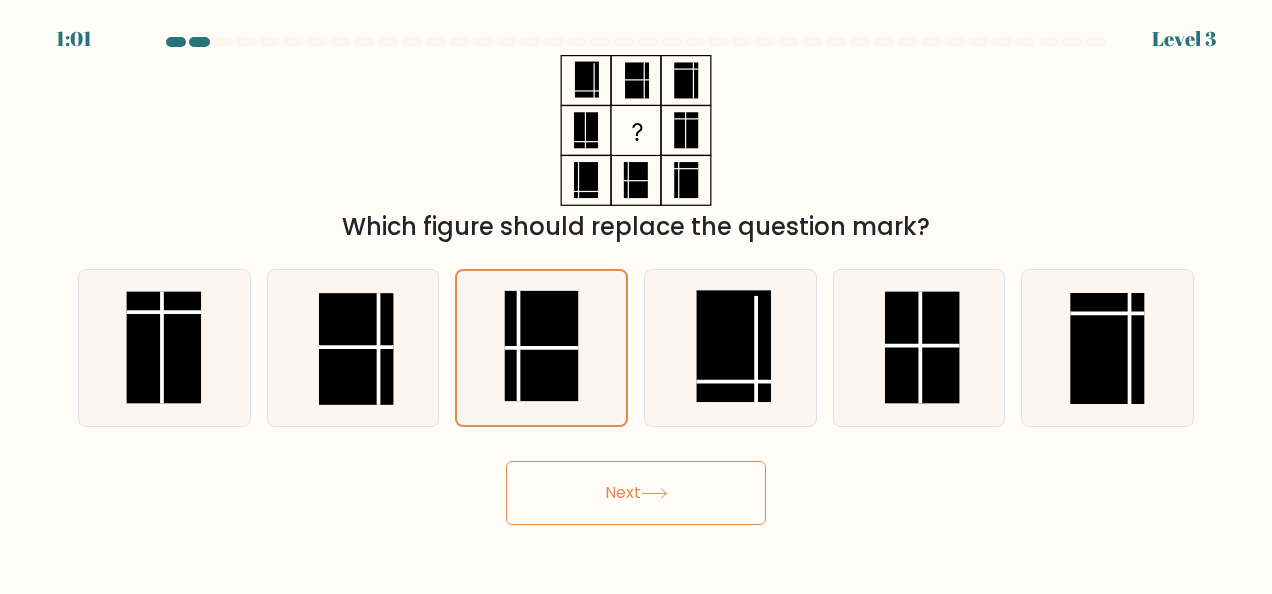 click on "Next" at bounding box center [636, 493] 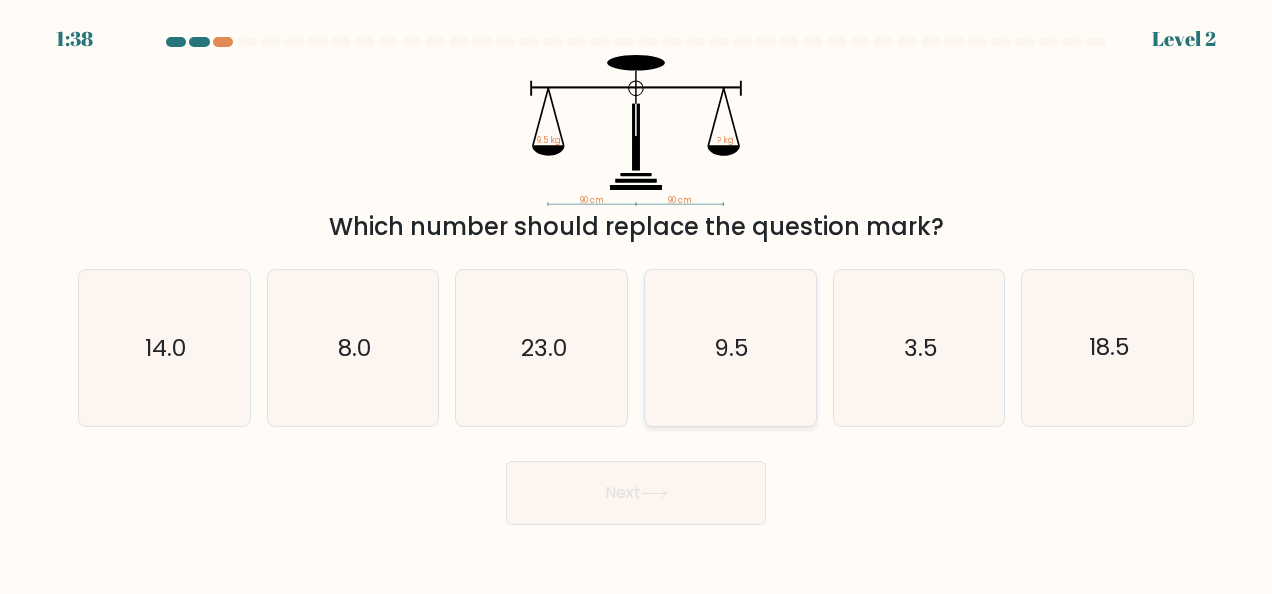 click on "9.5" 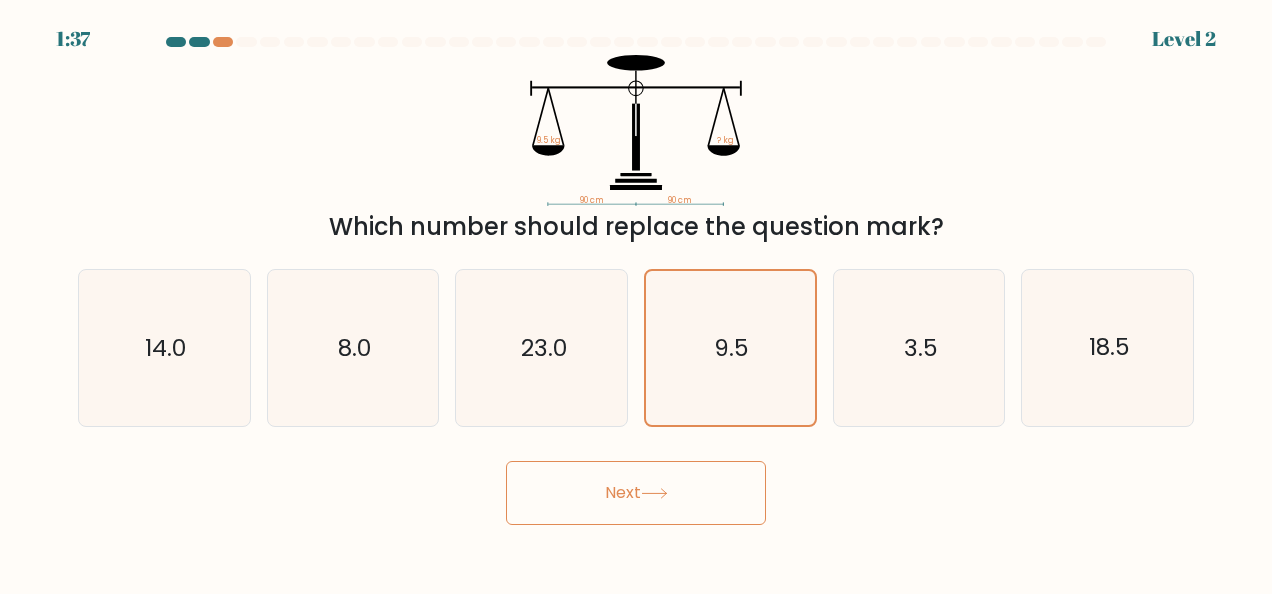 click on "Next" at bounding box center [636, 493] 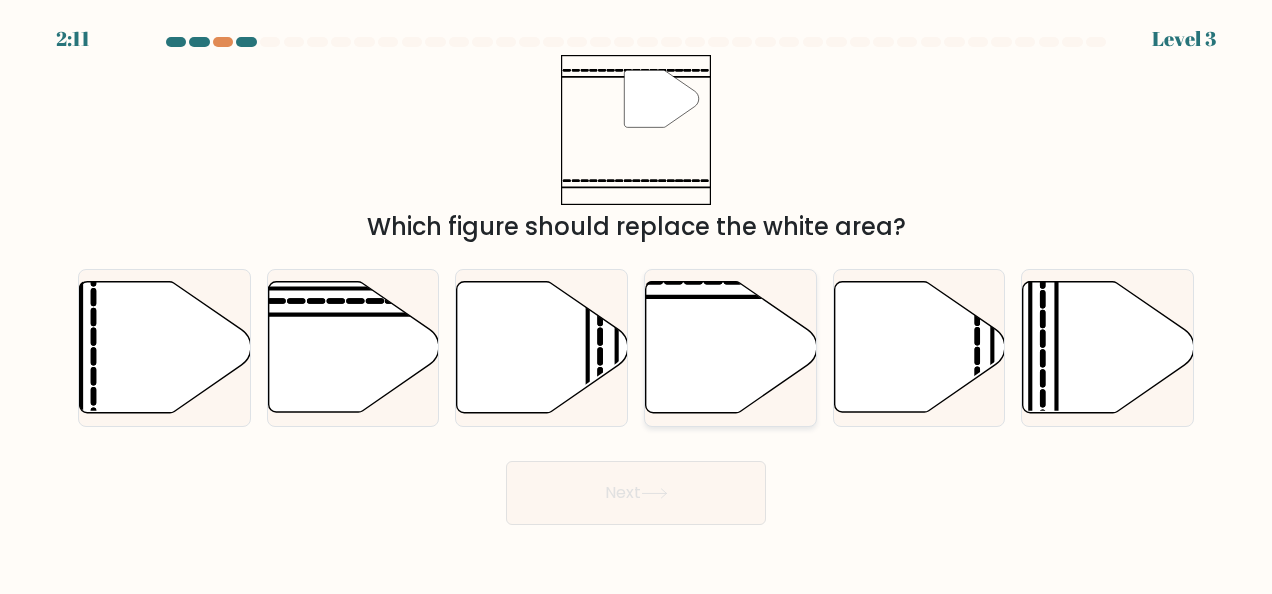 click 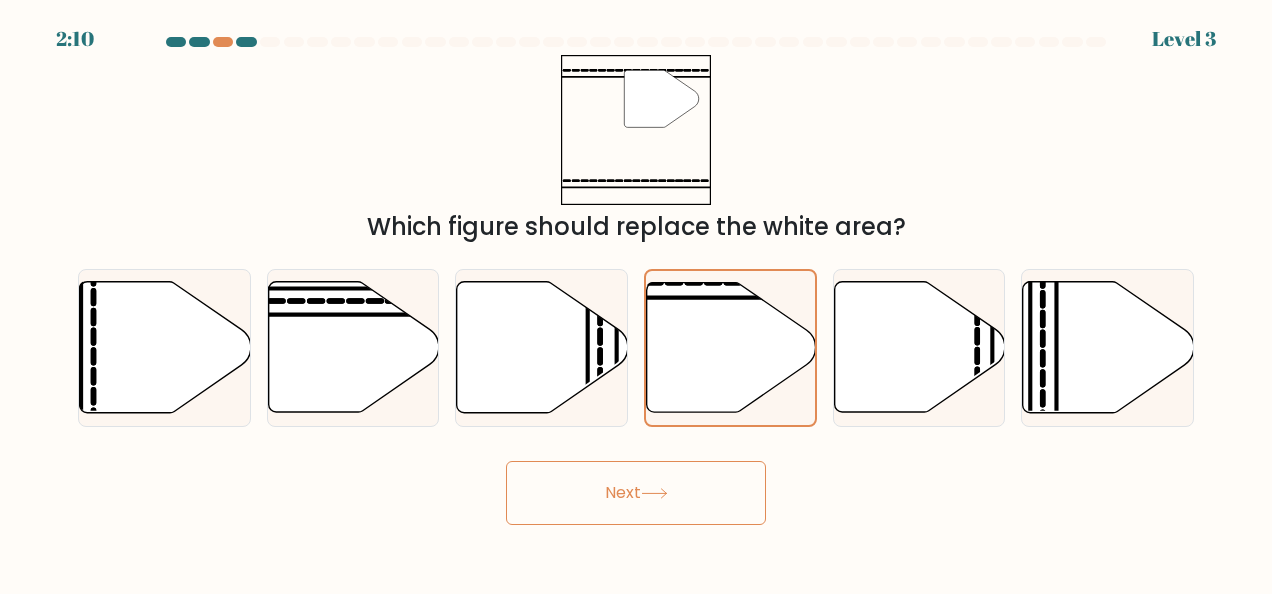 click on "Next" at bounding box center (636, 493) 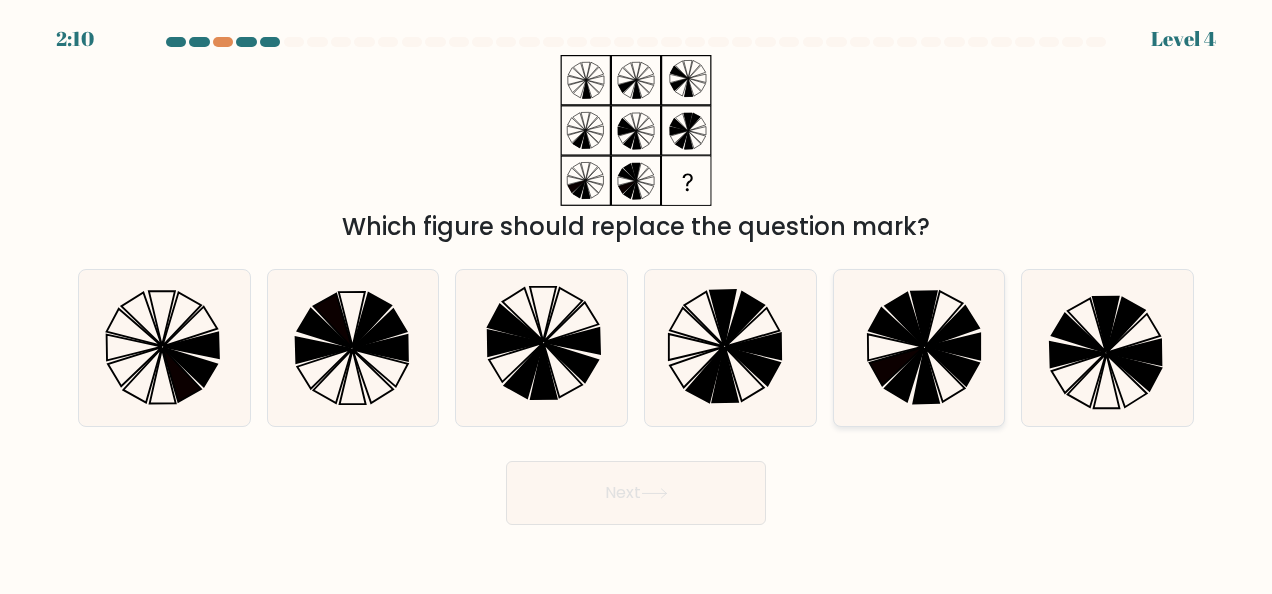 click 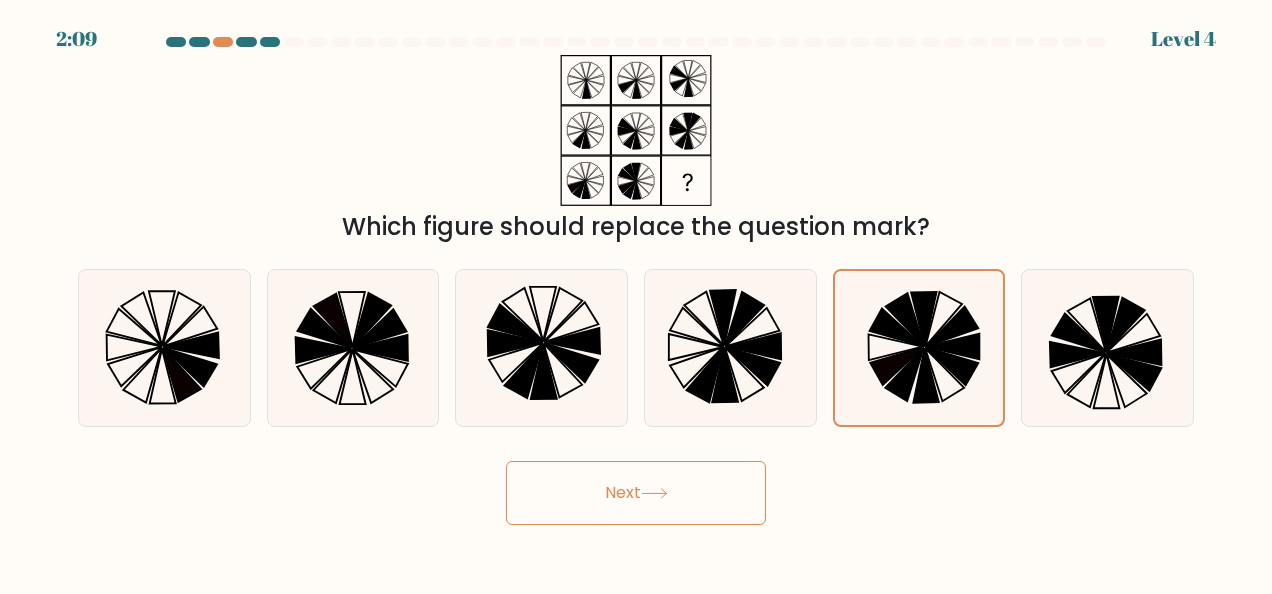 click on "Next" at bounding box center (636, 493) 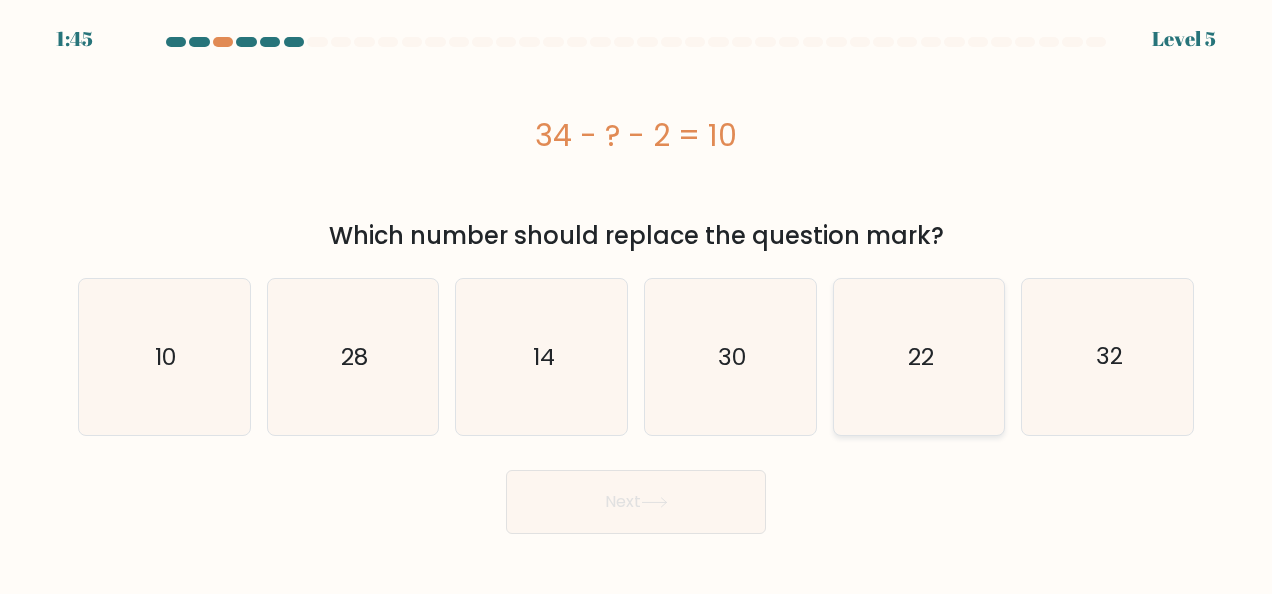 click on "22" 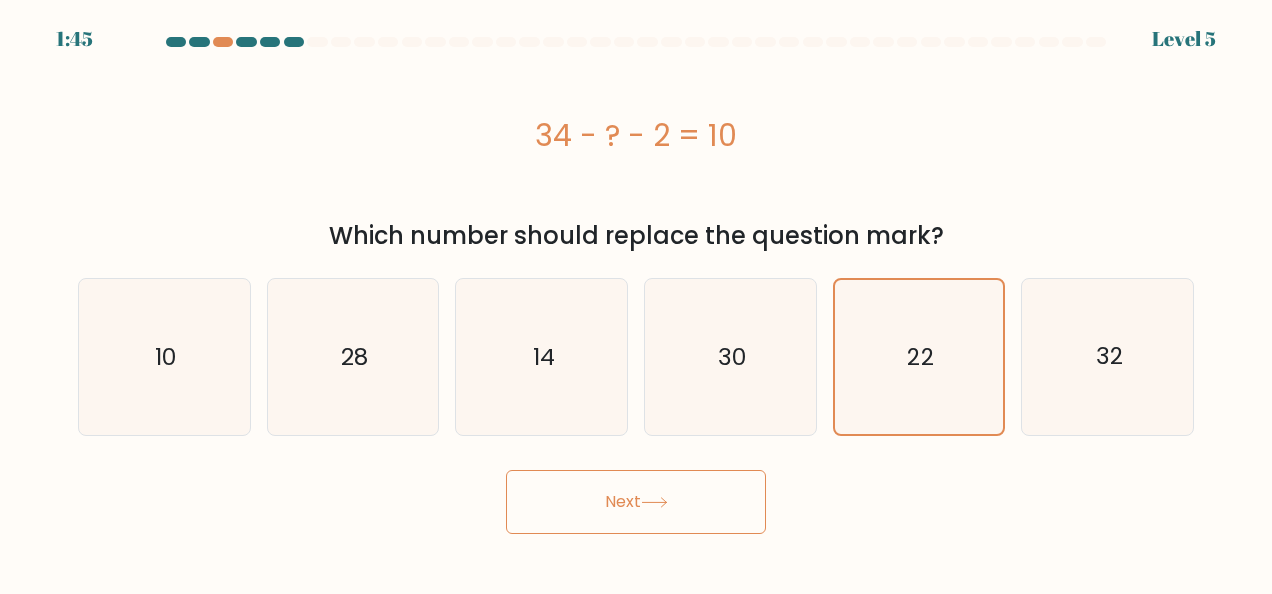 click on "Next" at bounding box center [636, 502] 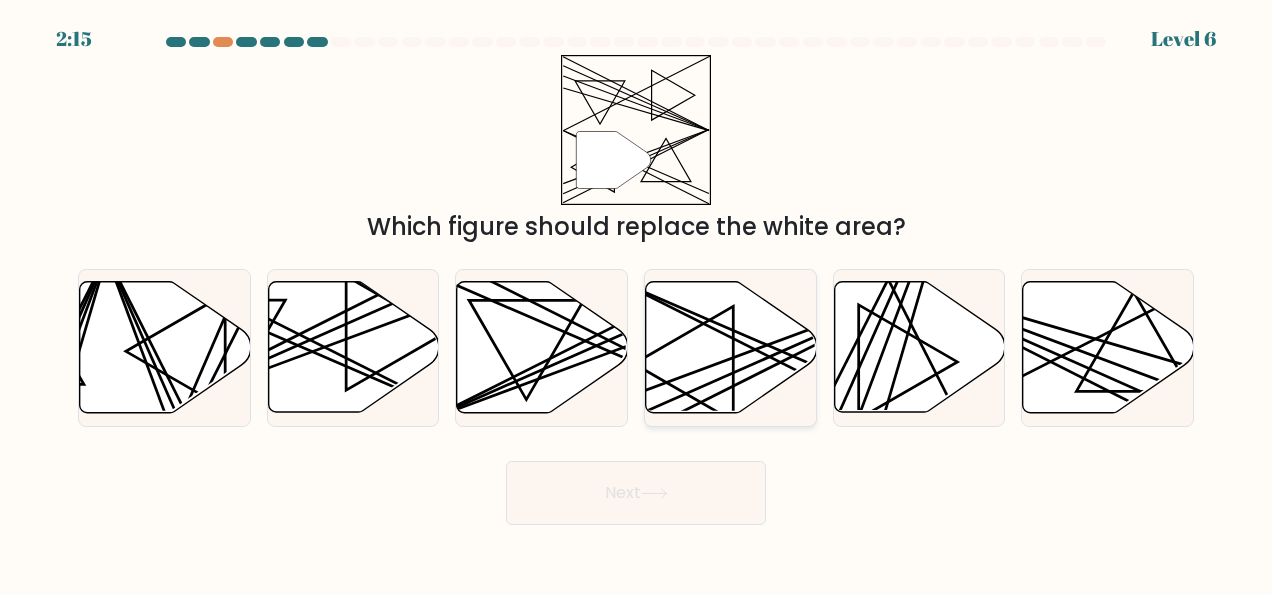 click 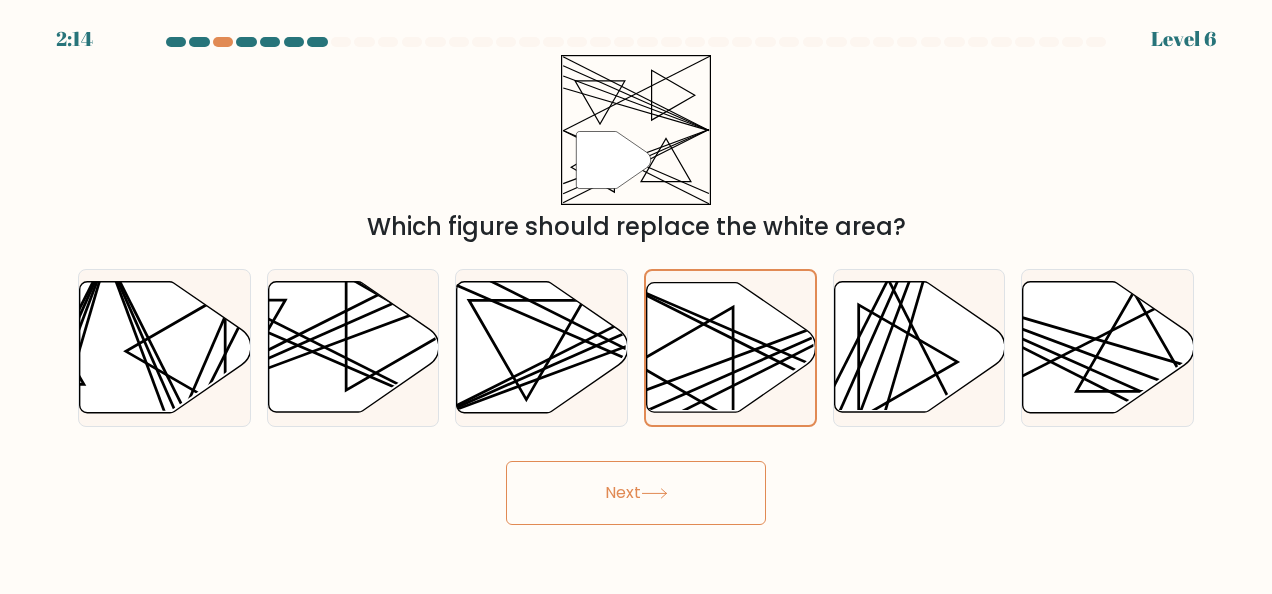click on "Next" at bounding box center (636, 493) 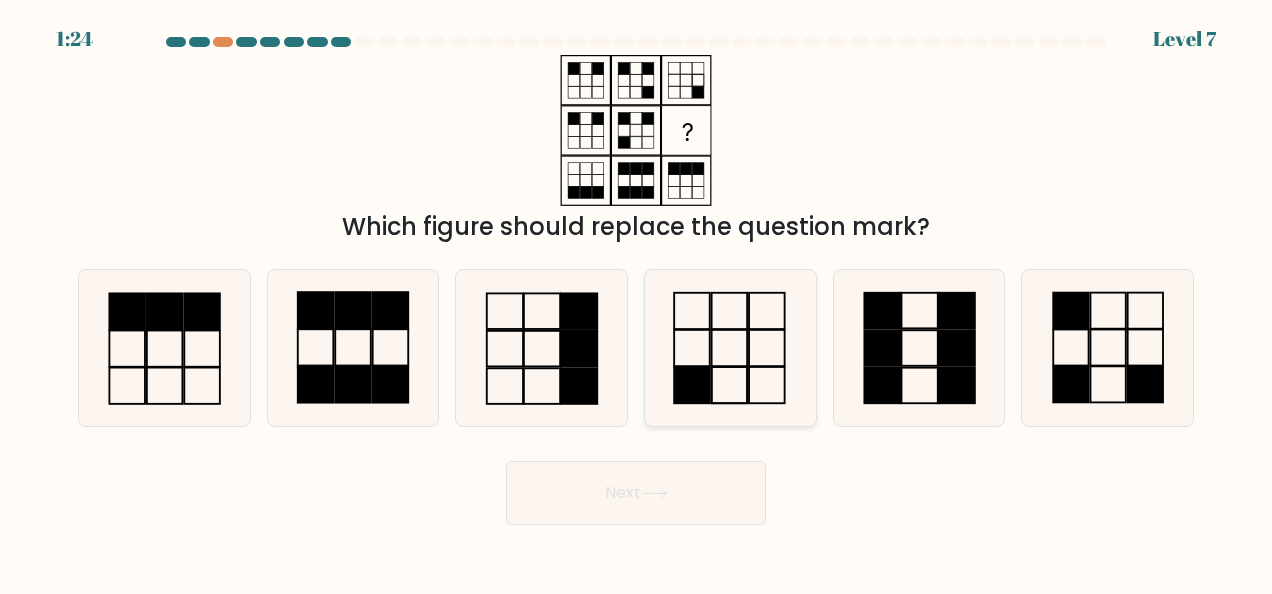 click 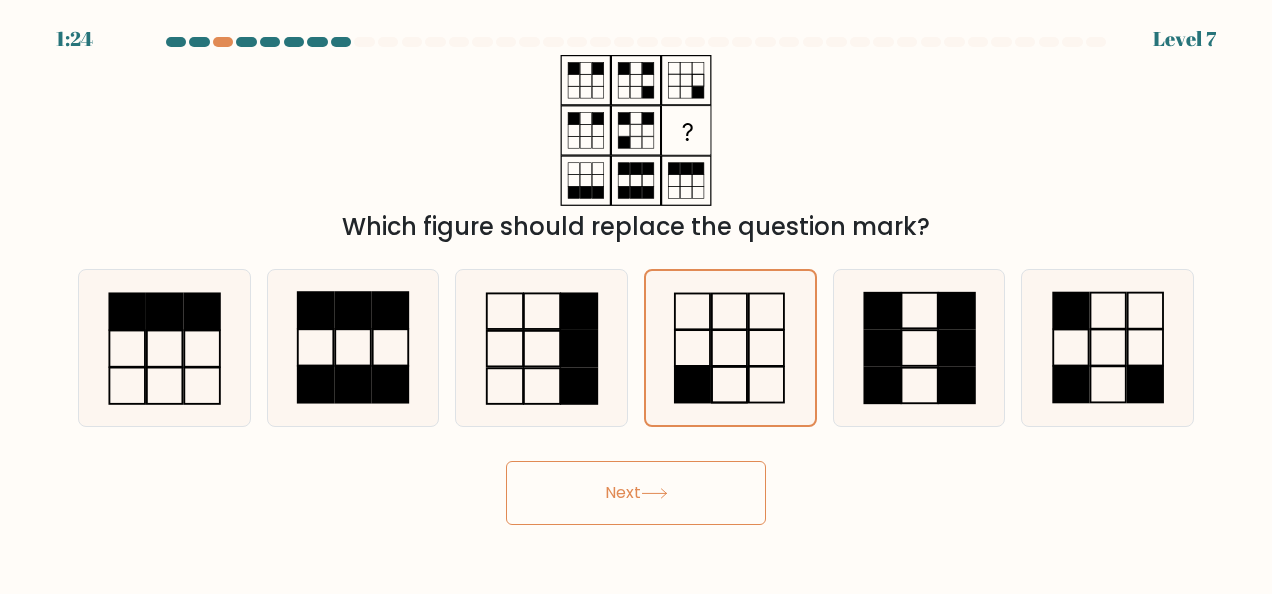 click on "Next" at bounding box center (636, 493) 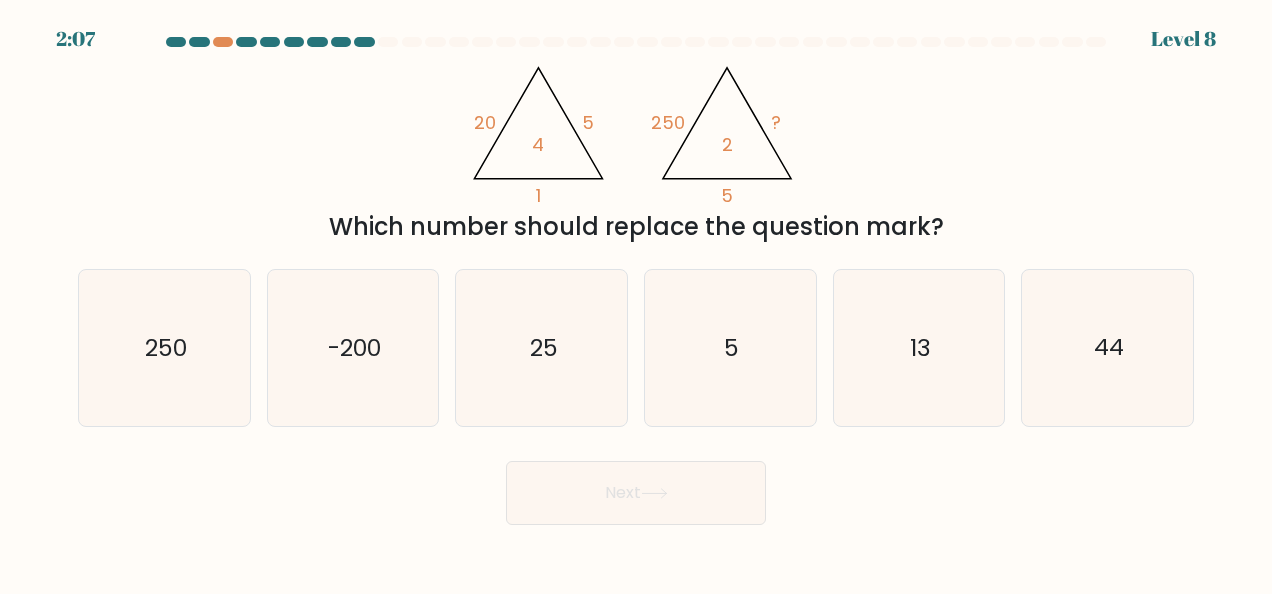 click on "Next" at bounding box center (636, 488) 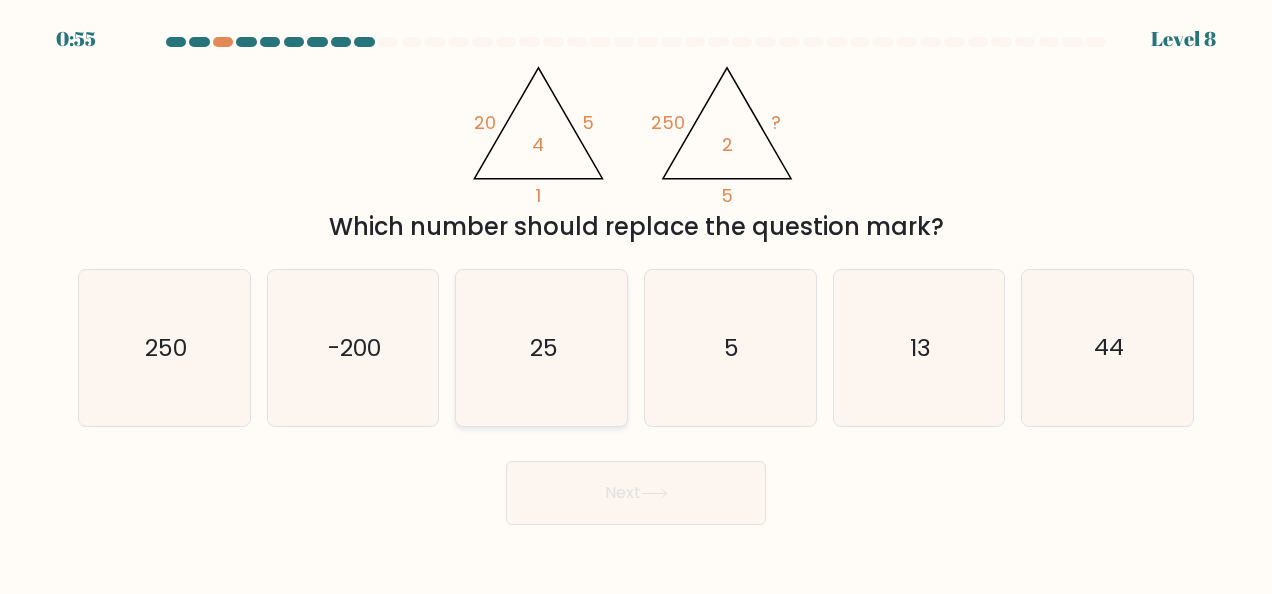 click on "25" 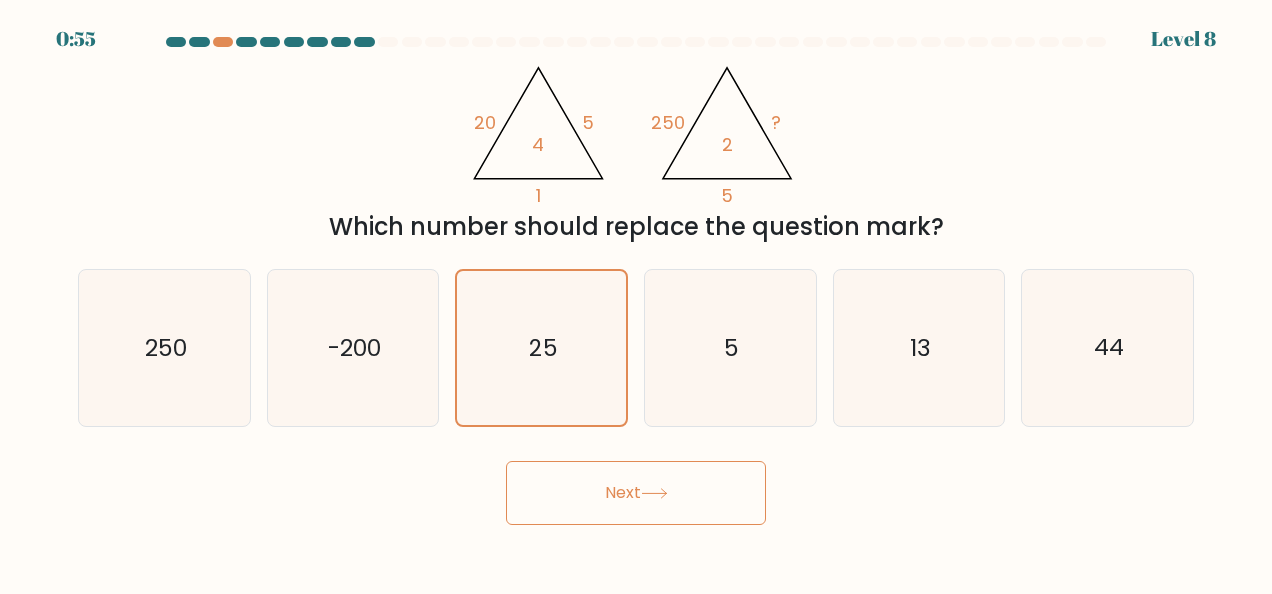 click on "0:55
Level 8" at bounding box center (636, 297) 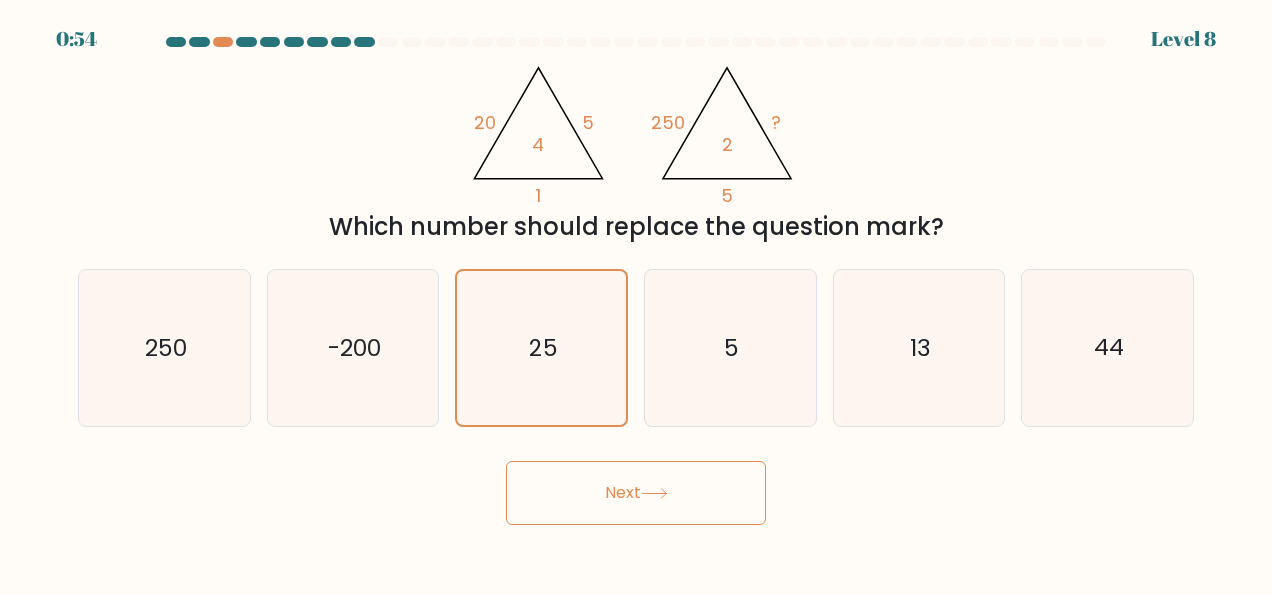 click on "Next" at bounding box center [636, 493] 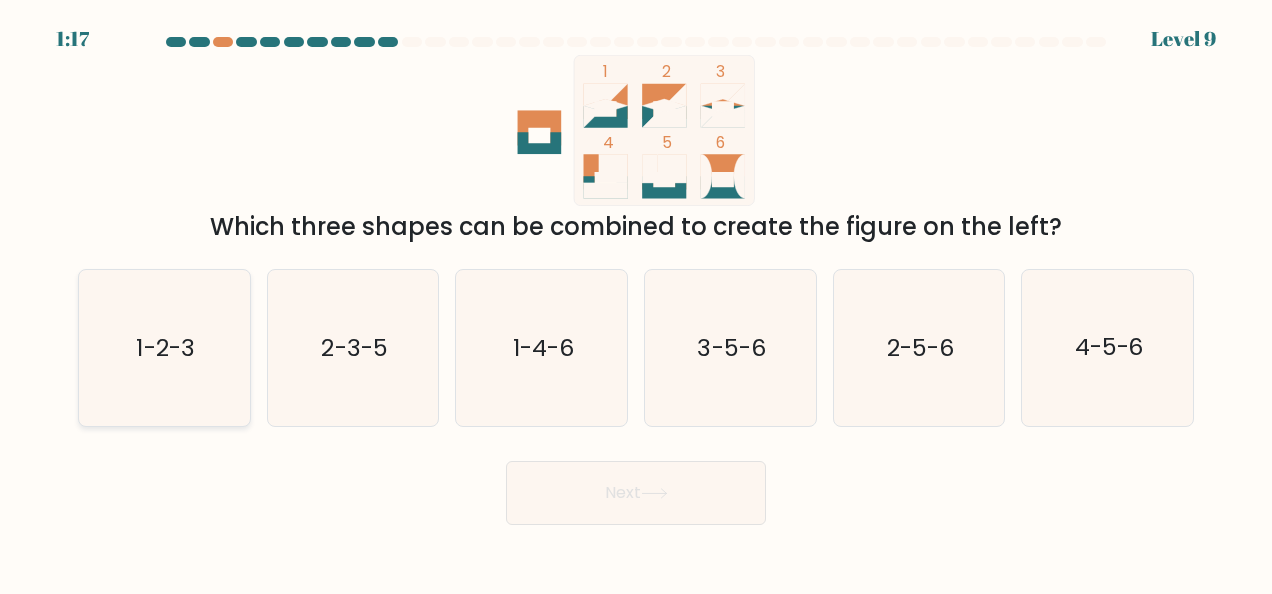 click on "1-2-3" 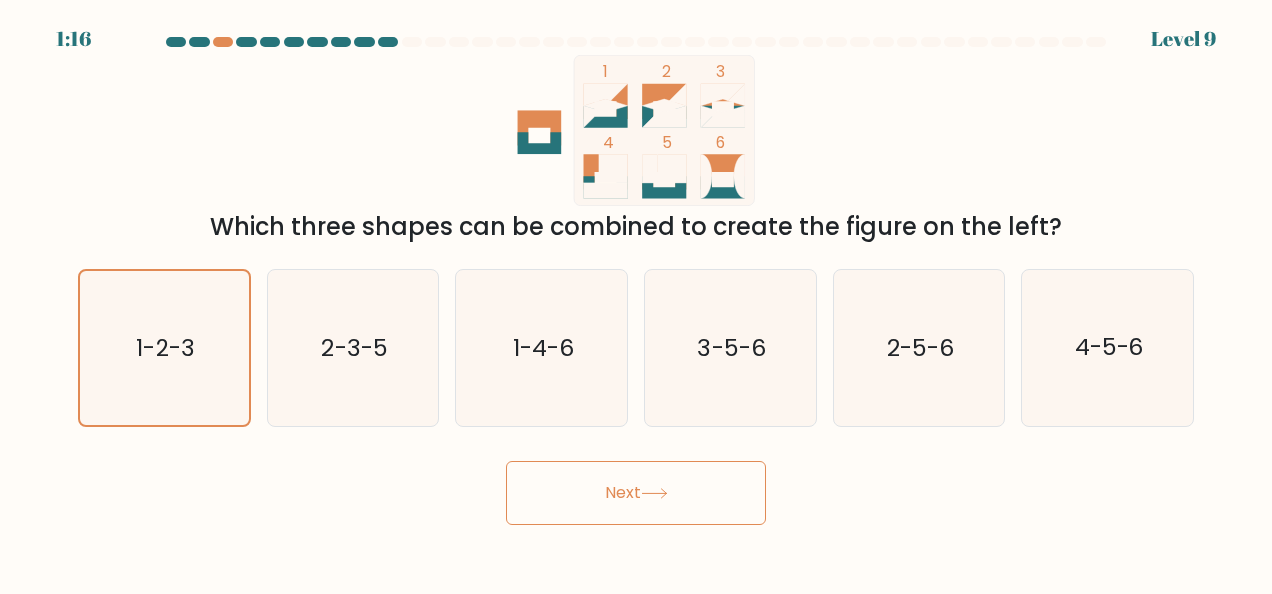click on "Next" at bounding box center [636, 493] 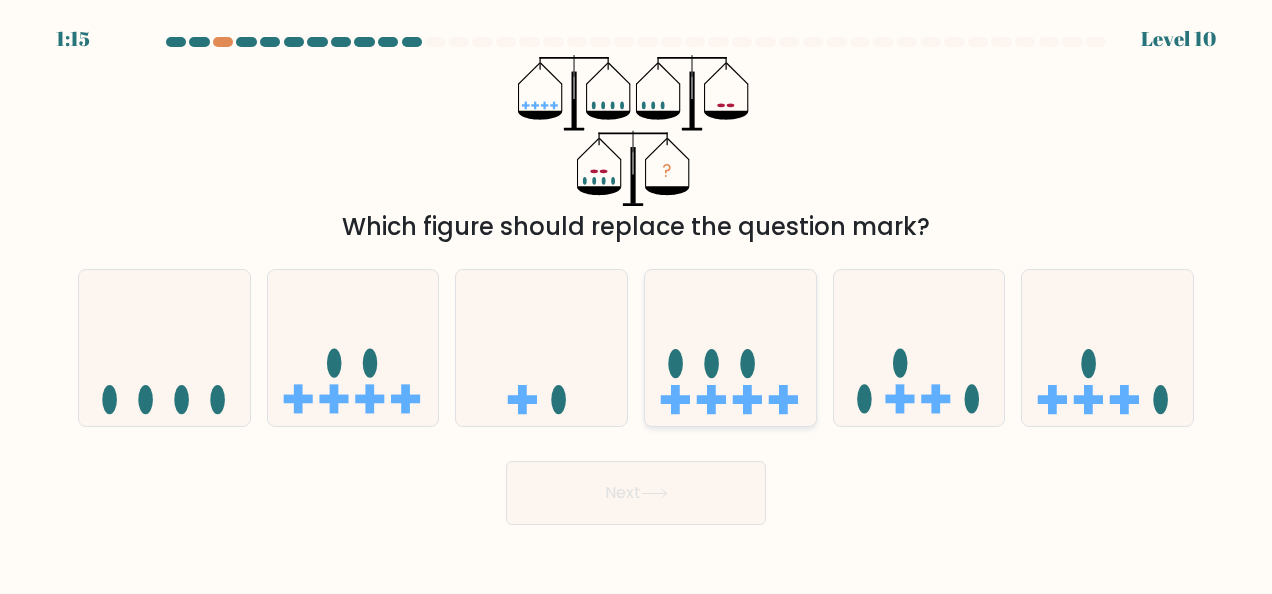 click 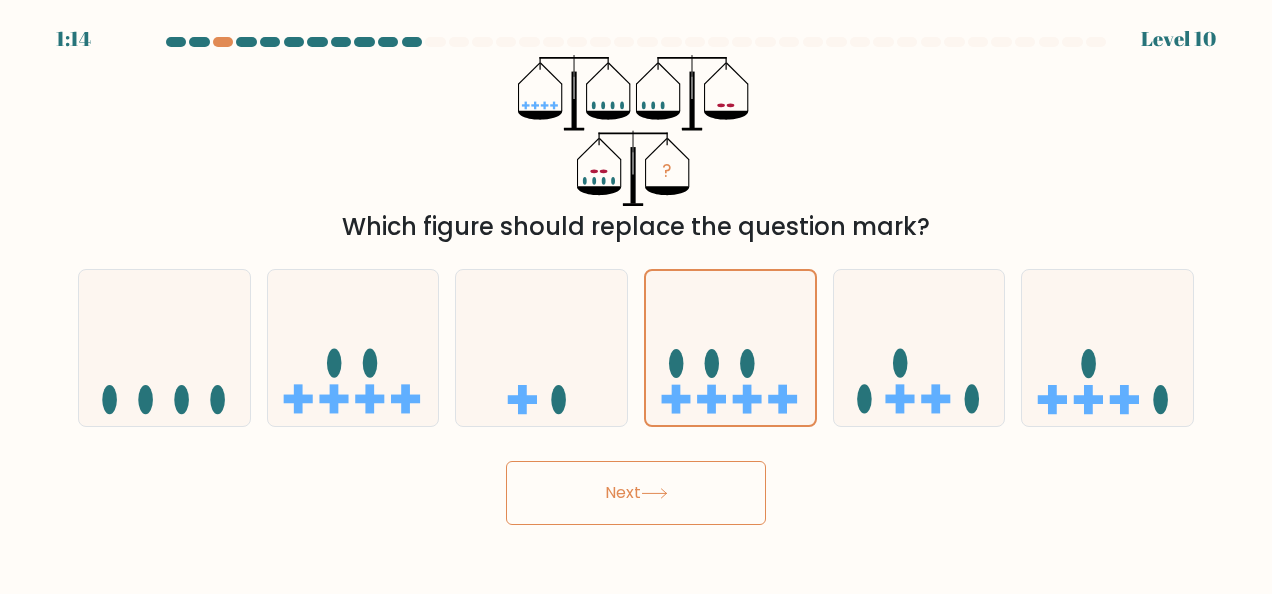click on "Next" at bounding box center [636, 493] 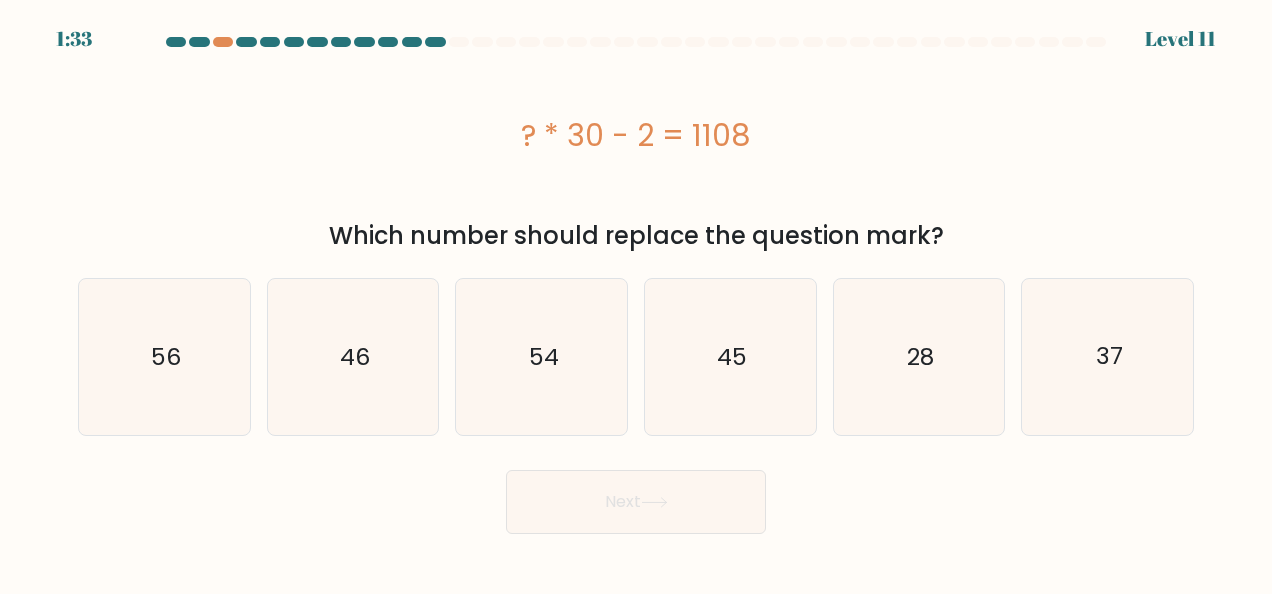 click on "Next" at bounding box center (636, 497) 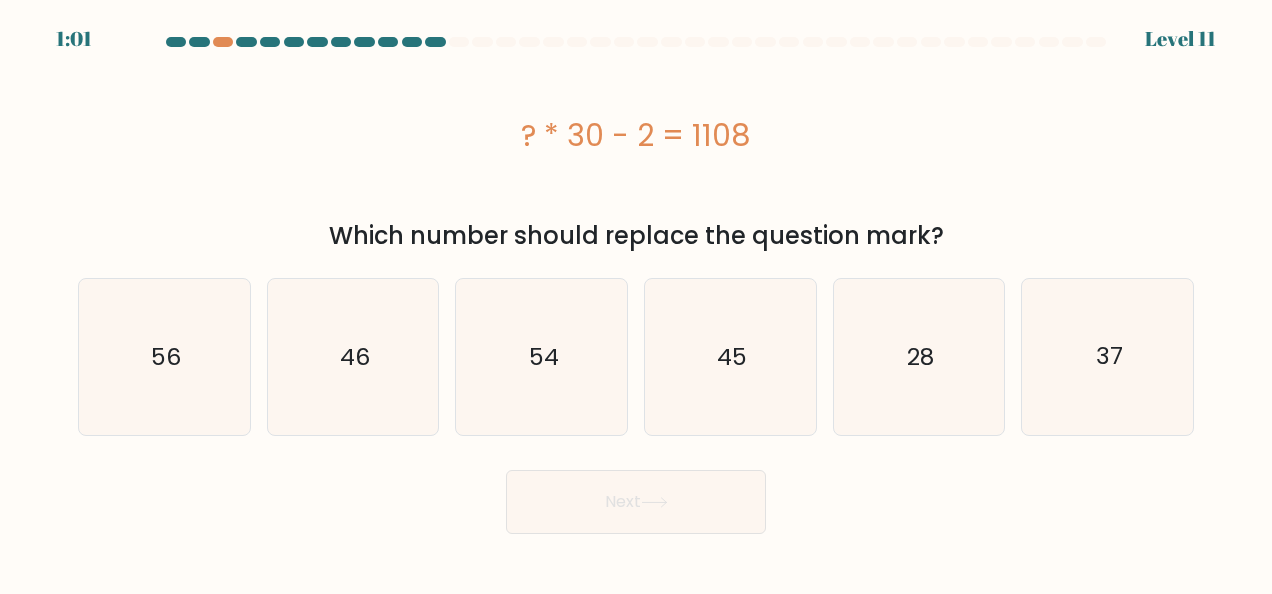 click on "Next" at bounding box center (636, 497) 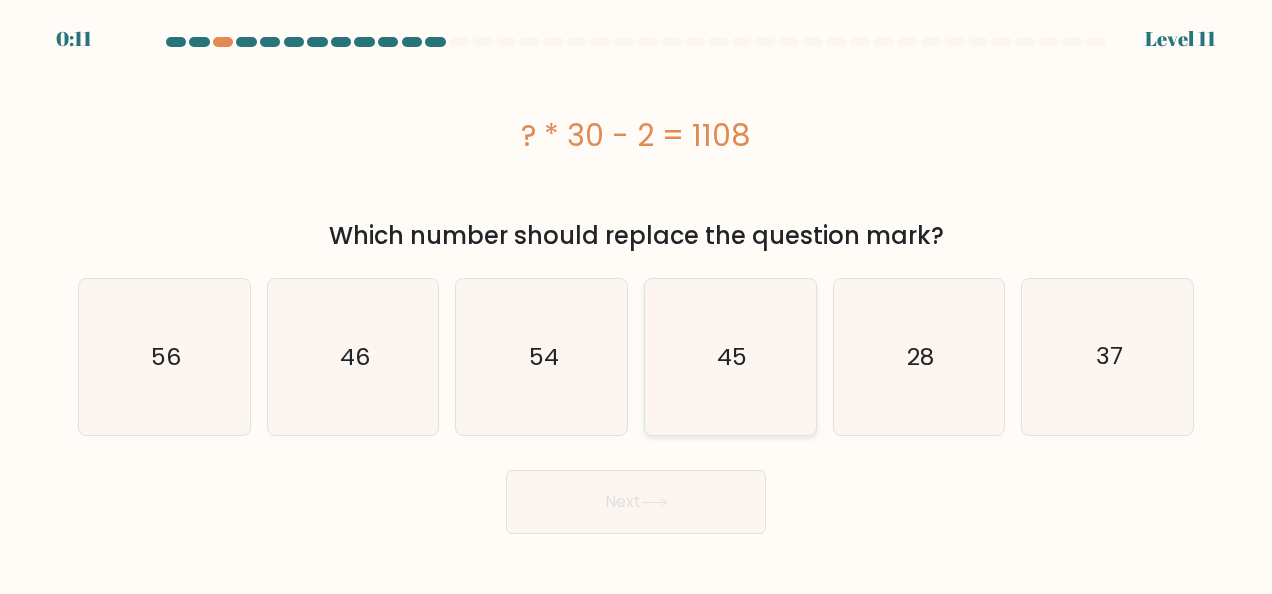 click on "45" 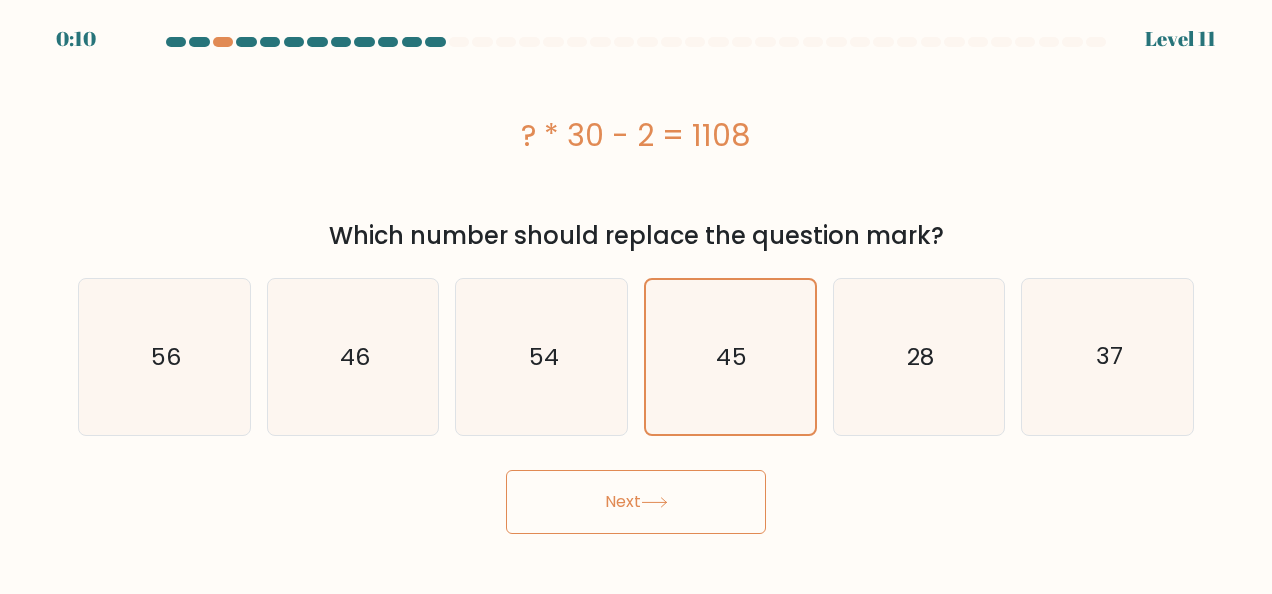 click on "Next" at bounding box center (636, 502) 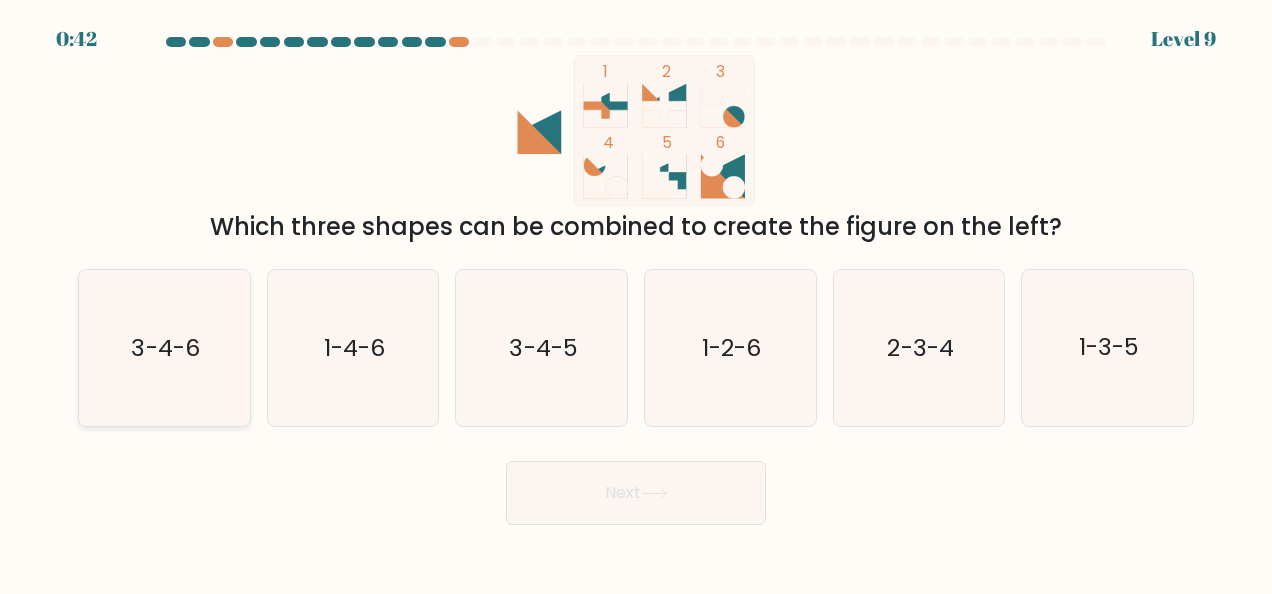 click on "3-4-6" 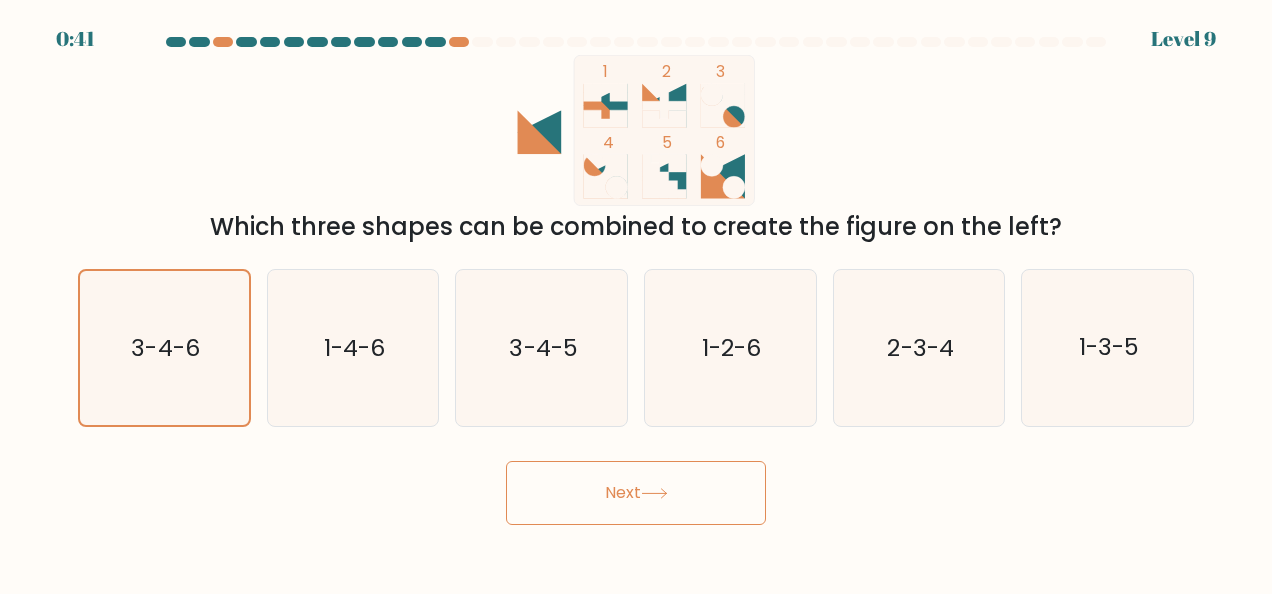 click on "Next" at bounding box center (636, 493) 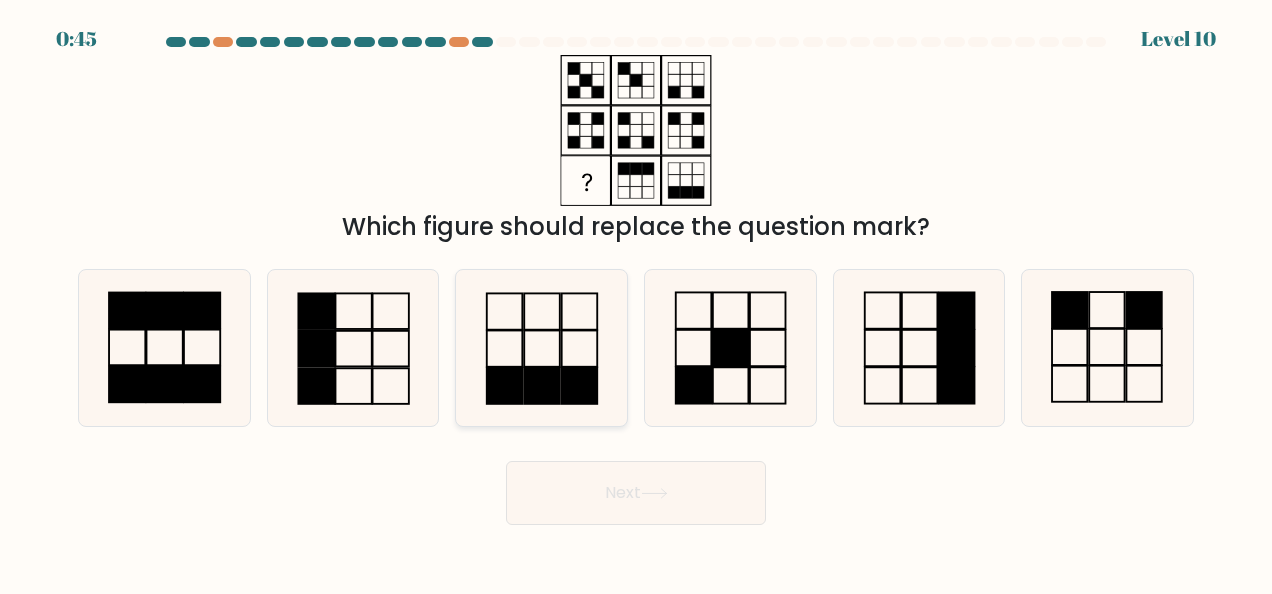 click 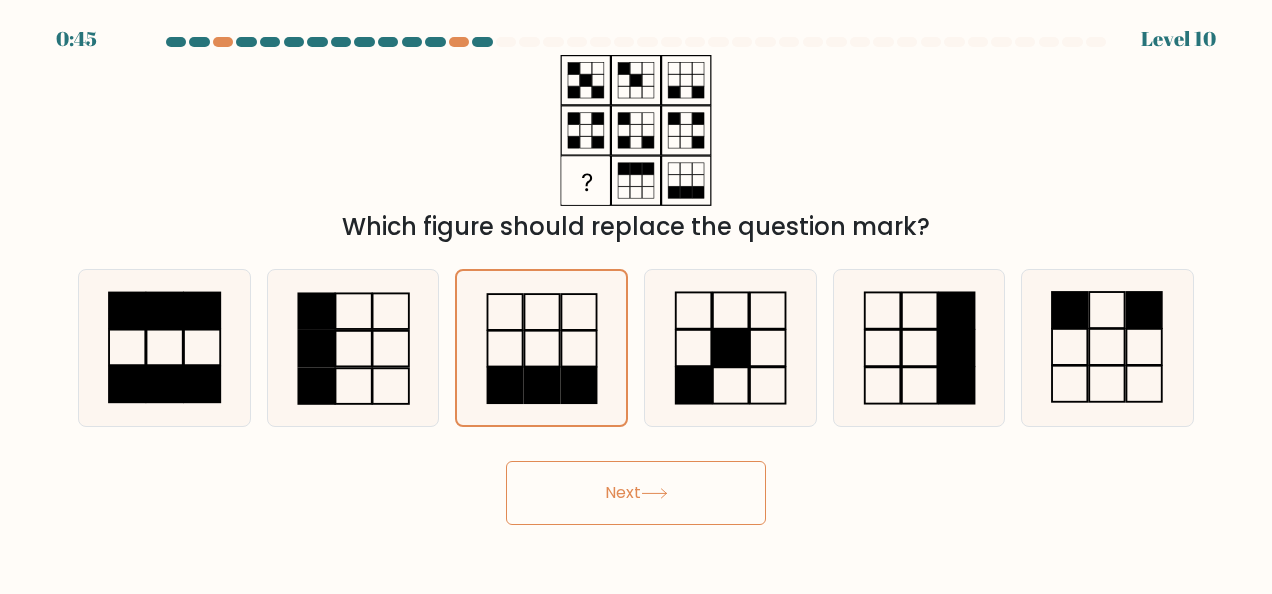 click on "Next" at bounding box center (636, 493) 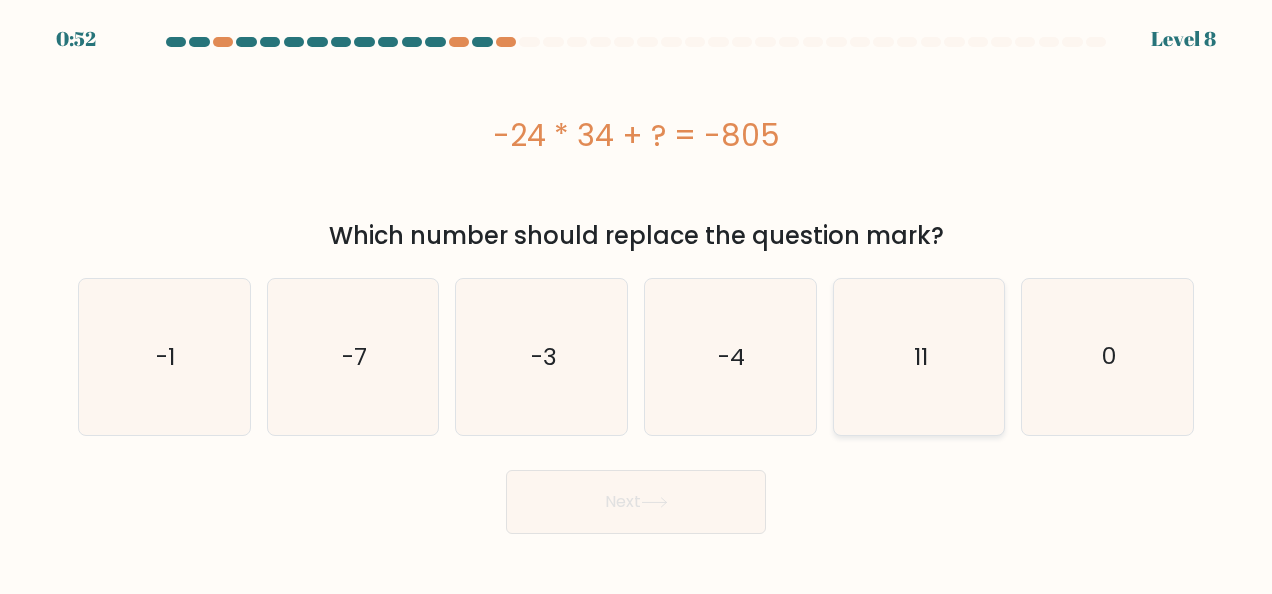 click on "11" 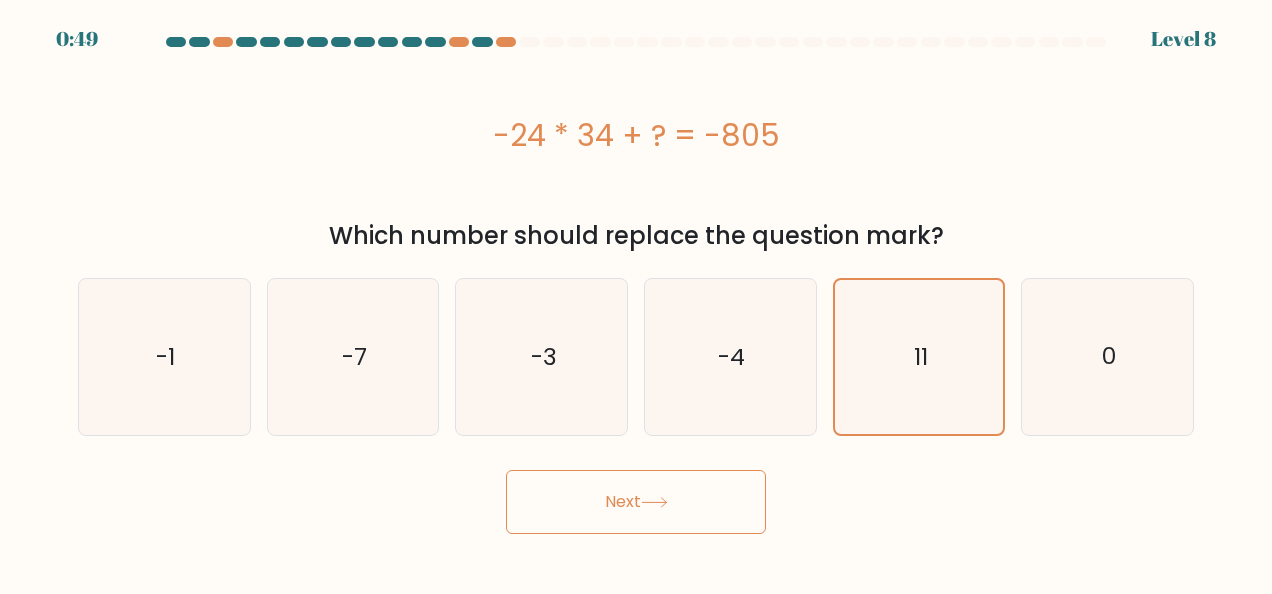 click 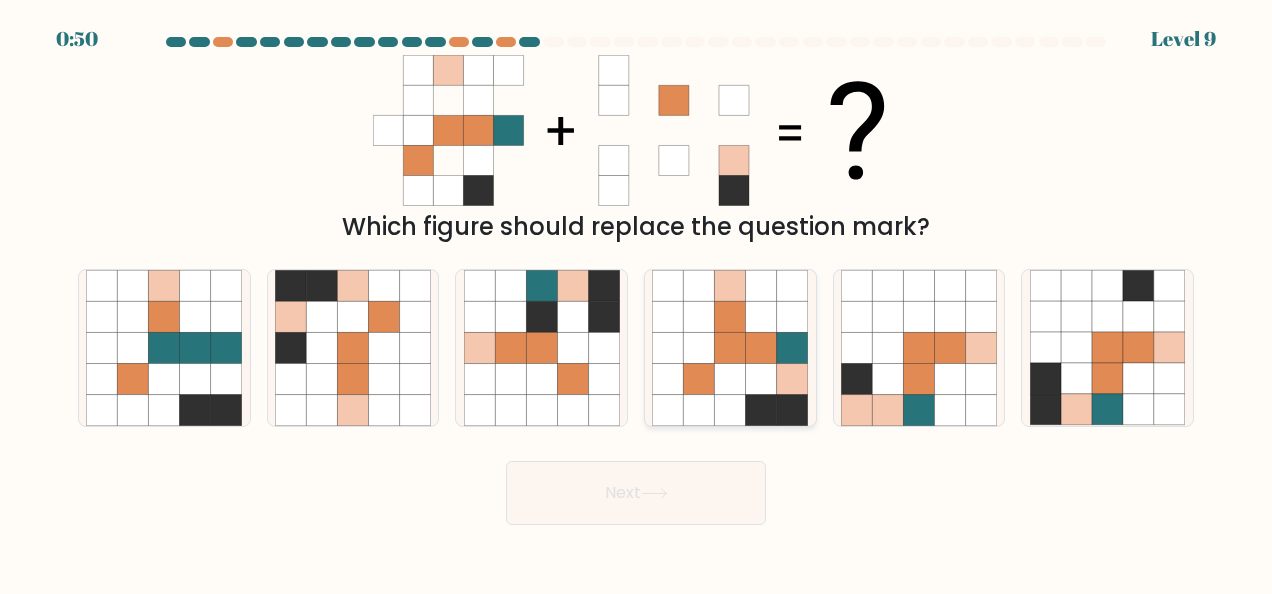 click 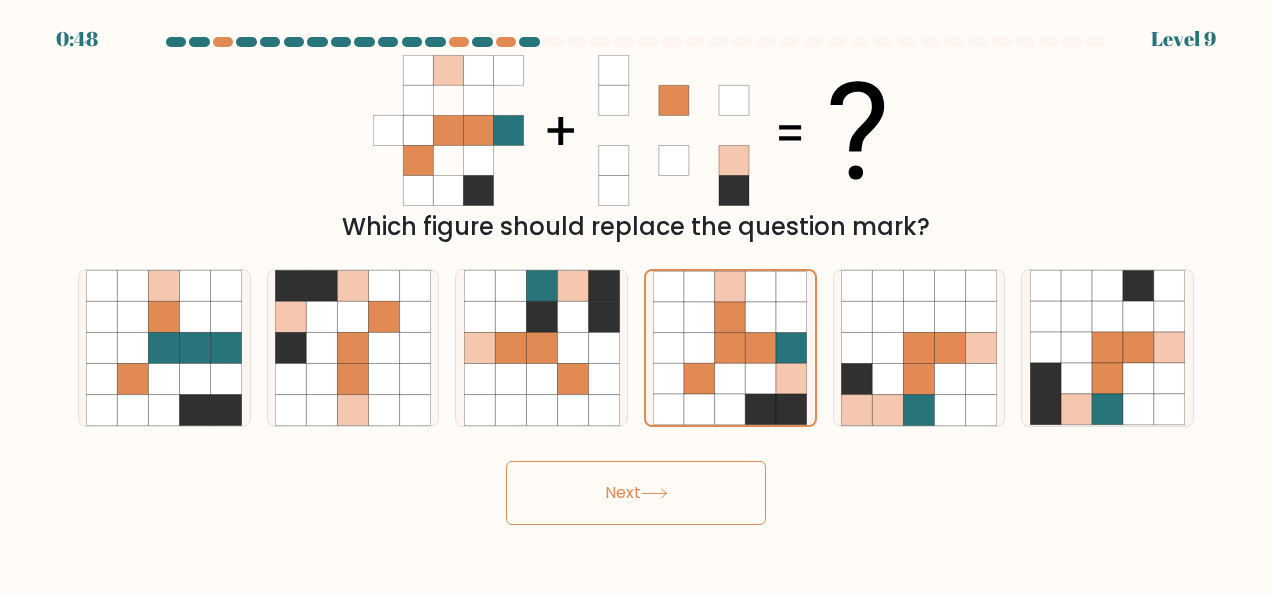 click on "Next" at bounding box center [636, 493] 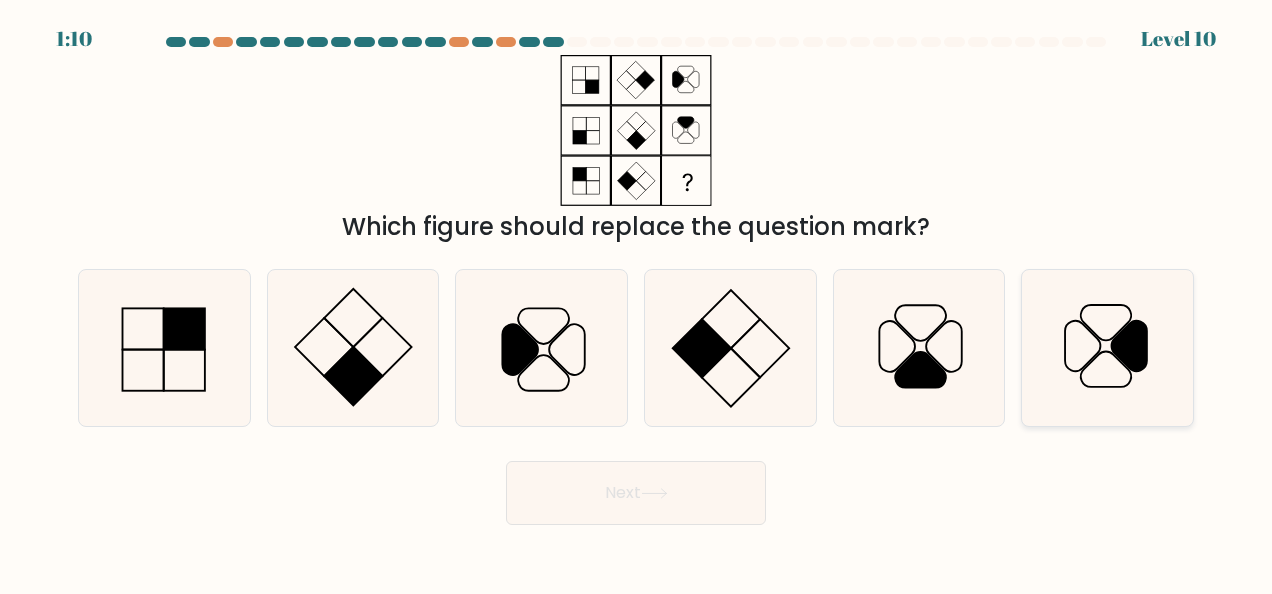 click 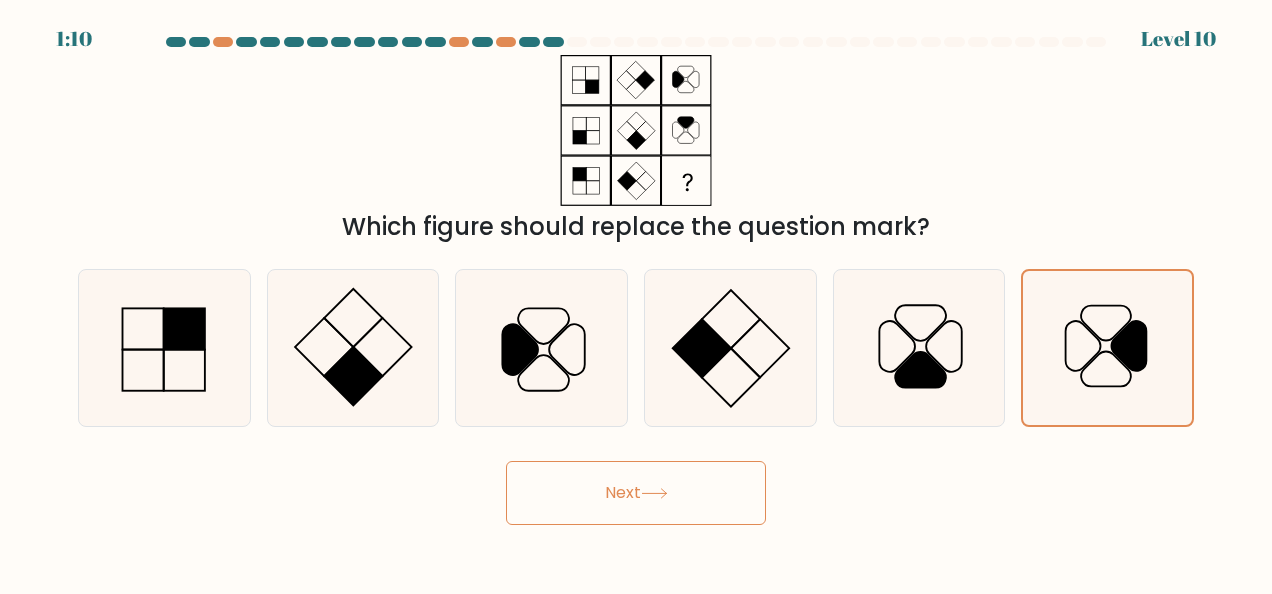 click on "Next" at bounding box center [636, 493] 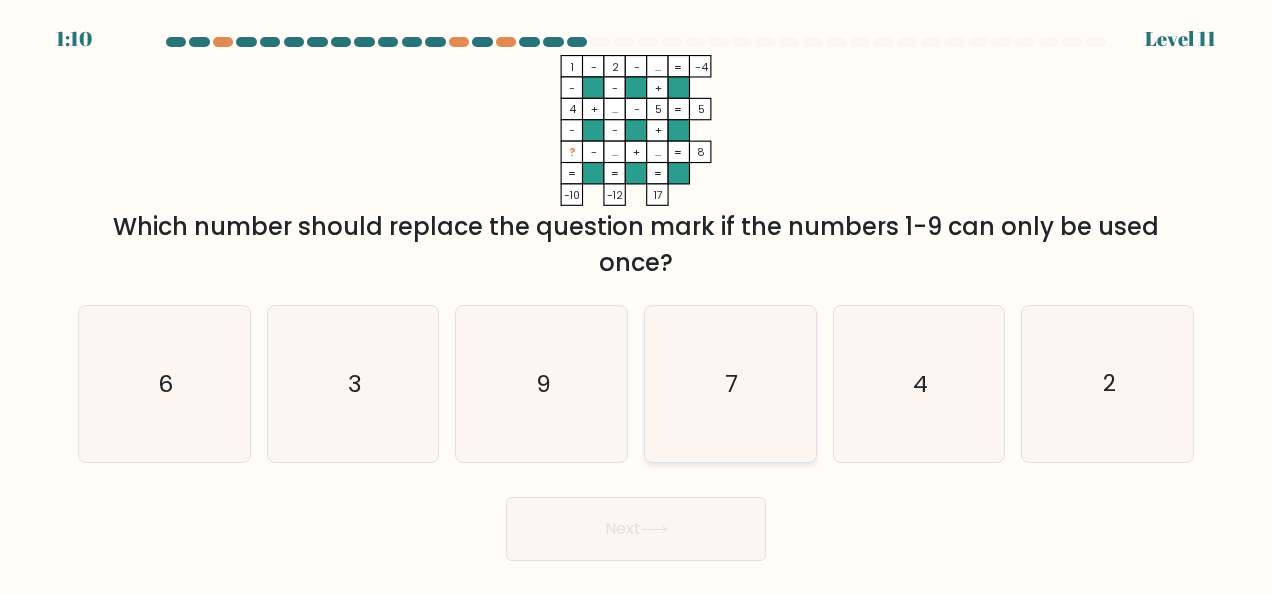 click on "7" 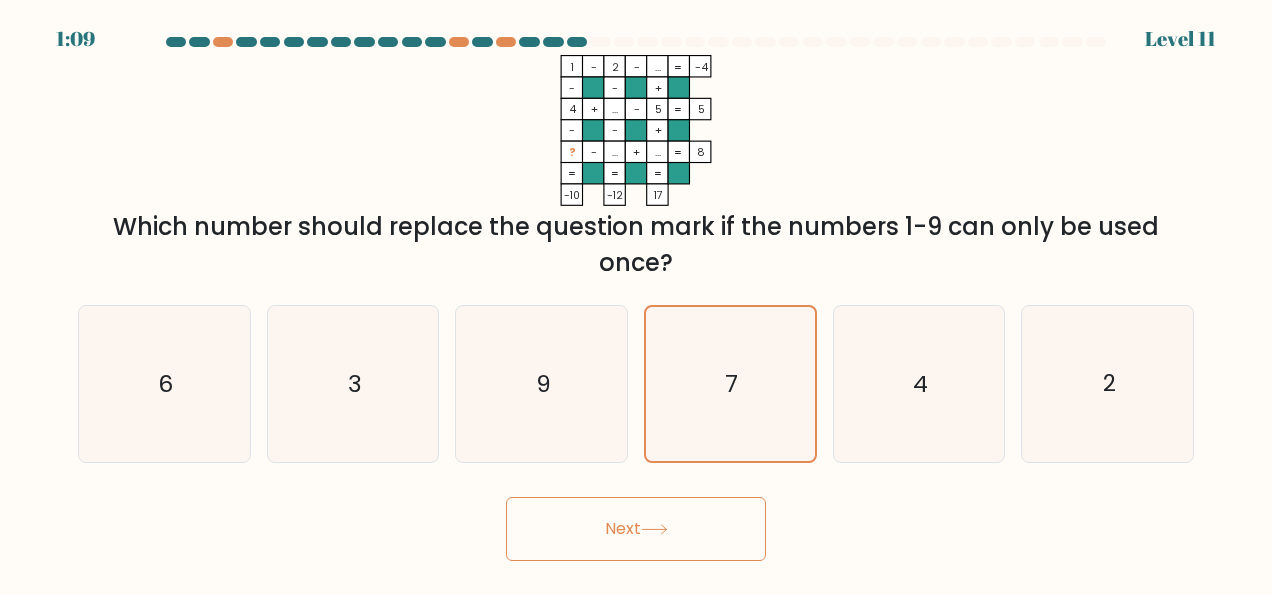 click on "Next" at bounding box center (636, 529) 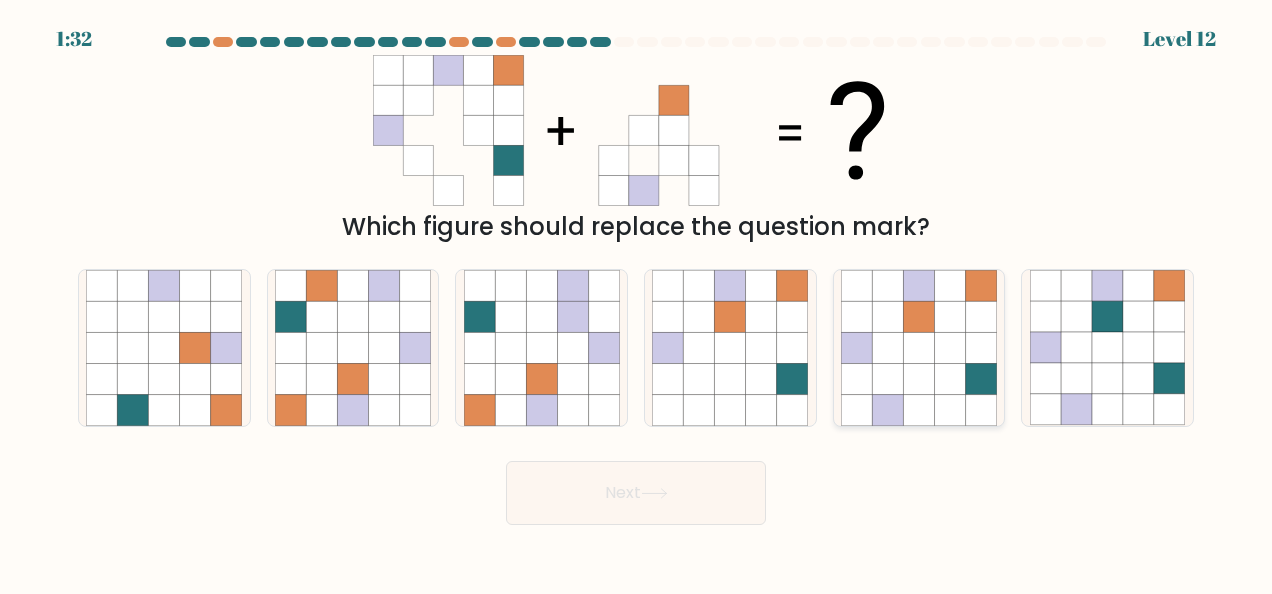 click 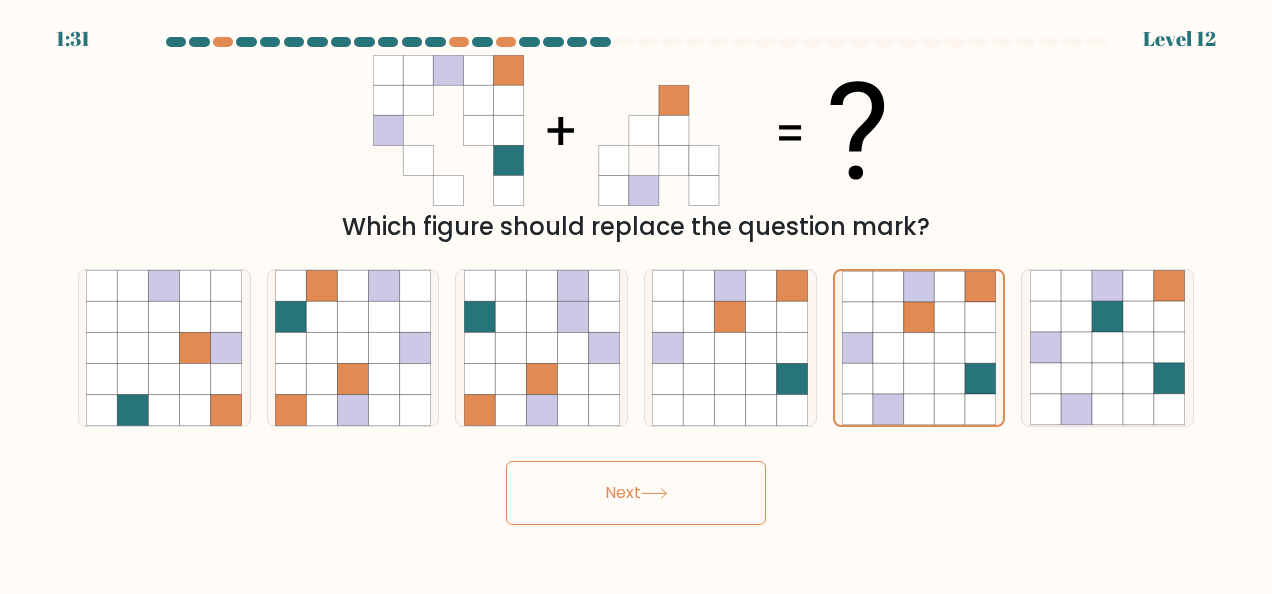 click on "Next" at bounding box center (636, 493) 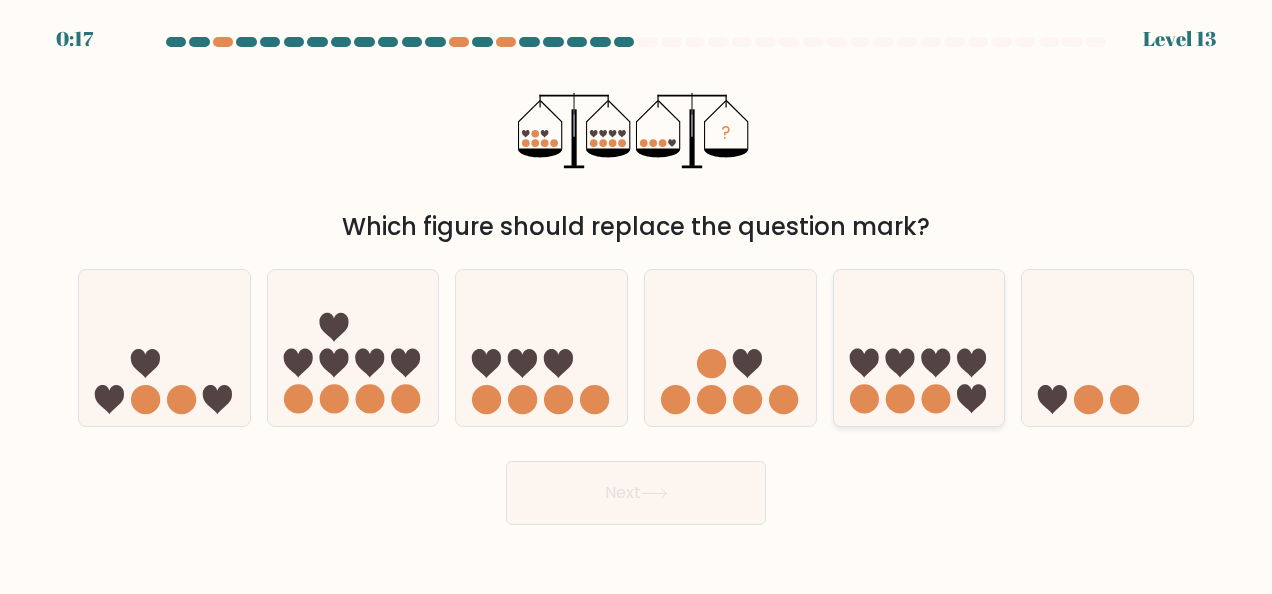 click 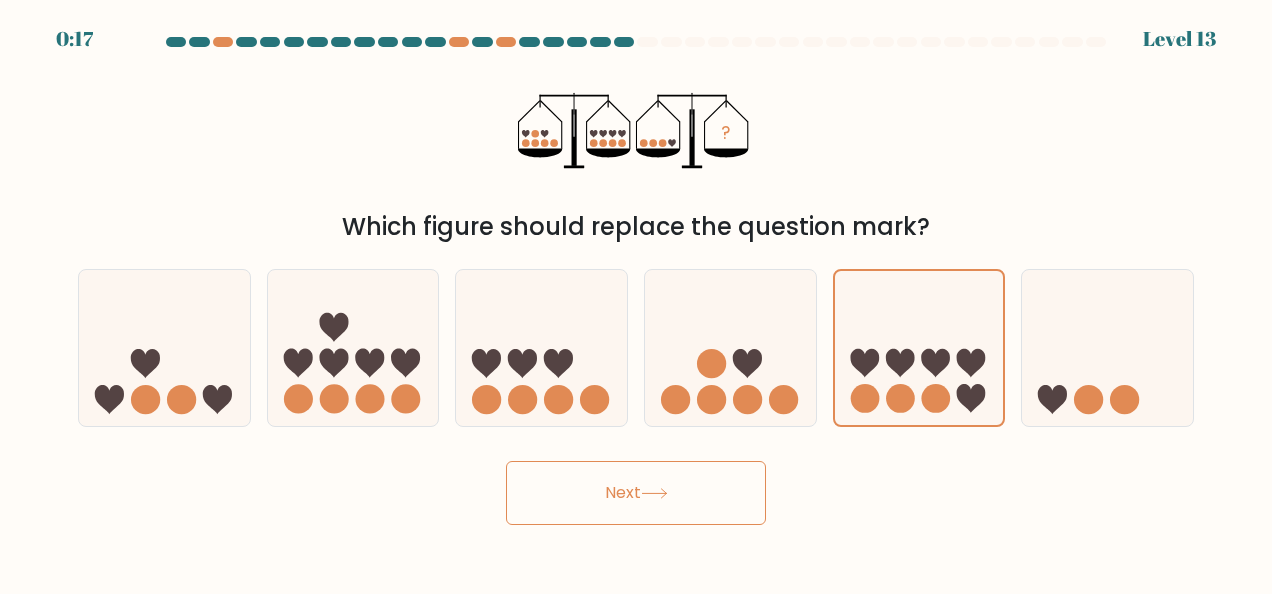 click on "Next" at bounding box center [636, 493] 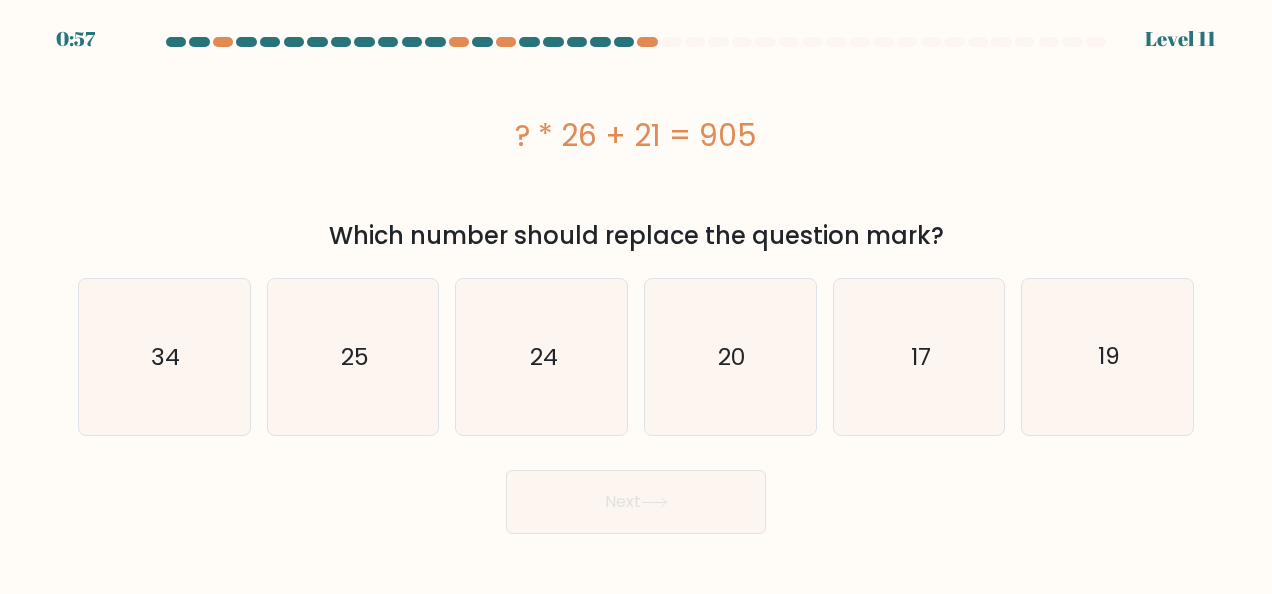 click on "a." at bounding box center [636, 285] 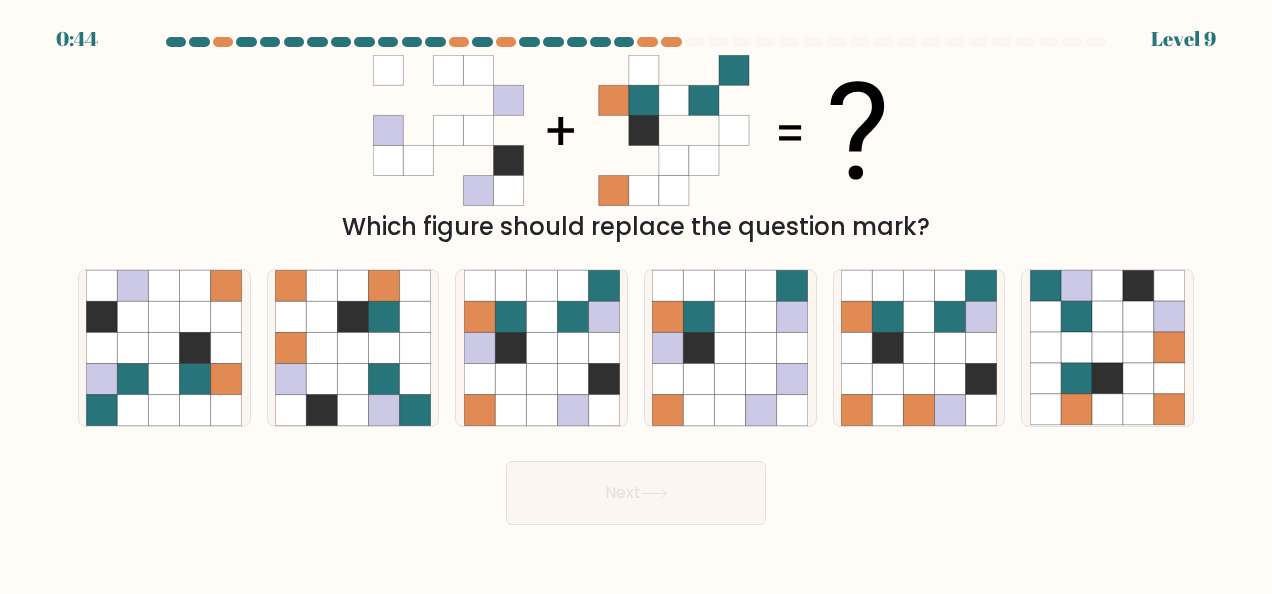 scroll, scrollTop: 0, scrollLeft: 0, axis: both 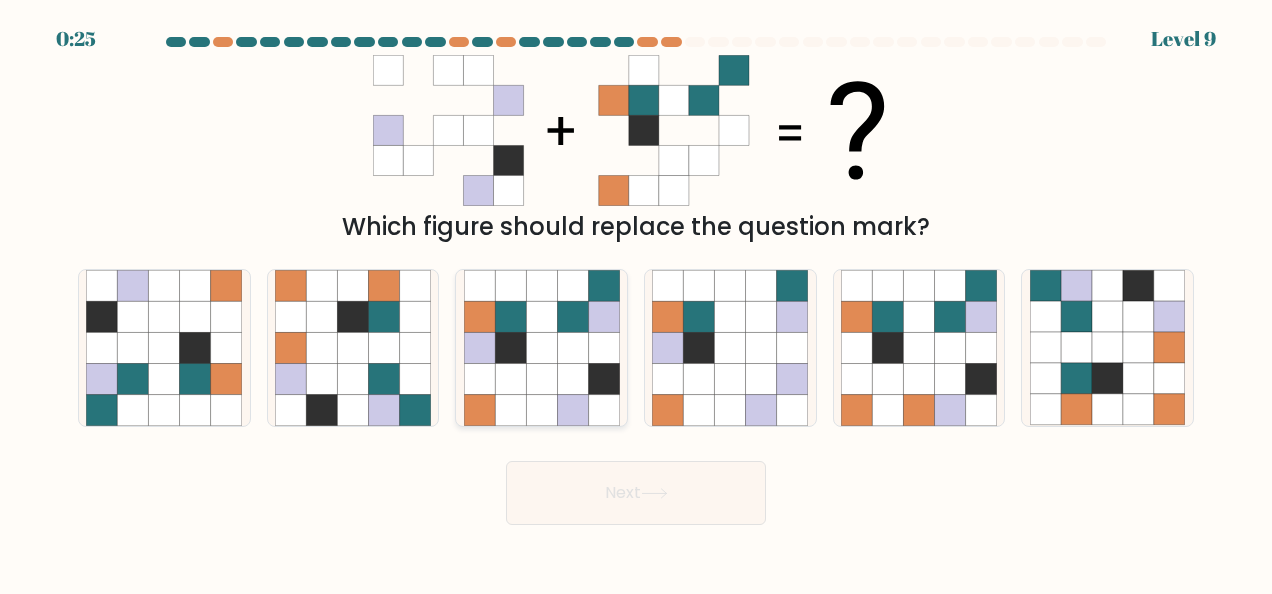 click 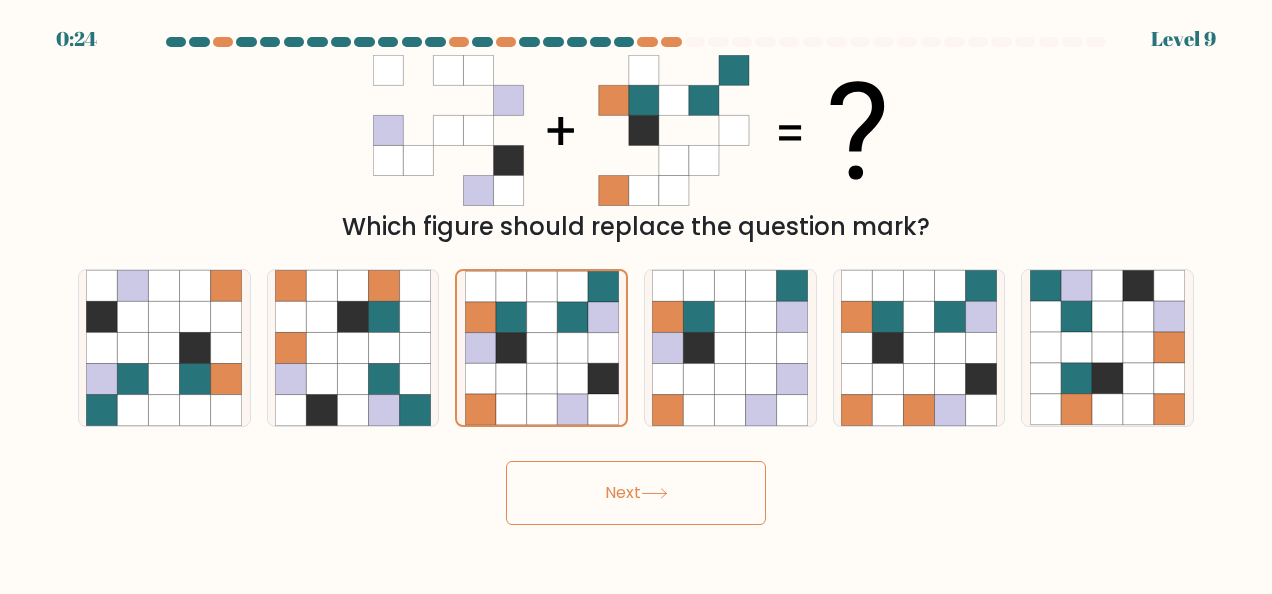 click on "Next" at bounding box center [636, 493] 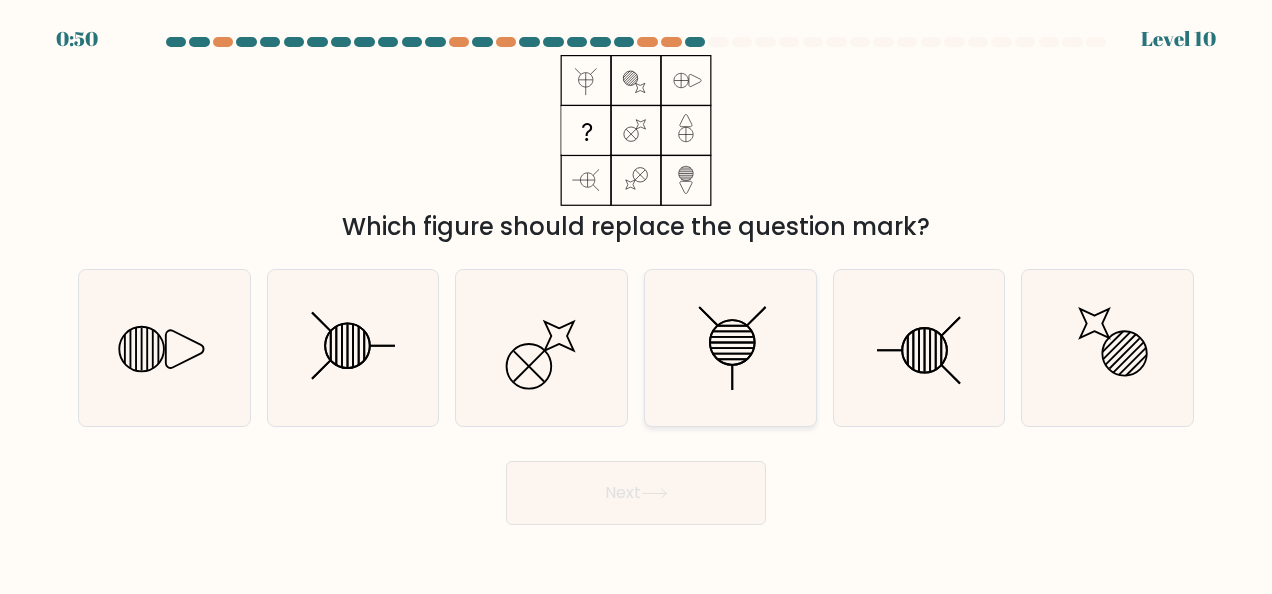 click 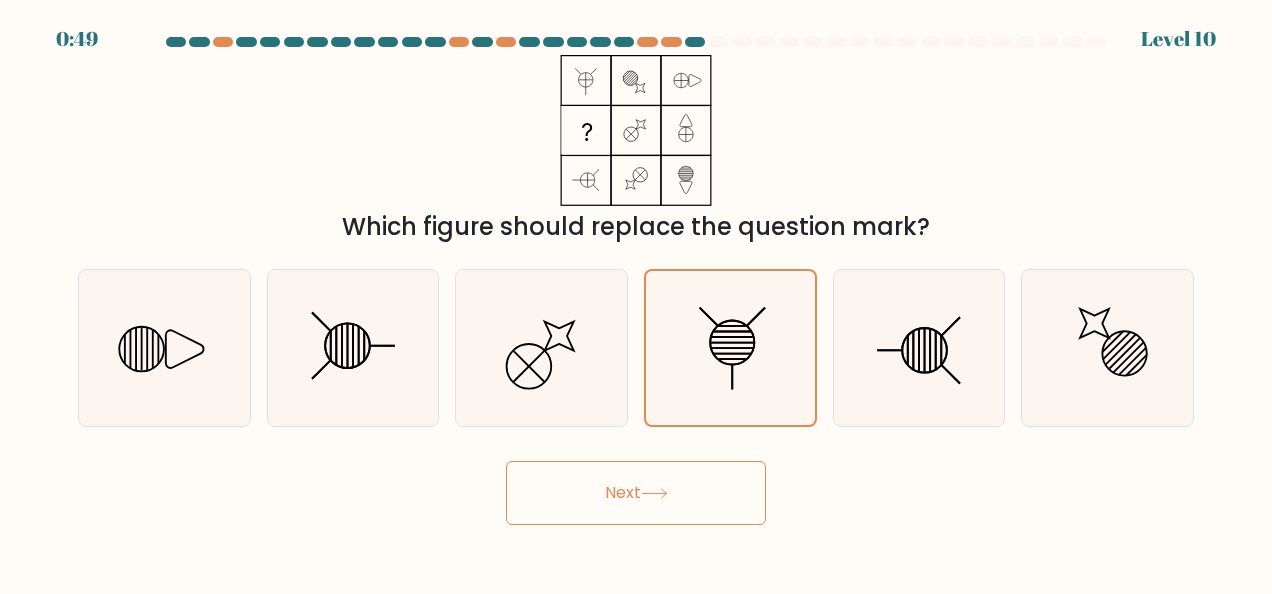 click on "Next" at bounding box center (636, 493) 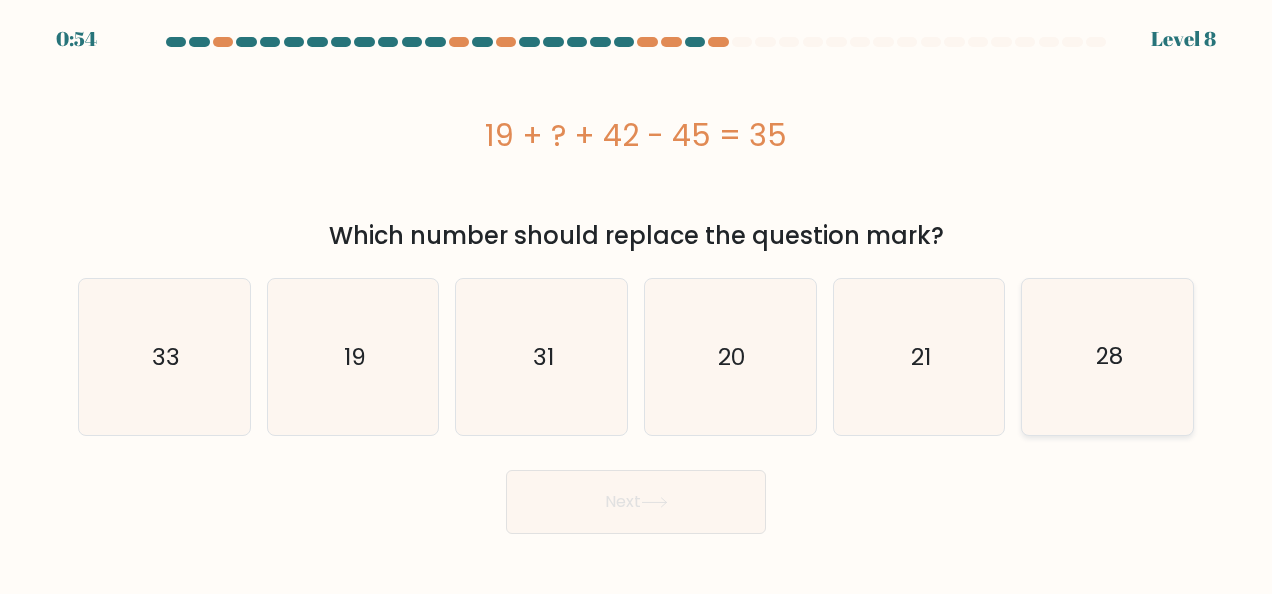 click on "28" 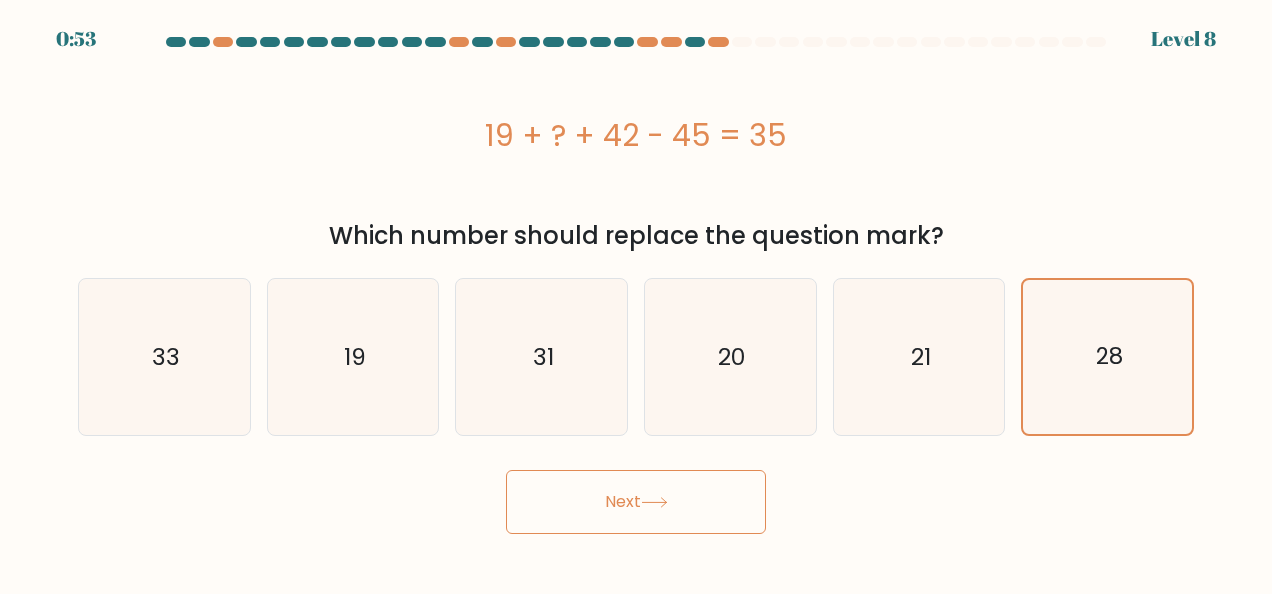 click on "Next" at bounding box center [636, 502] 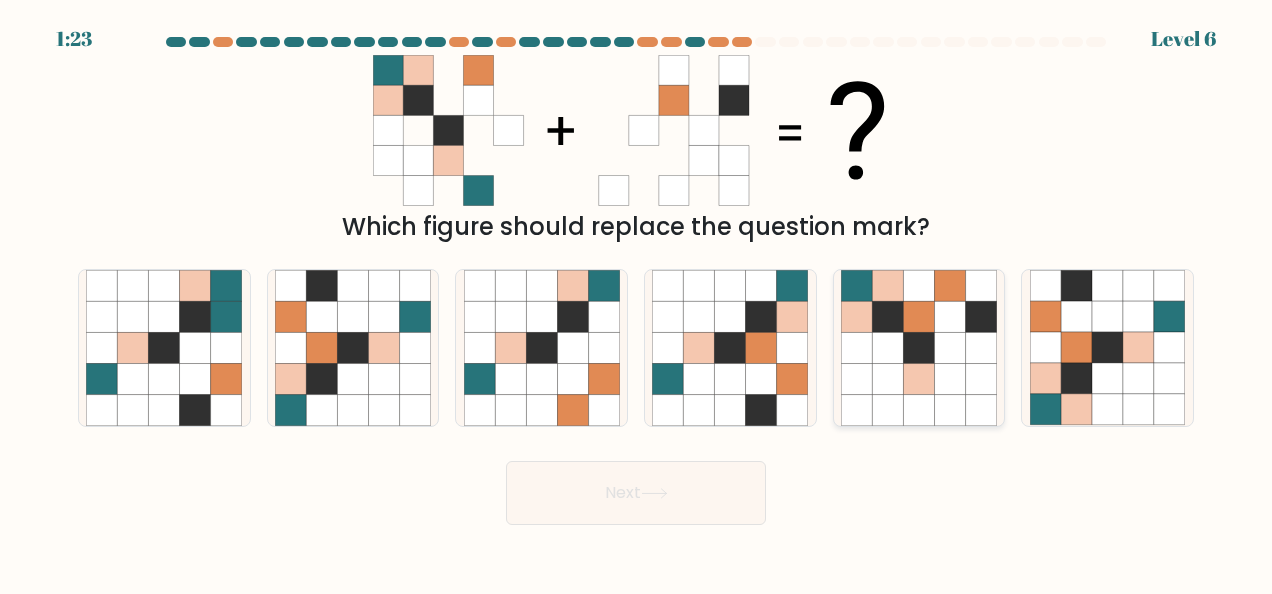 click 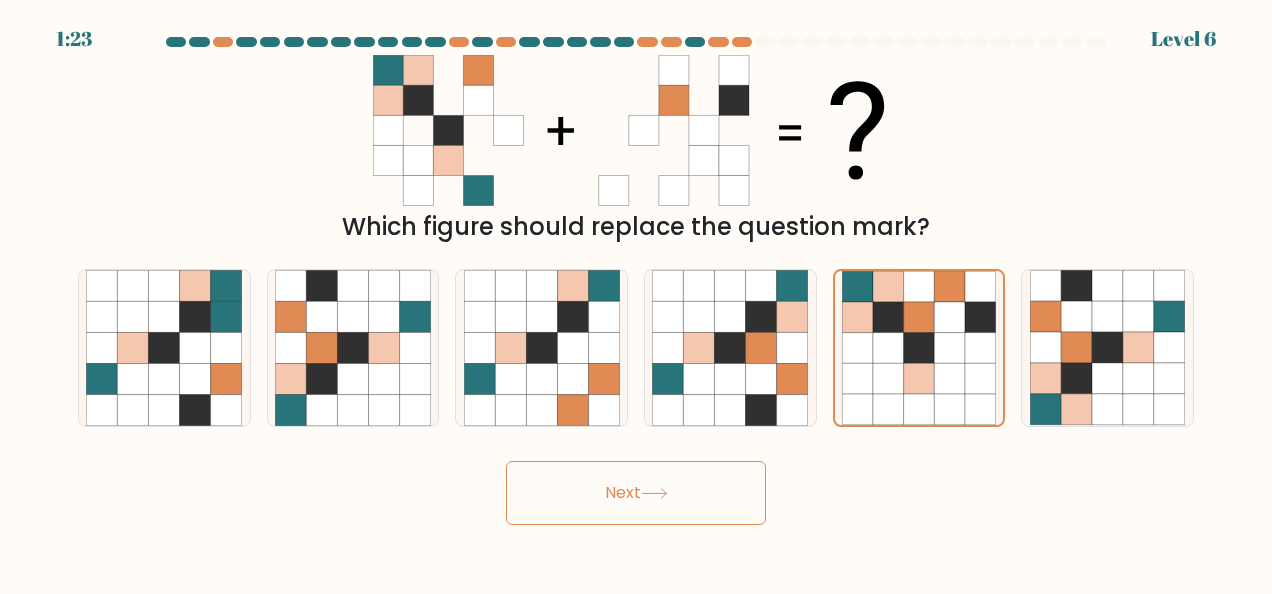 click on "Next" at bounding box center (636, 493) 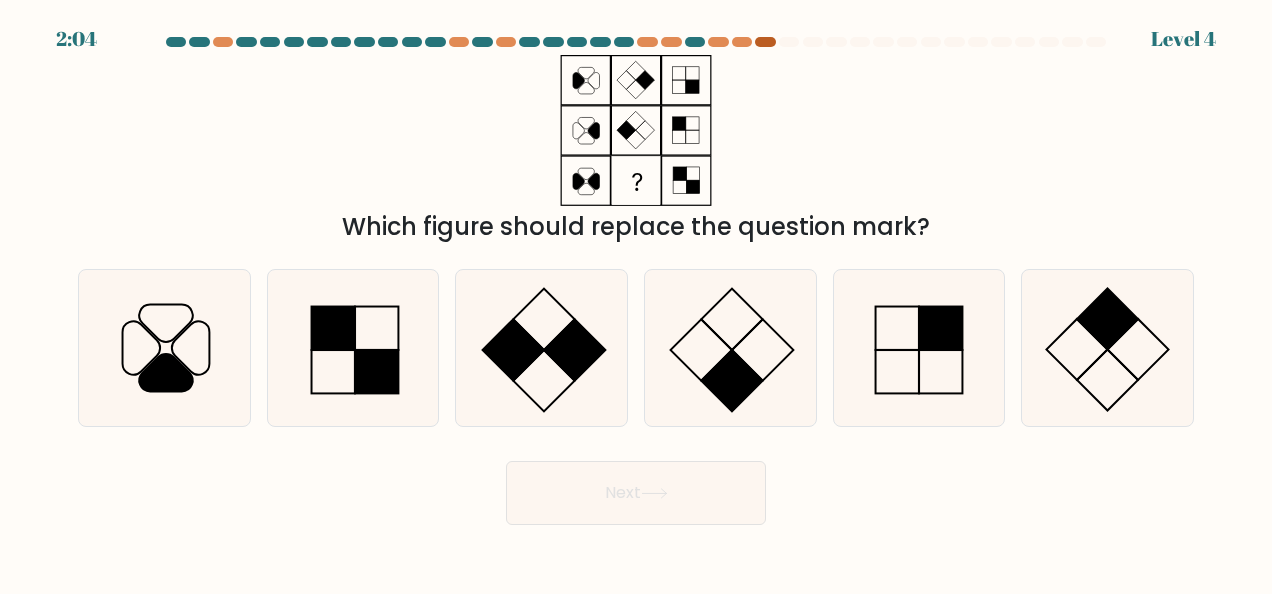 click at bounding box center [765, 42] 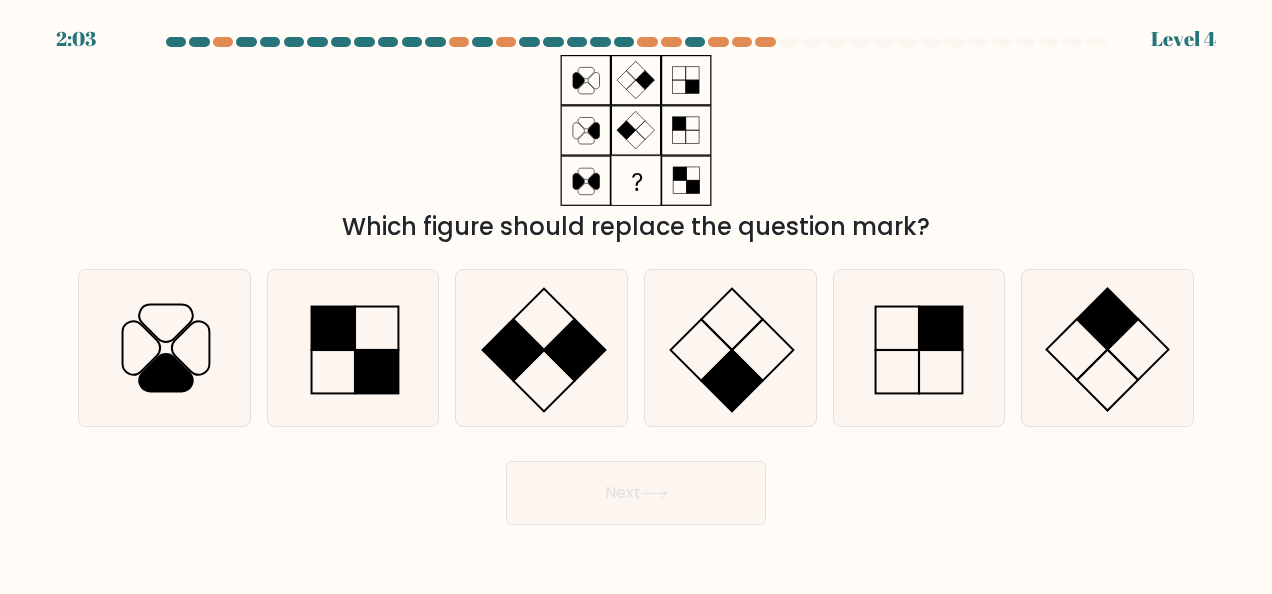 click on "Which figure should replace the question mark?" at bounding box center (636, 150) 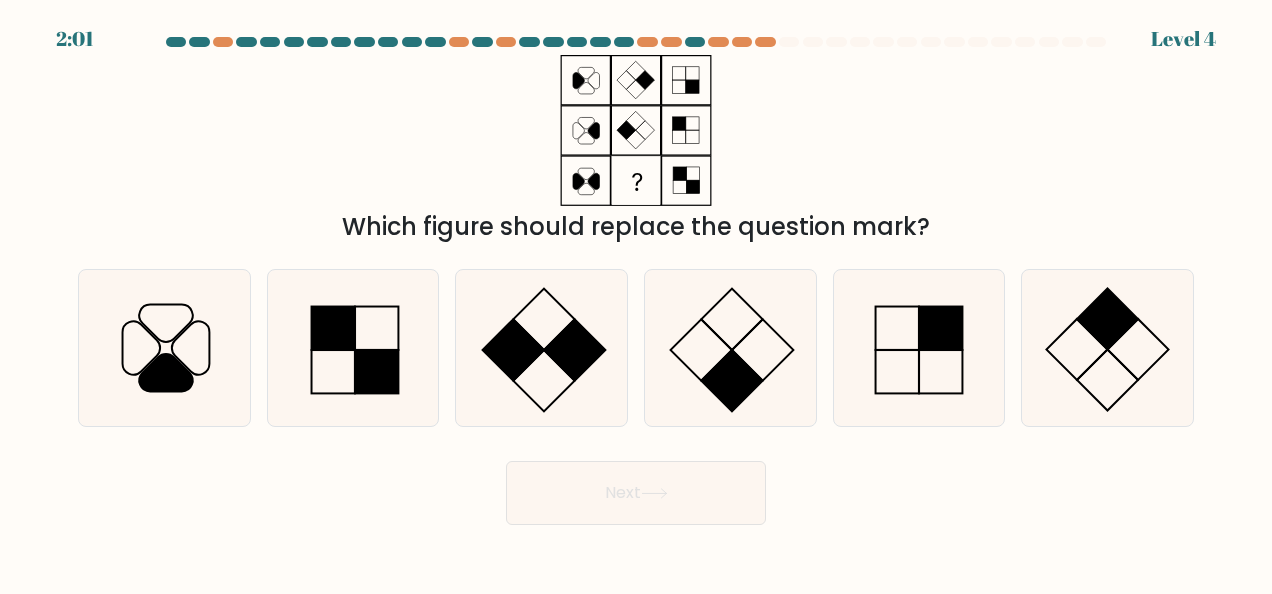 click on "2:01
Level 4" at bounding box center (636, 297) 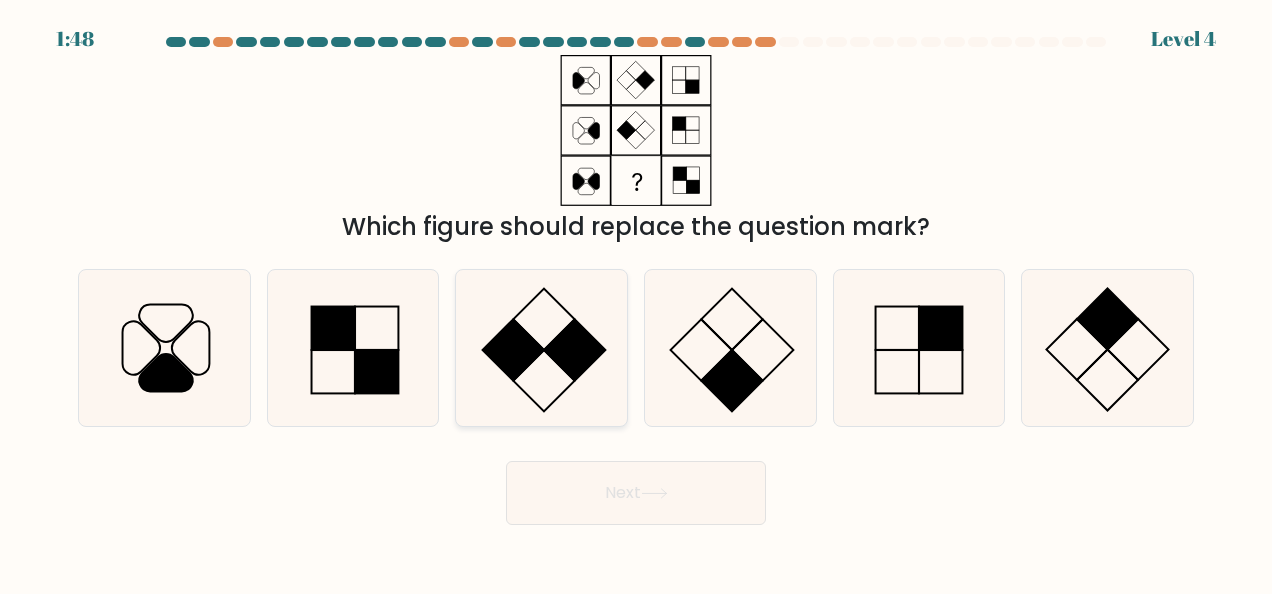 click 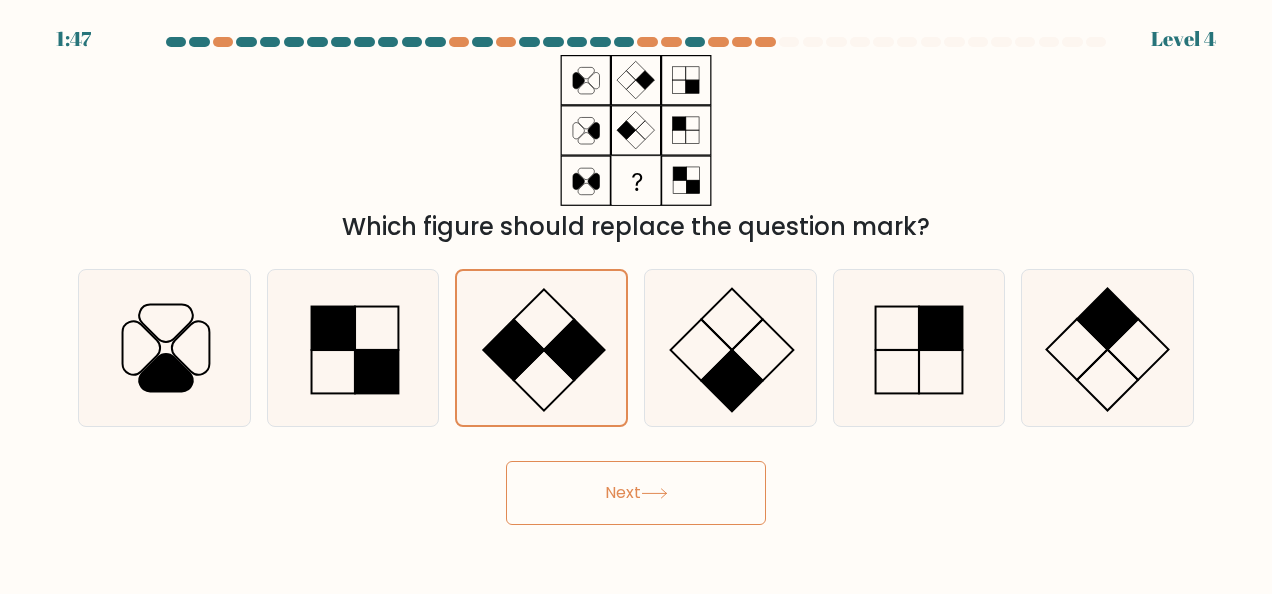 click 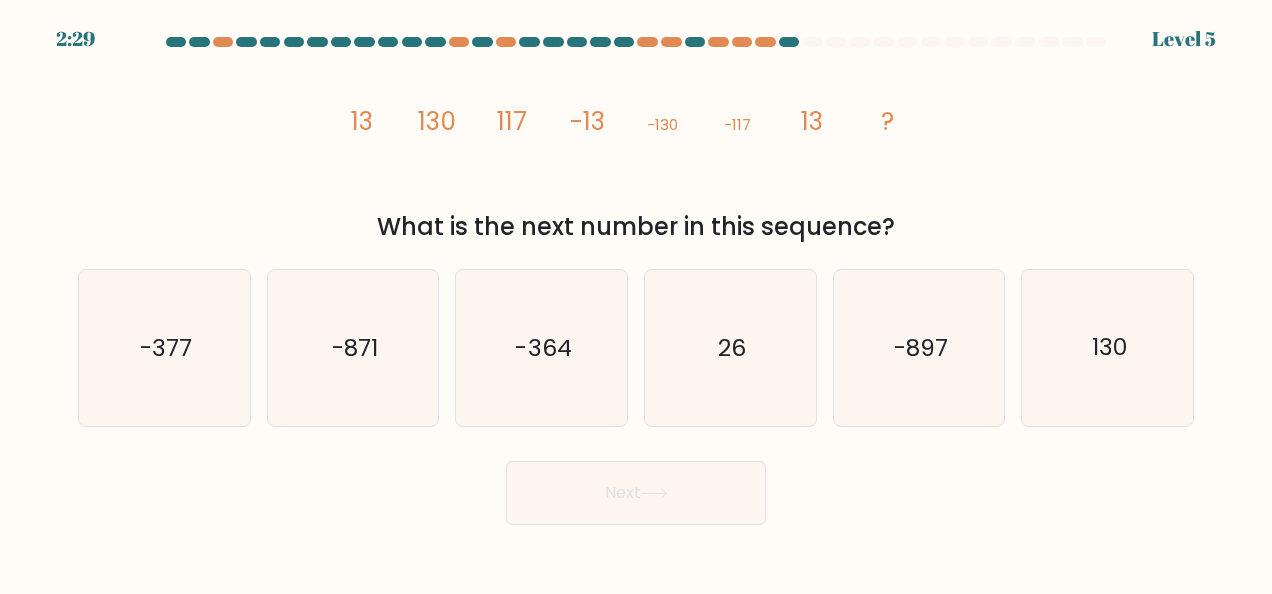 click on "2:29
Level 5" at bounding box center [636, 297] 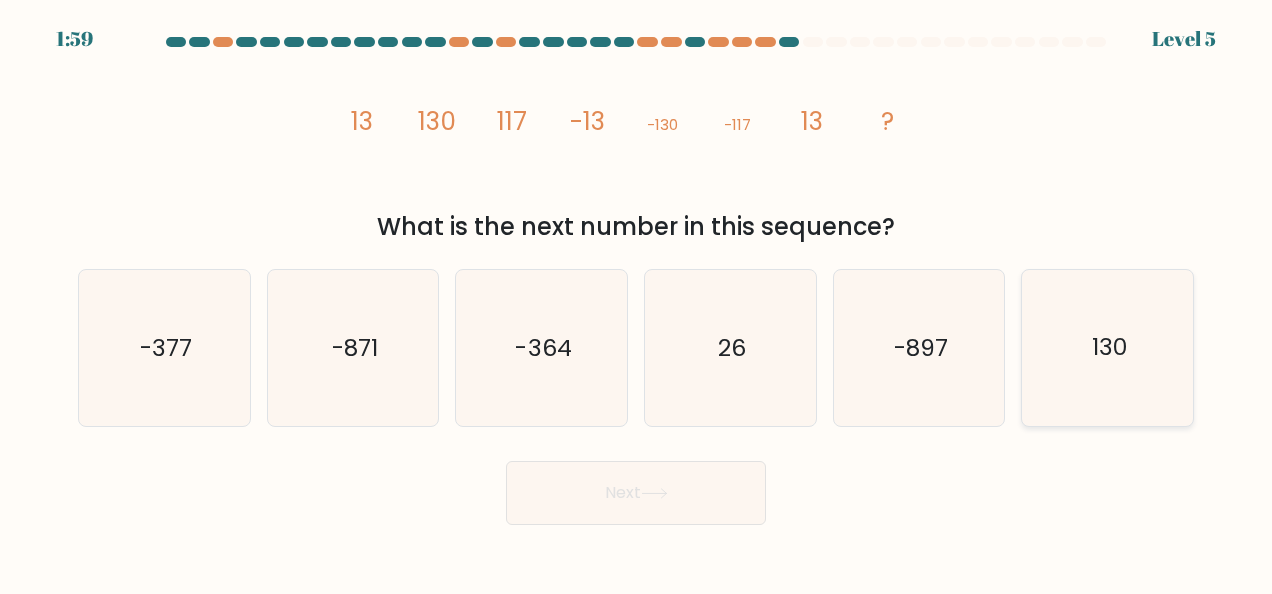click on "130" 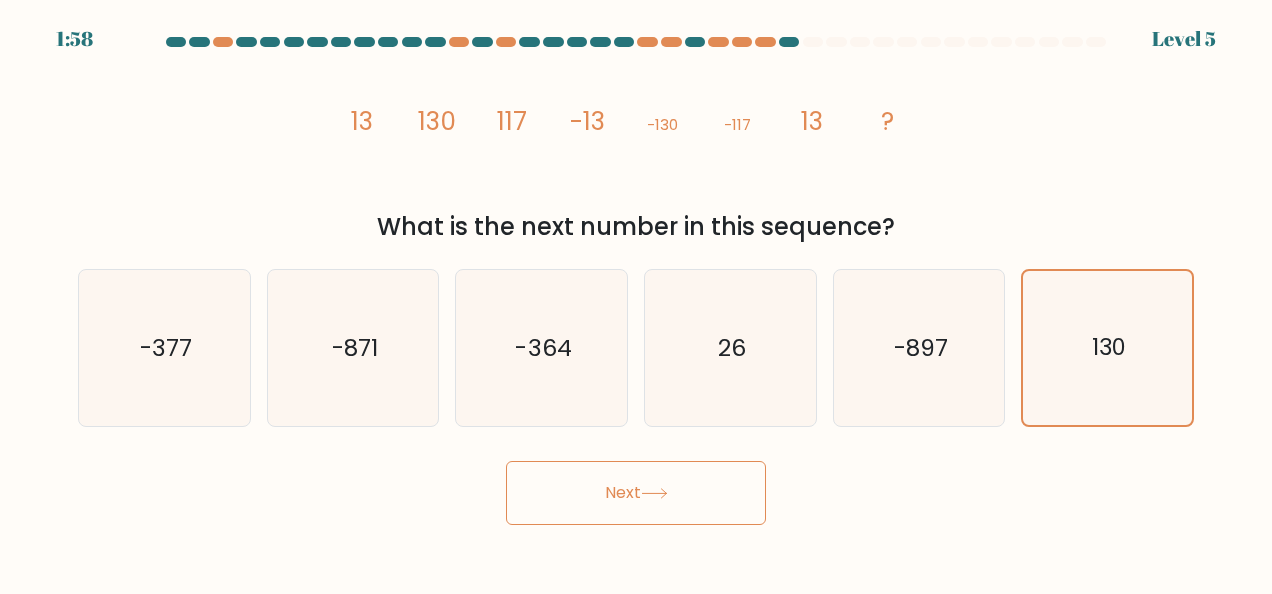 click on "Next" at bounding box center [636, 493] 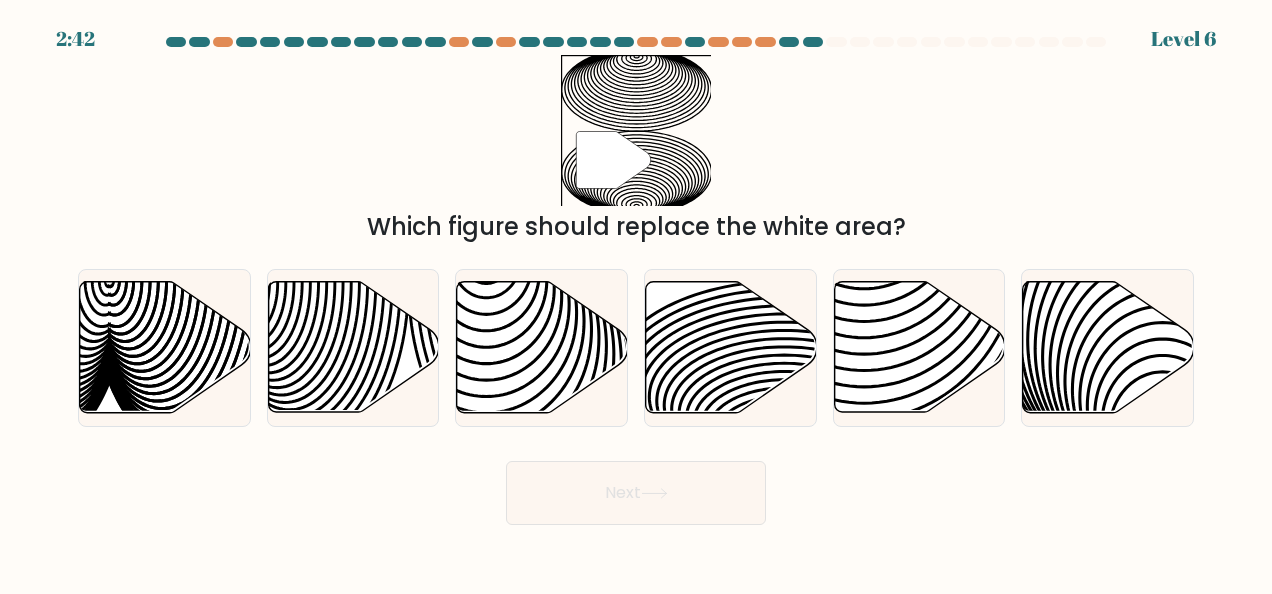click on "Next" at bounding box center [636, 488] 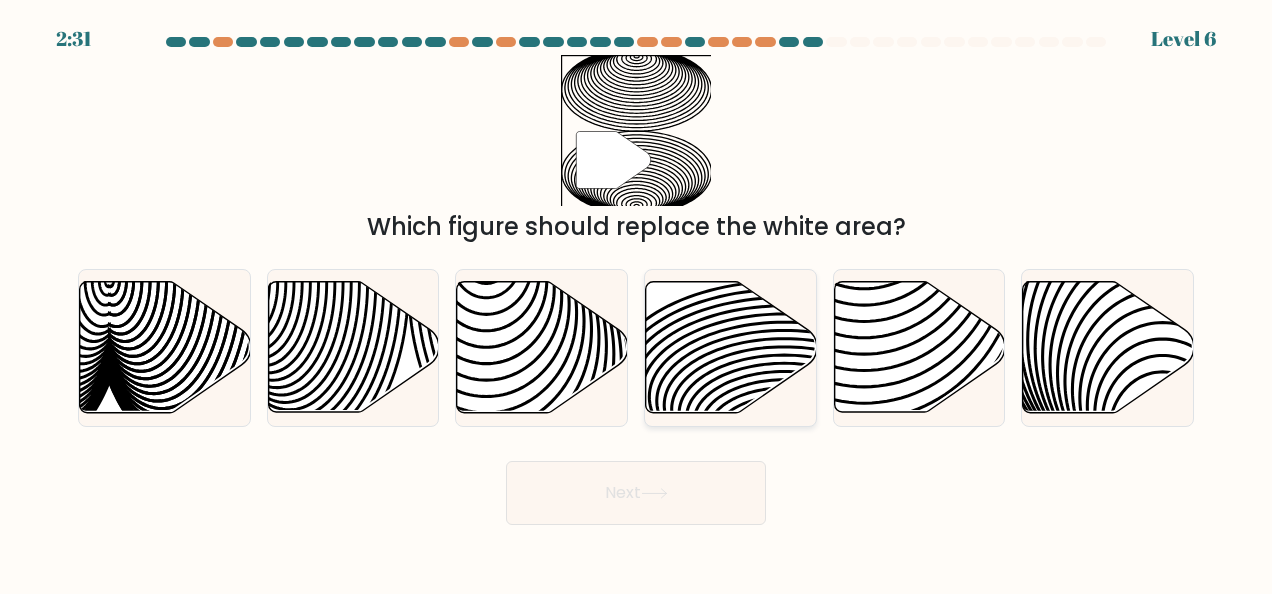 click 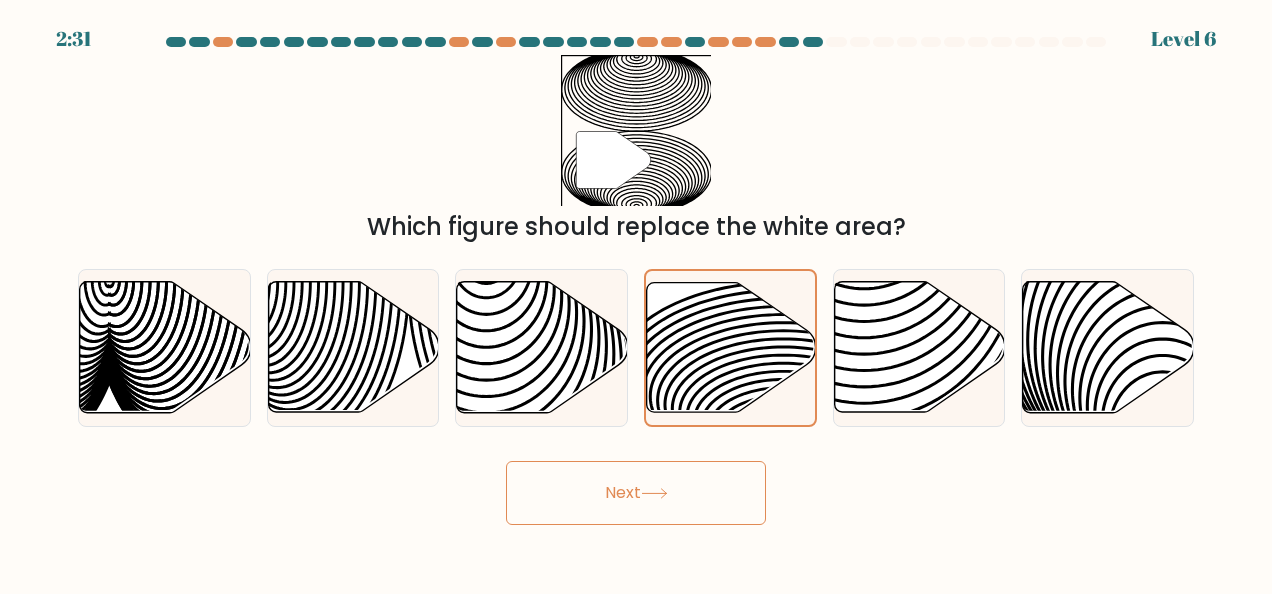 click on "Next" at bounding box center [636, 493] 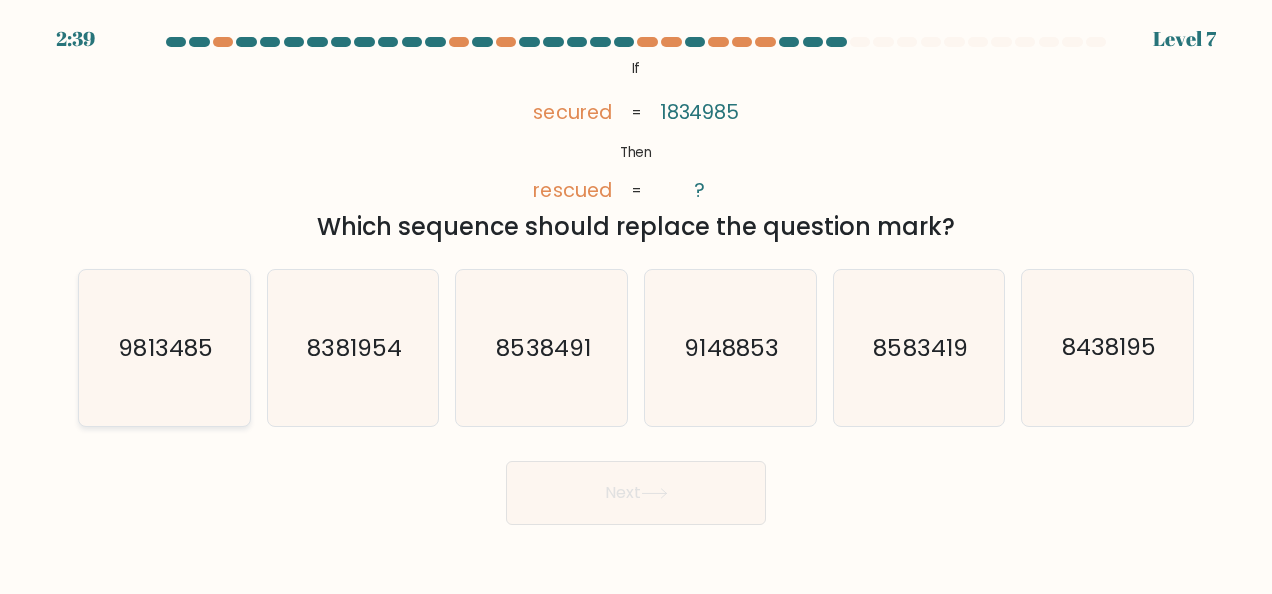 click on "9813485" 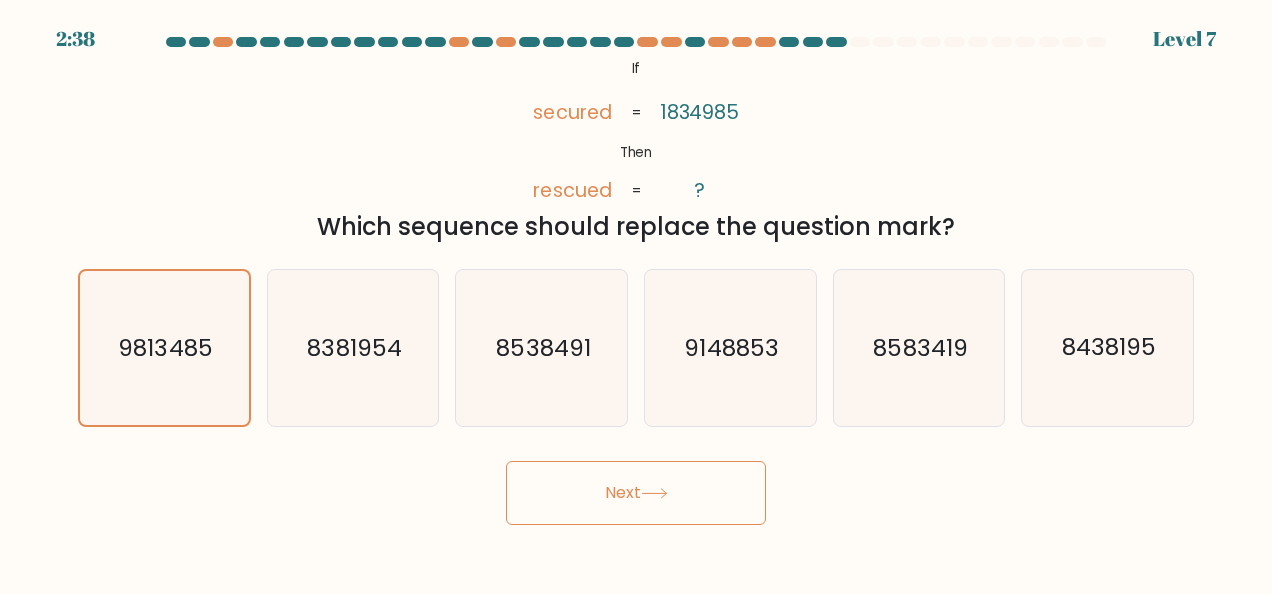 click on "Next" at bounding box center (636, 493) 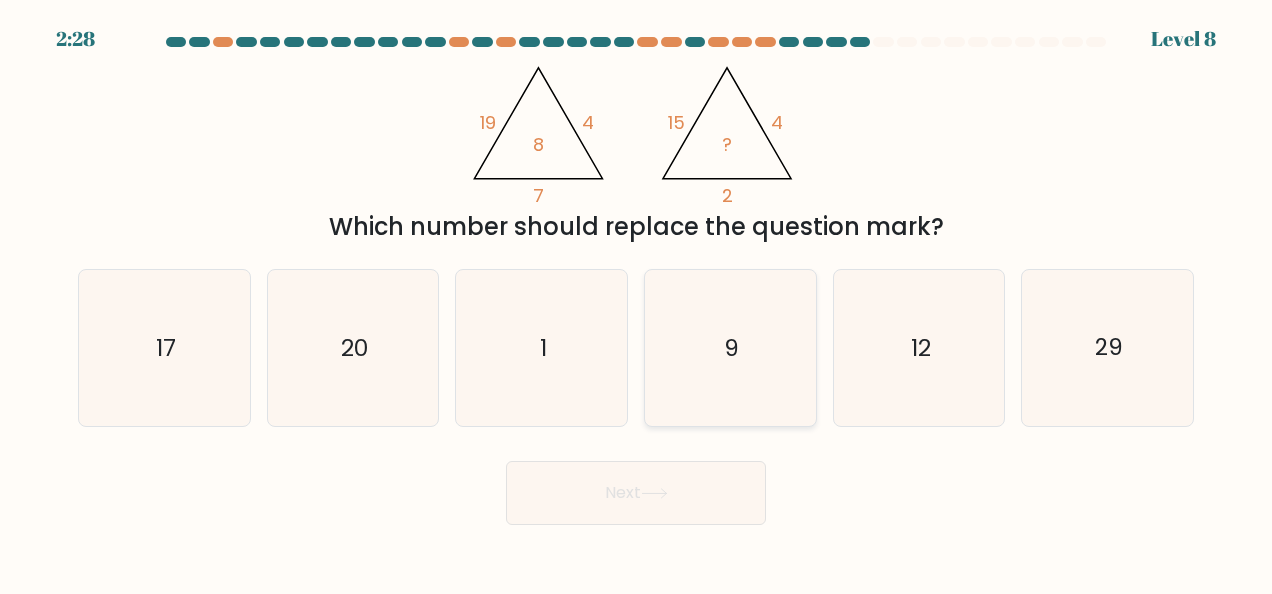 click on "9" 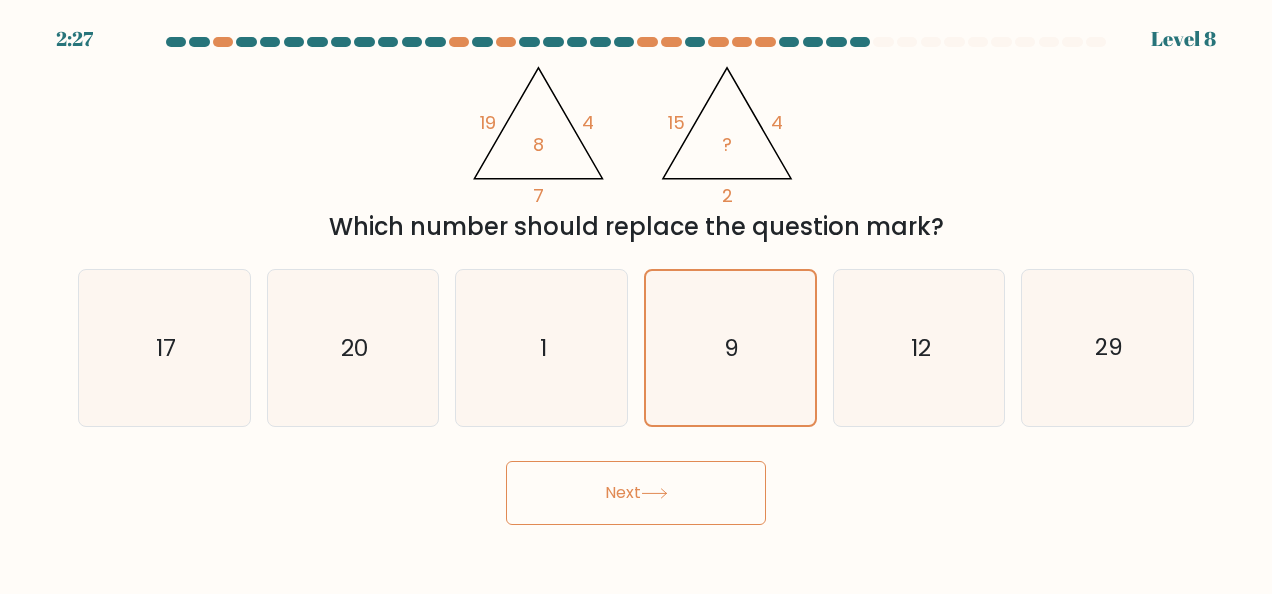 click on "Next" at bounding box center (636, 493) 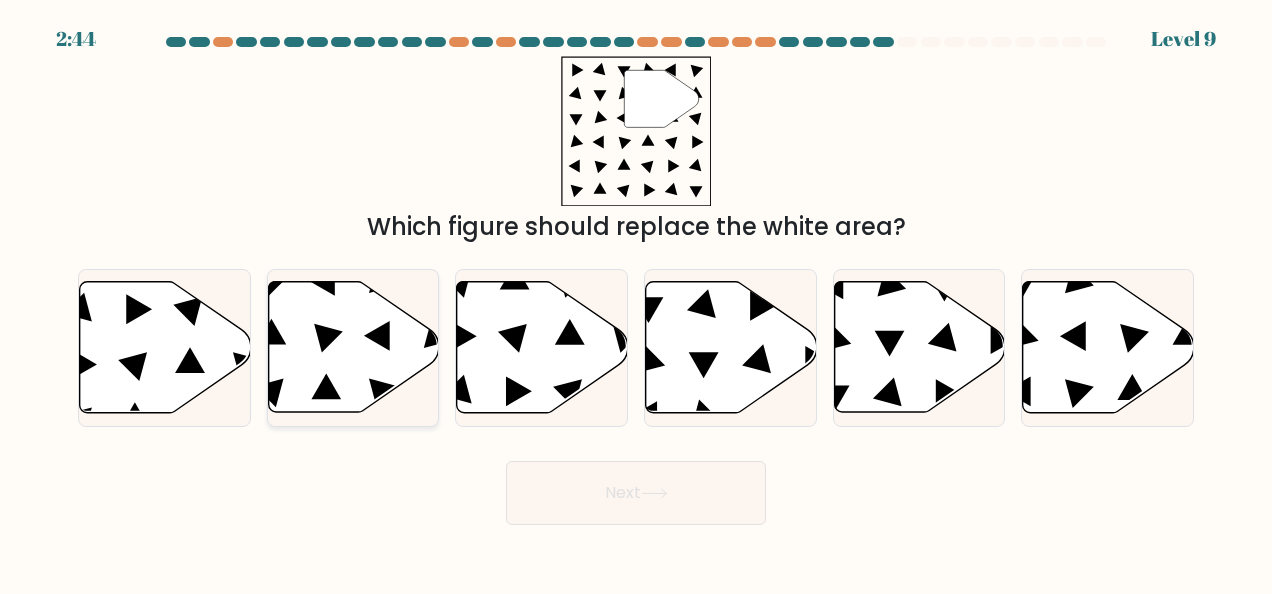 click 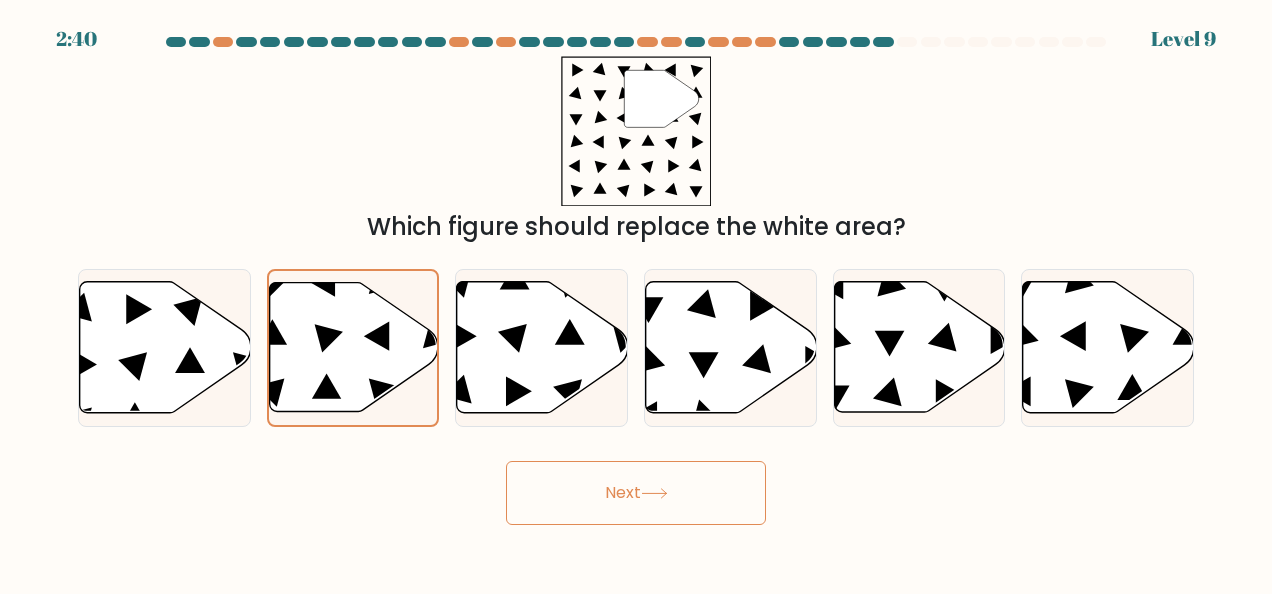 click 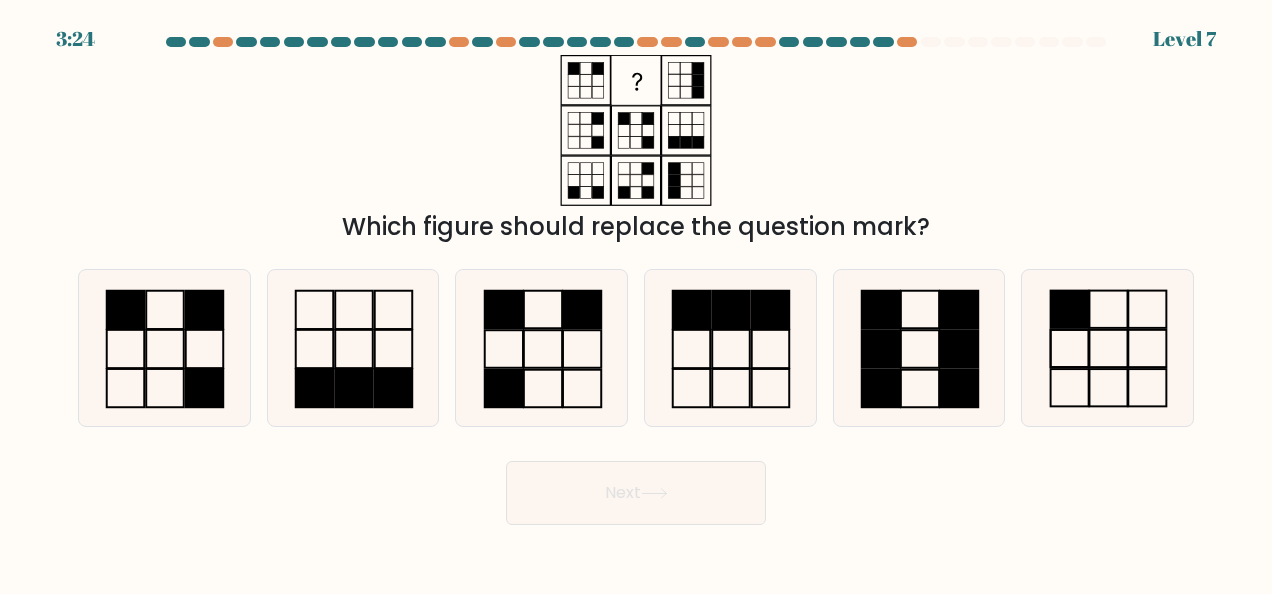 click on "Next" at bounding box center (636, 488) 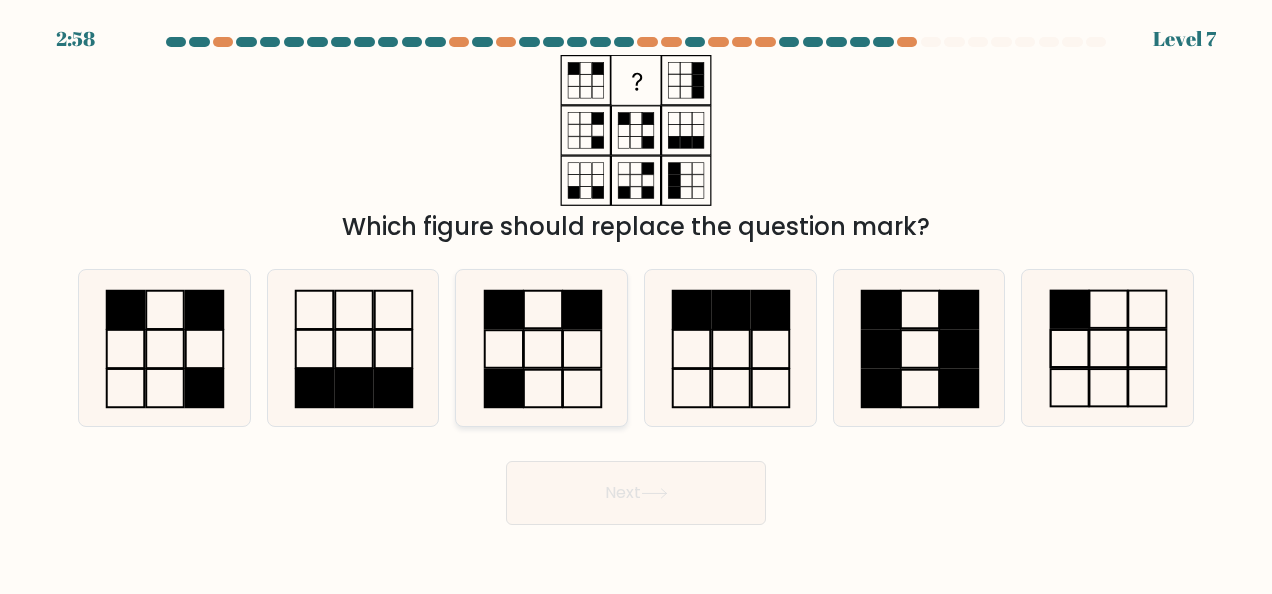 click 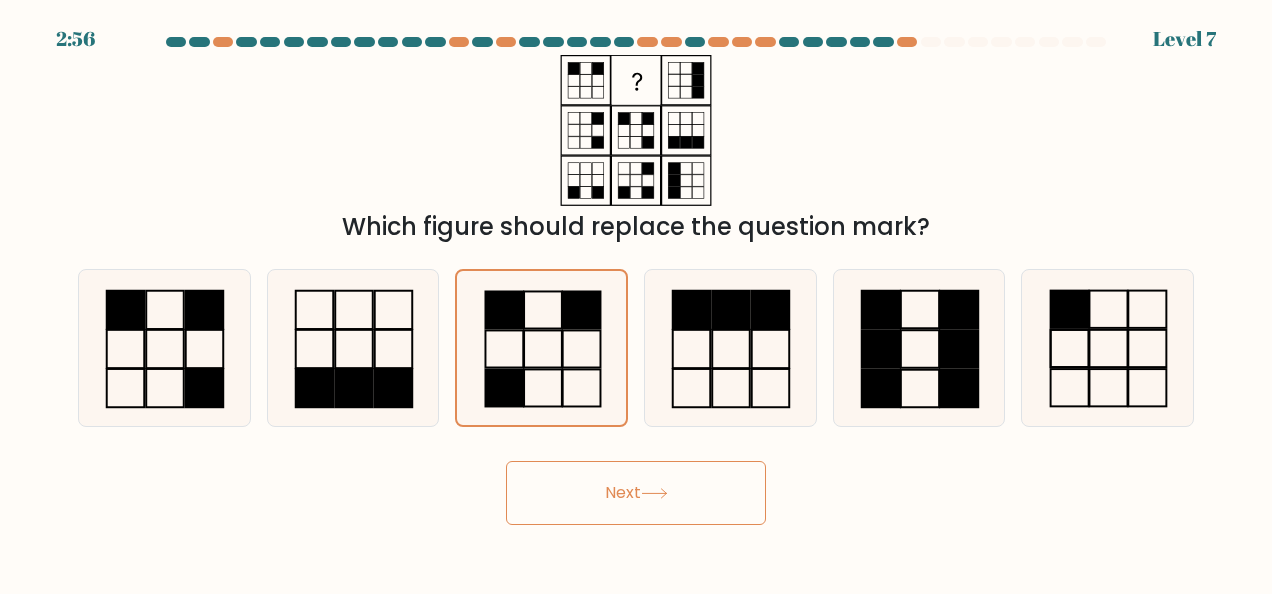 click on "Next" at bounding box center (636, 493) 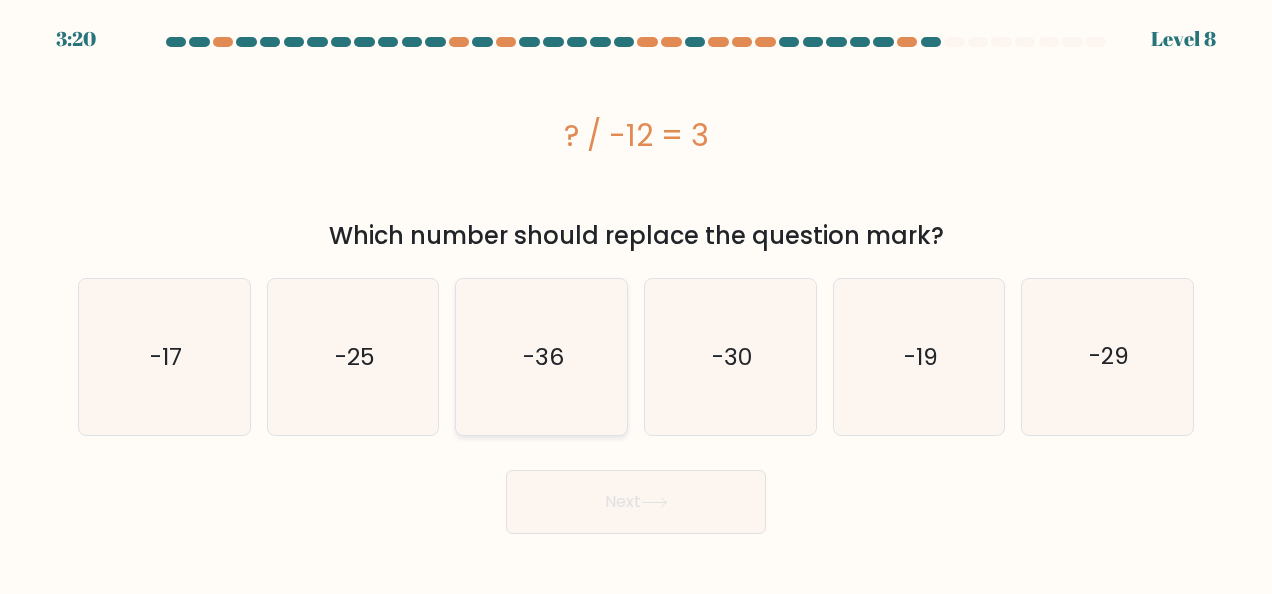 click on "-36" 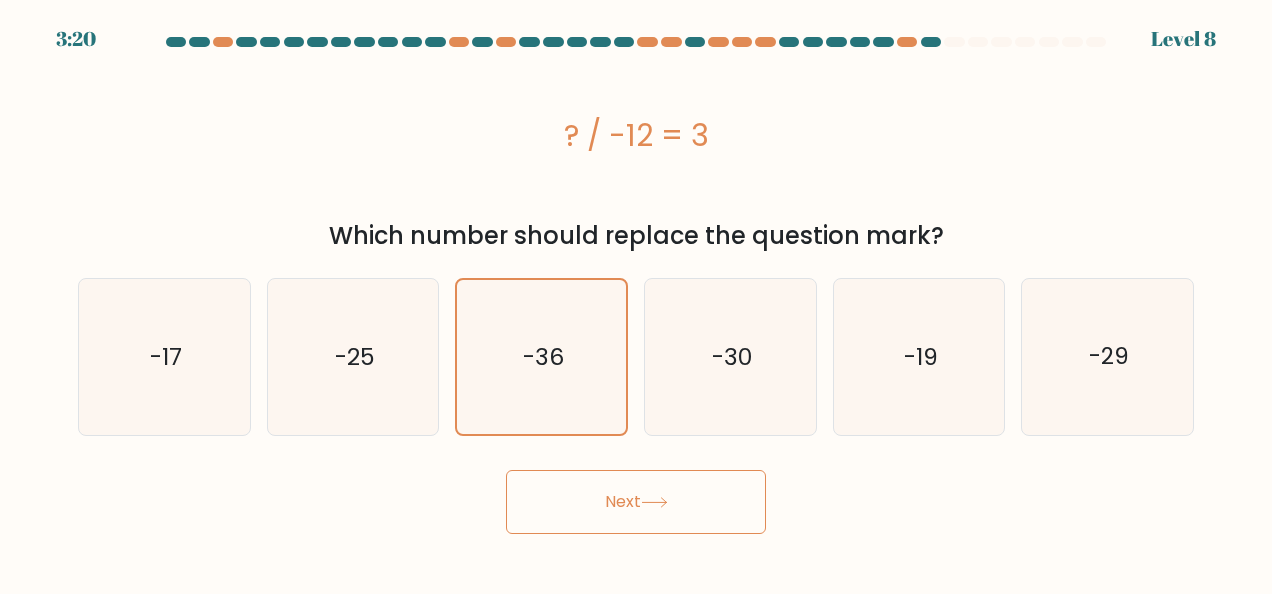 click on "Next" at bounding box center [636, 502] 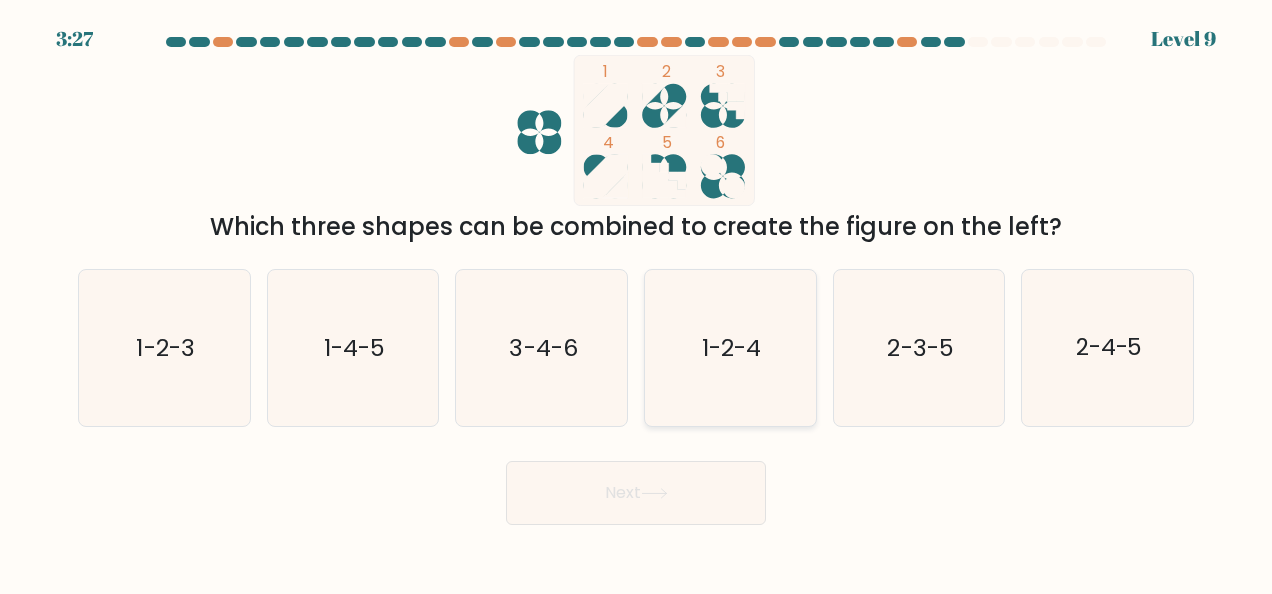 click on "1-2-4" 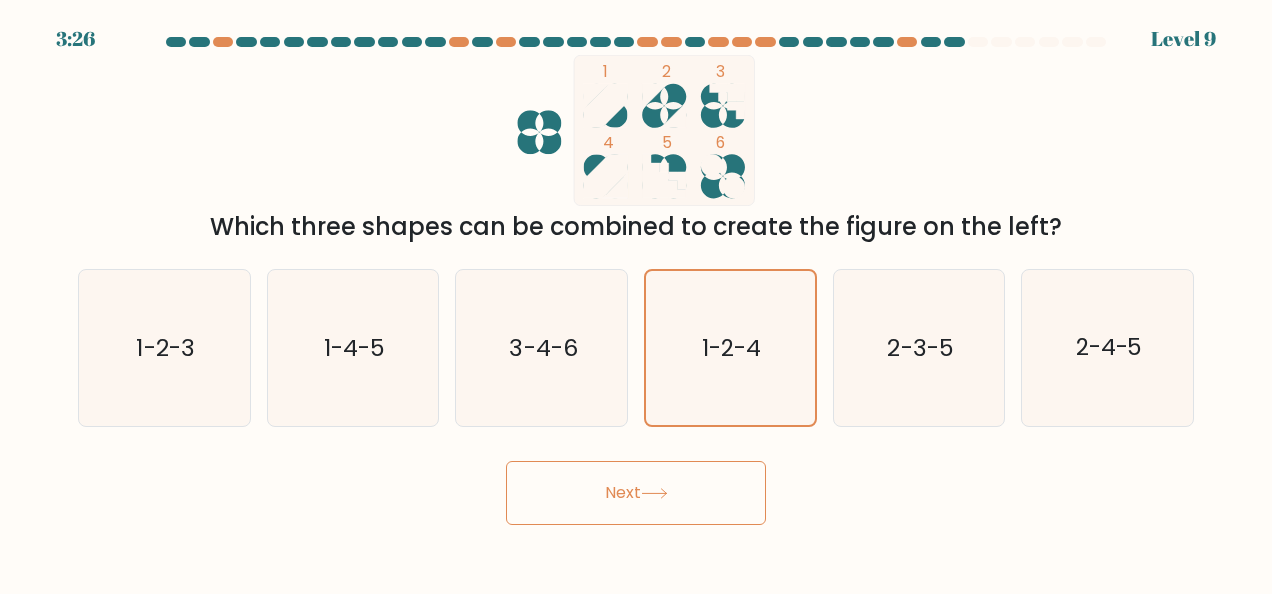 click on "Next" at bounding box center [636, 493] 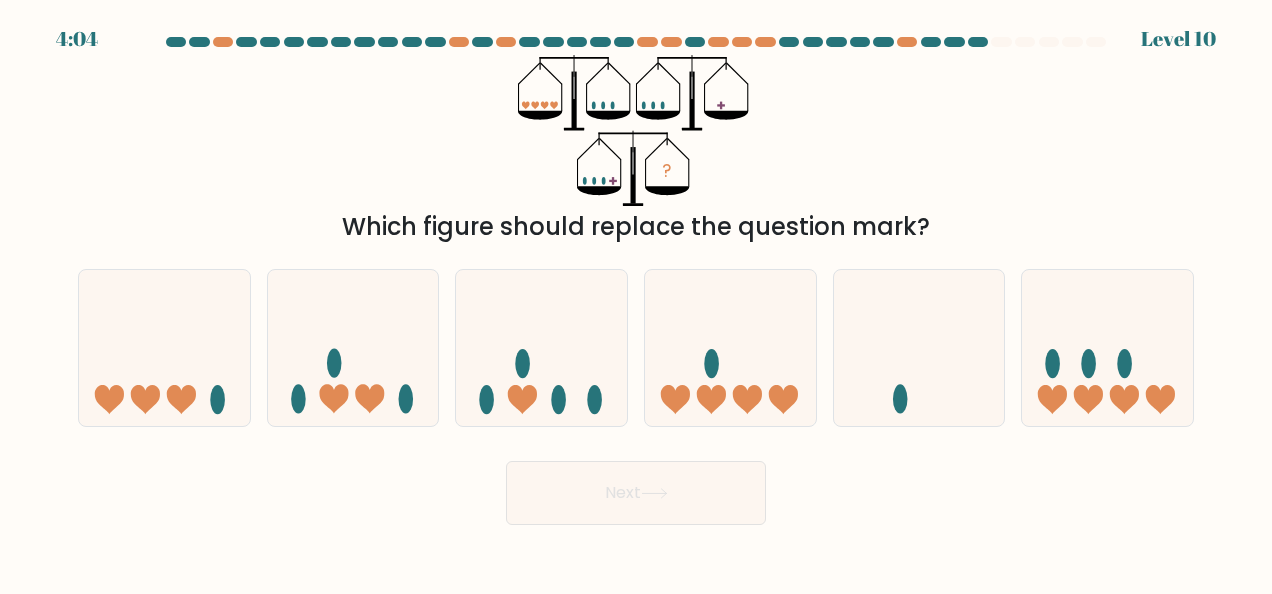 click on "?
Which figure should replace the question mark?" at bounding box center (636, 150) 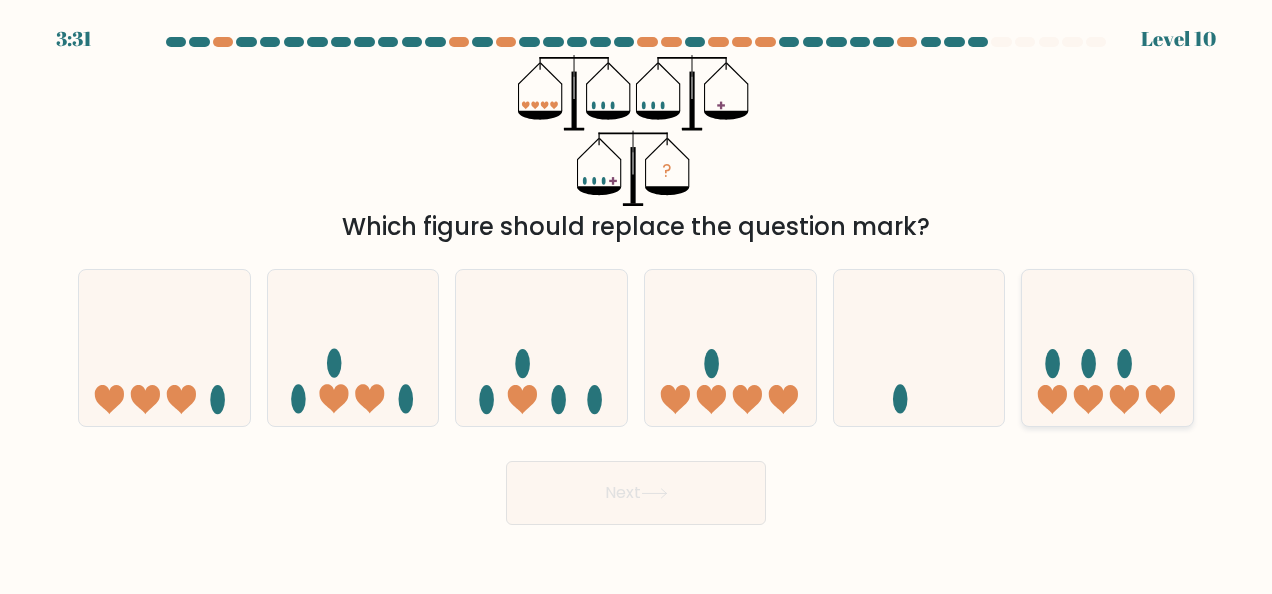 click 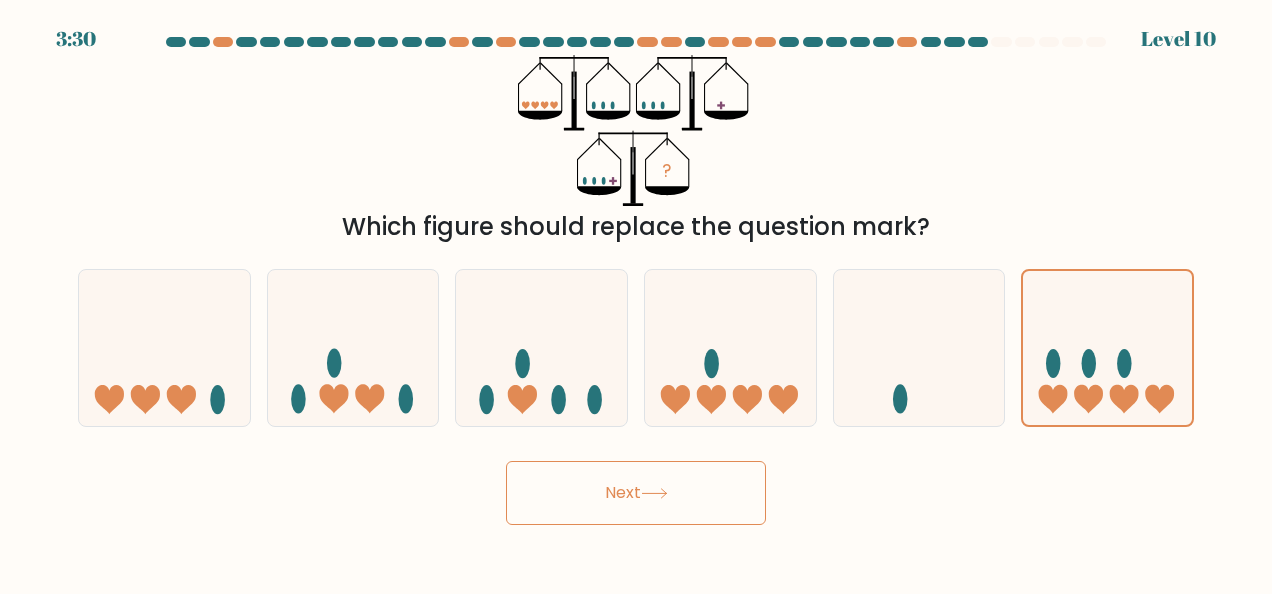 click on "Next" at bounding box center (636, 493) 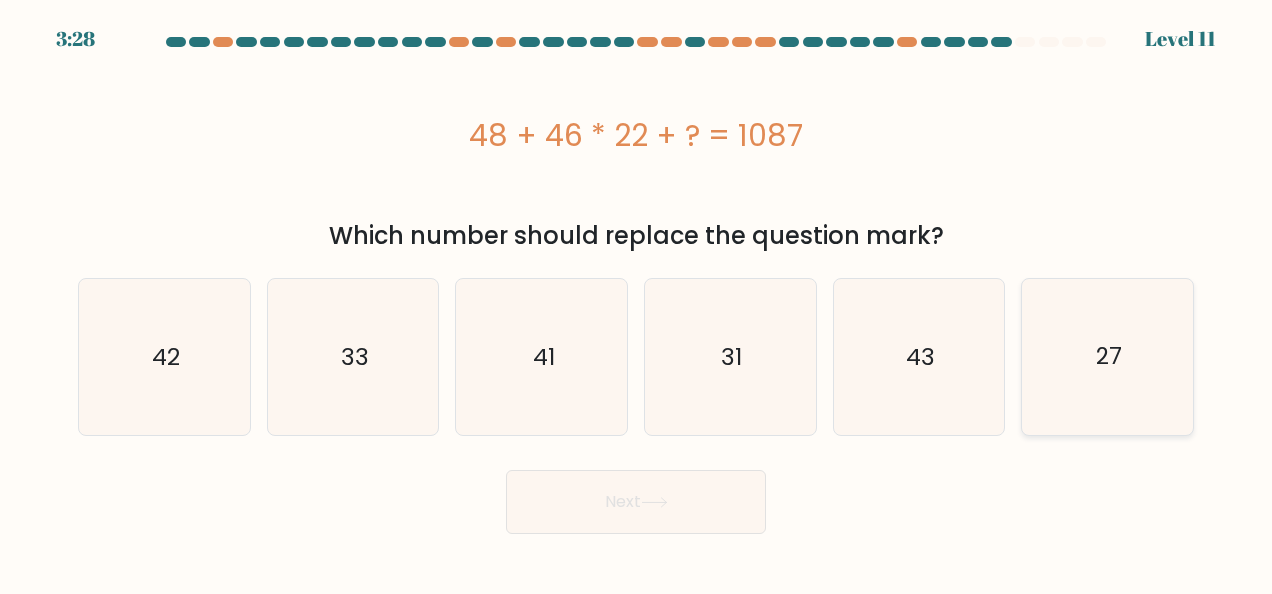 click on "27" 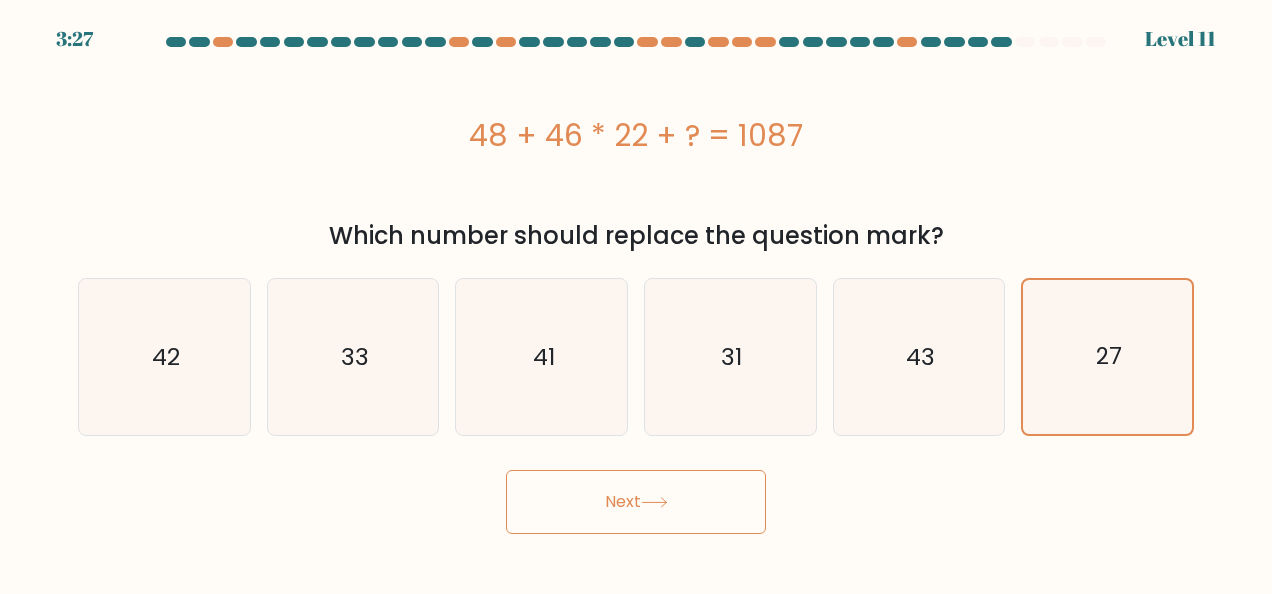 click on "Next" at bounding box center [636, 502] 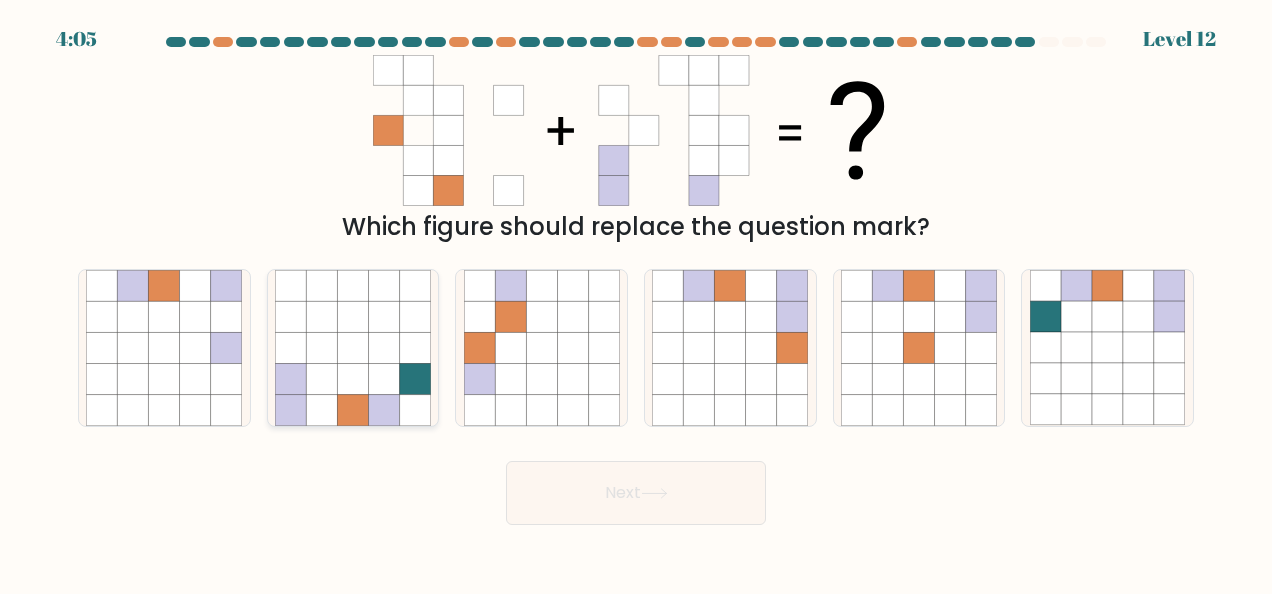 click 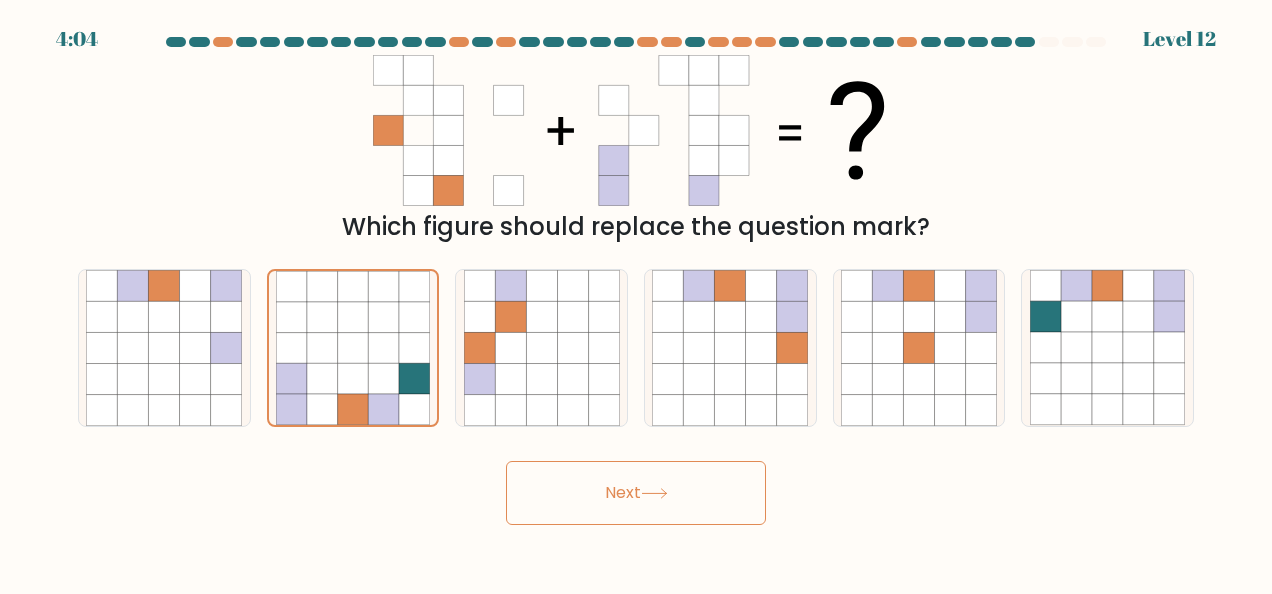 click on "Next" at bounding box center [636, 493] 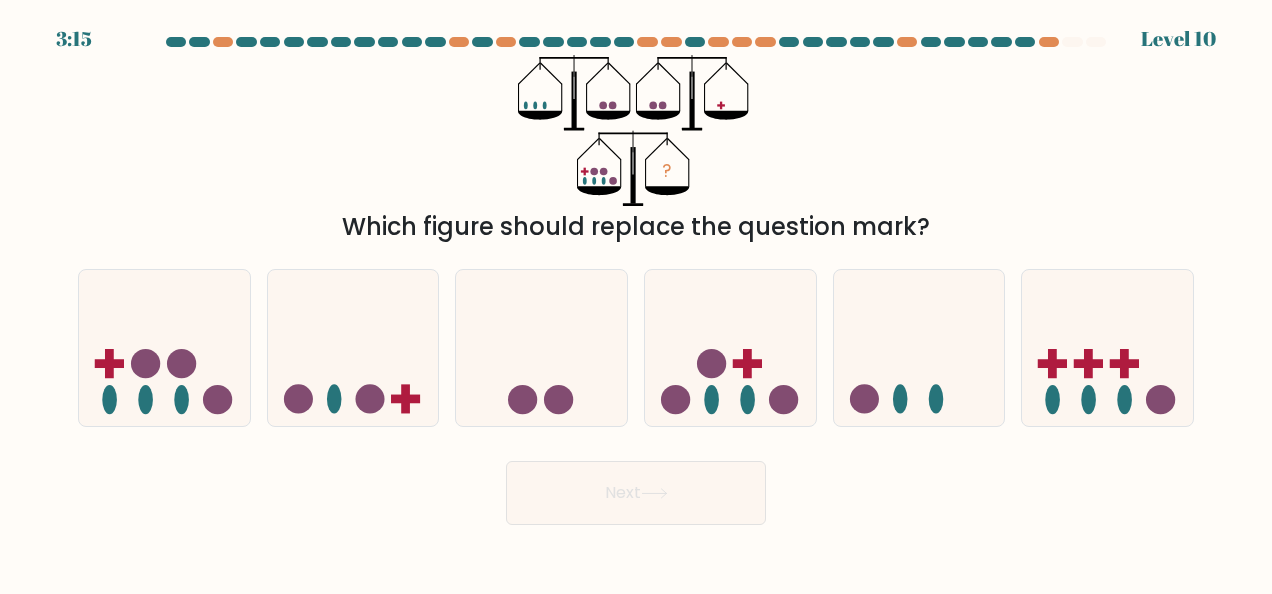 drag, startPoint x: 149, startPoint y: 385, endPoint x: 261, endPoint y: 402, distance: 113.28283 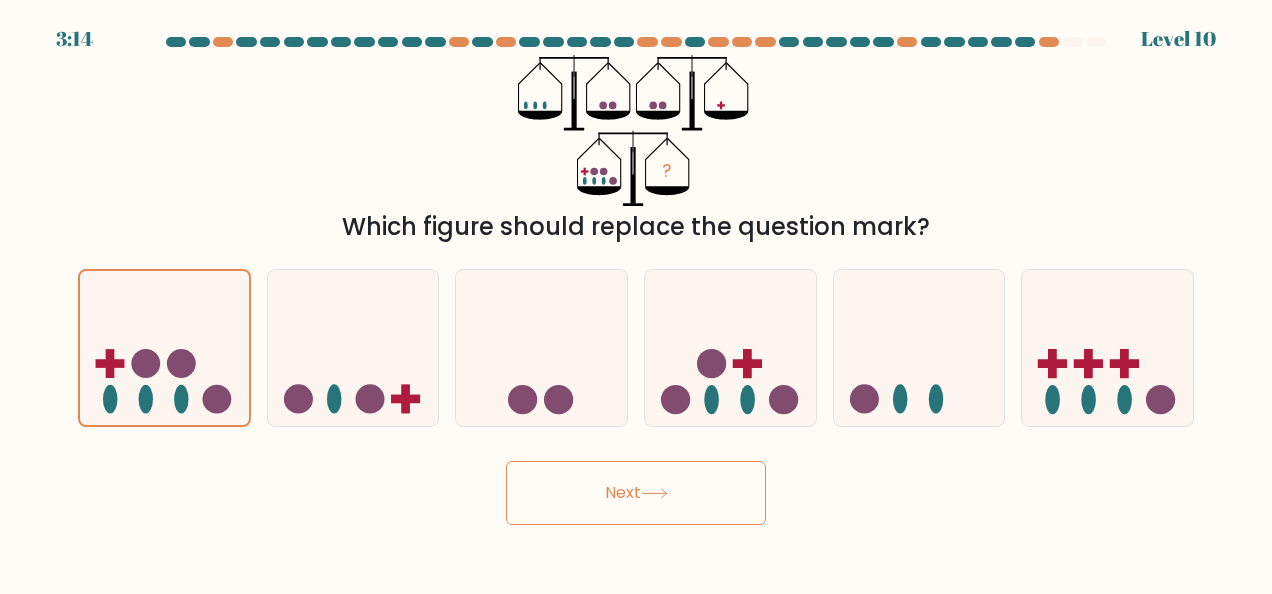 click on "Next" at bounding box center [636, 493] 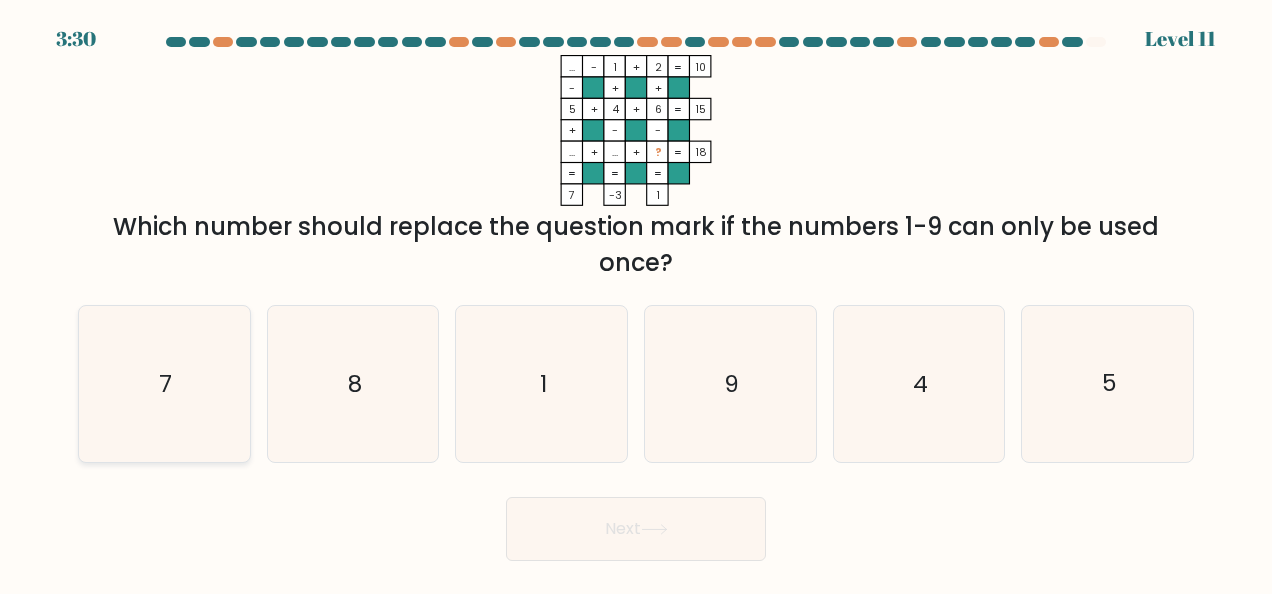 click on "7" 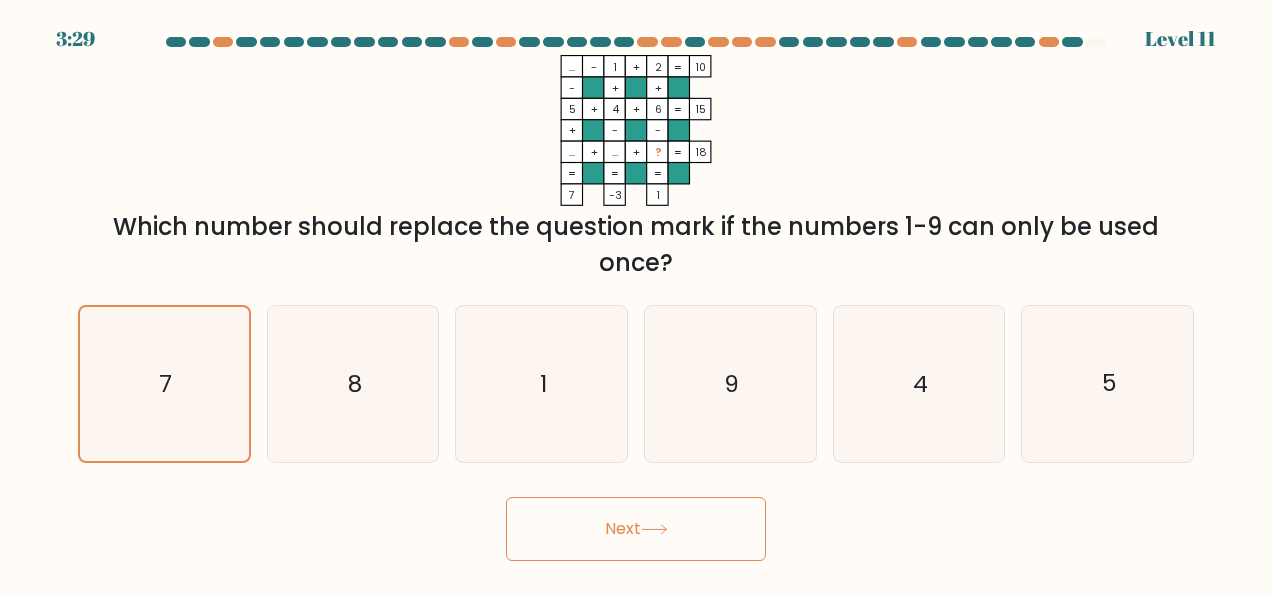 click on "Next" at bounding box center [636, 529] 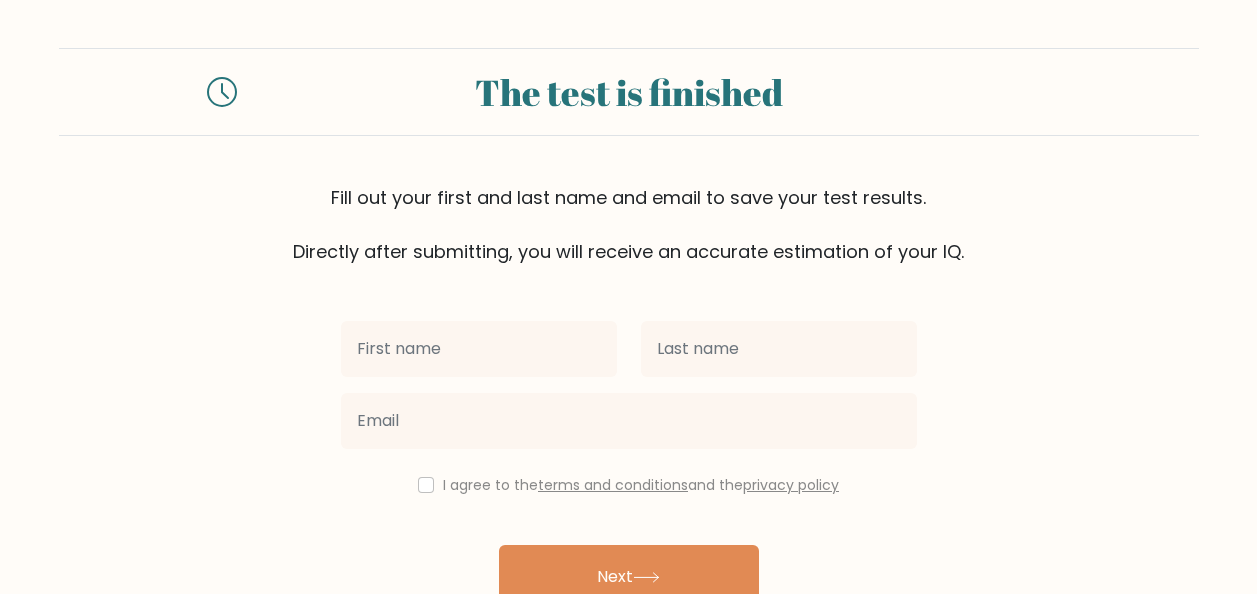scroll, scrollTop: 0, scrollLeft: 0, axis: both 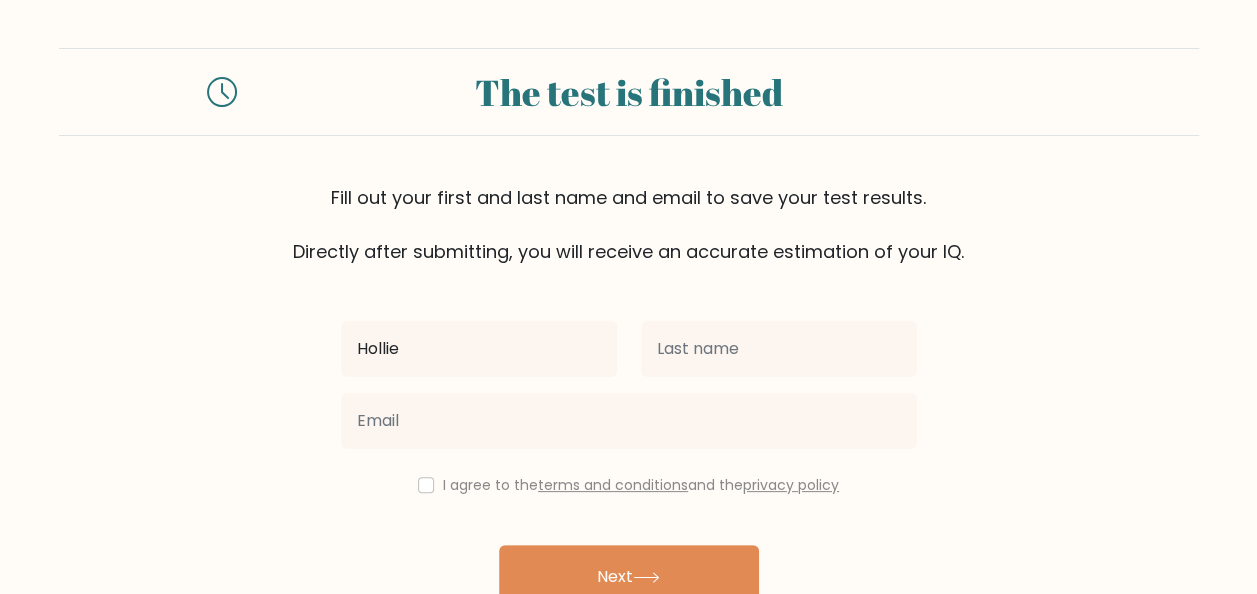 type on "Hollie" 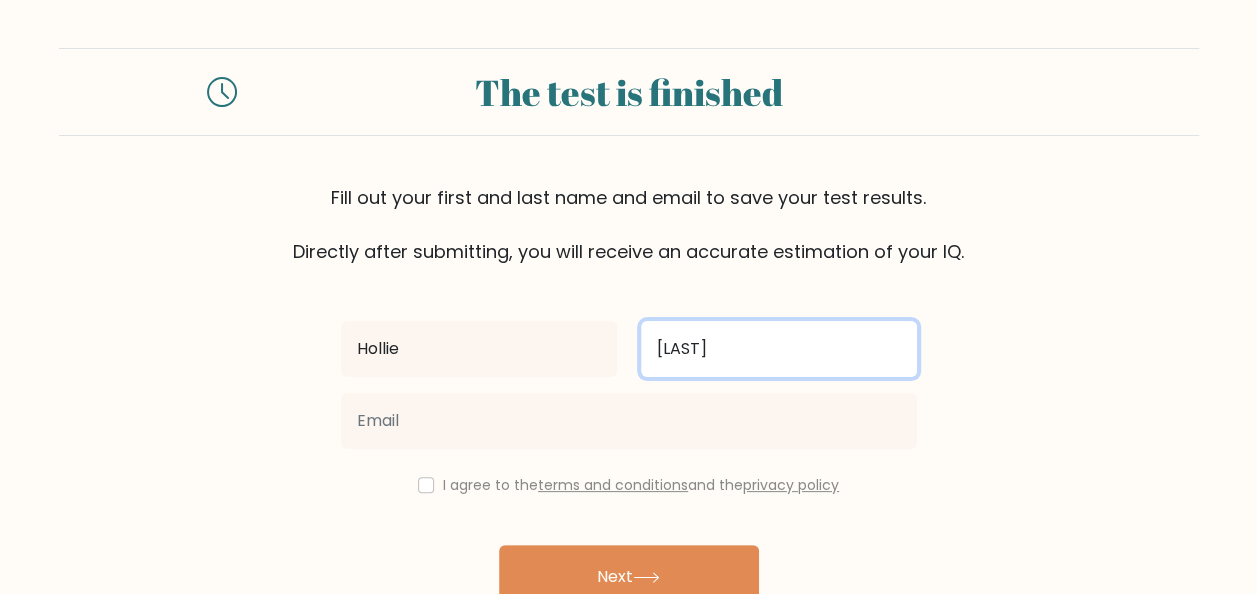 type on "[LAST]" 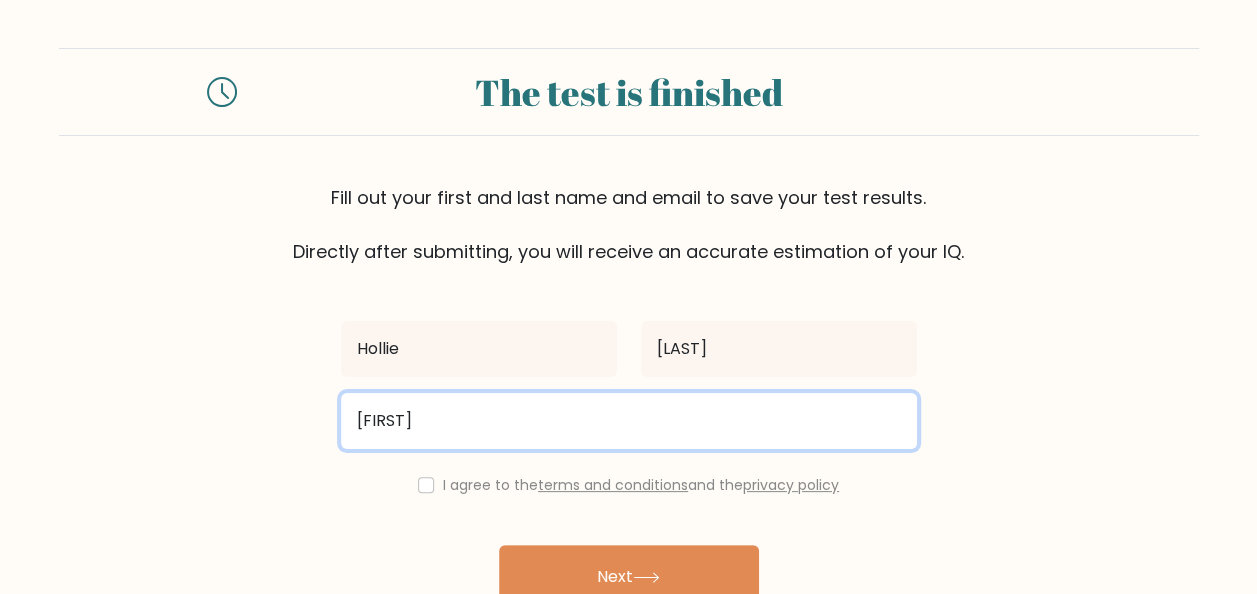 type on "[EMAIL]" 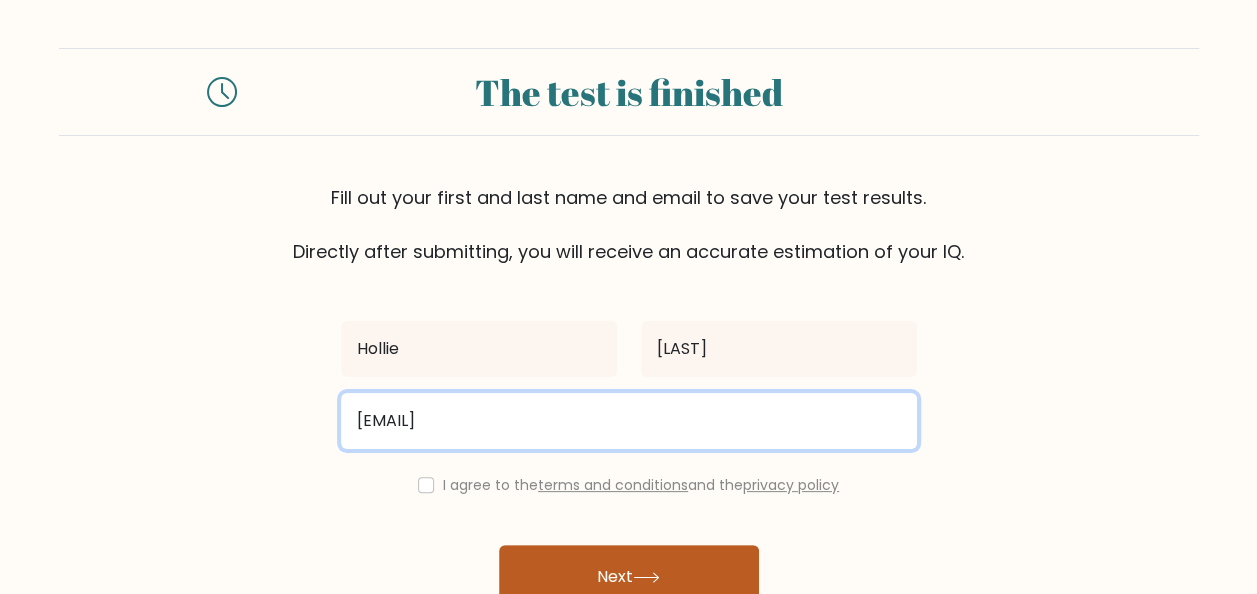 scroll, scrollTop: 100, scrollLeft: 0, axis: vertical 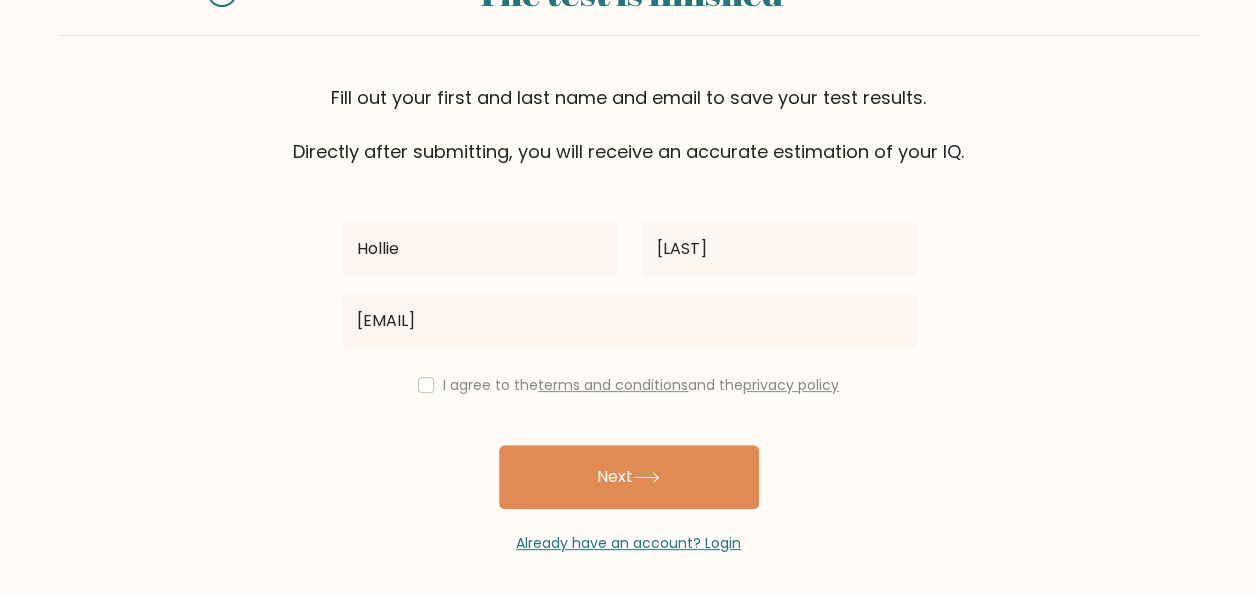 click on "I agree to the  terms and conditions  and the  privacy policy" at bounding box center (641, 385) 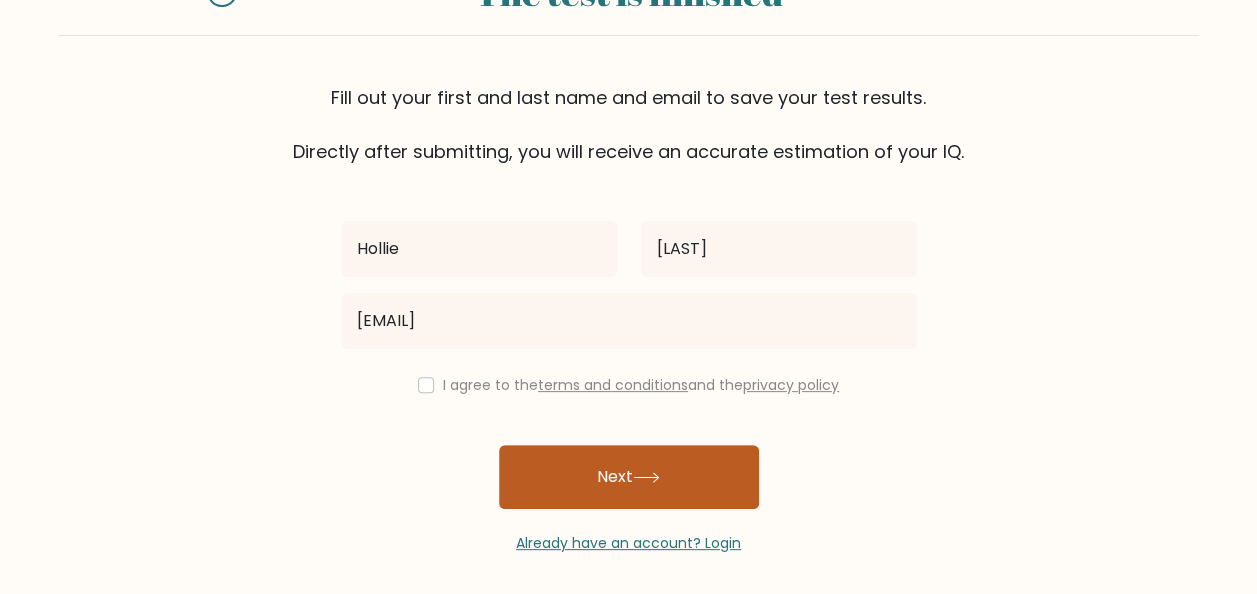 click on "Next" at bounding box center (629, 477) 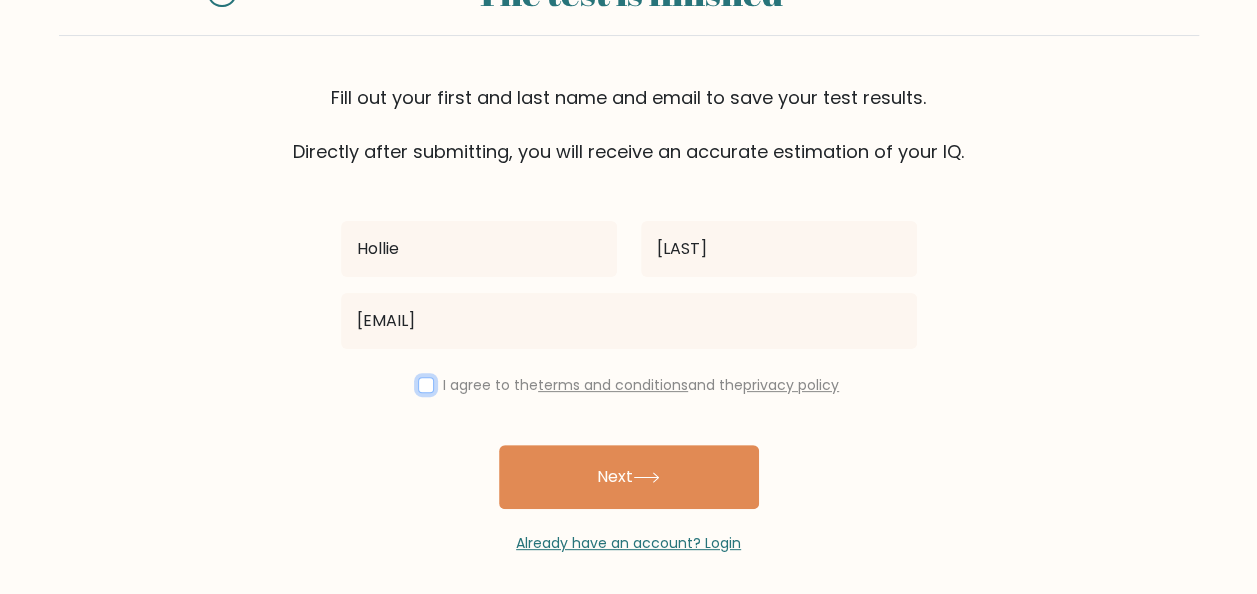click at bounding box center [426, 385] 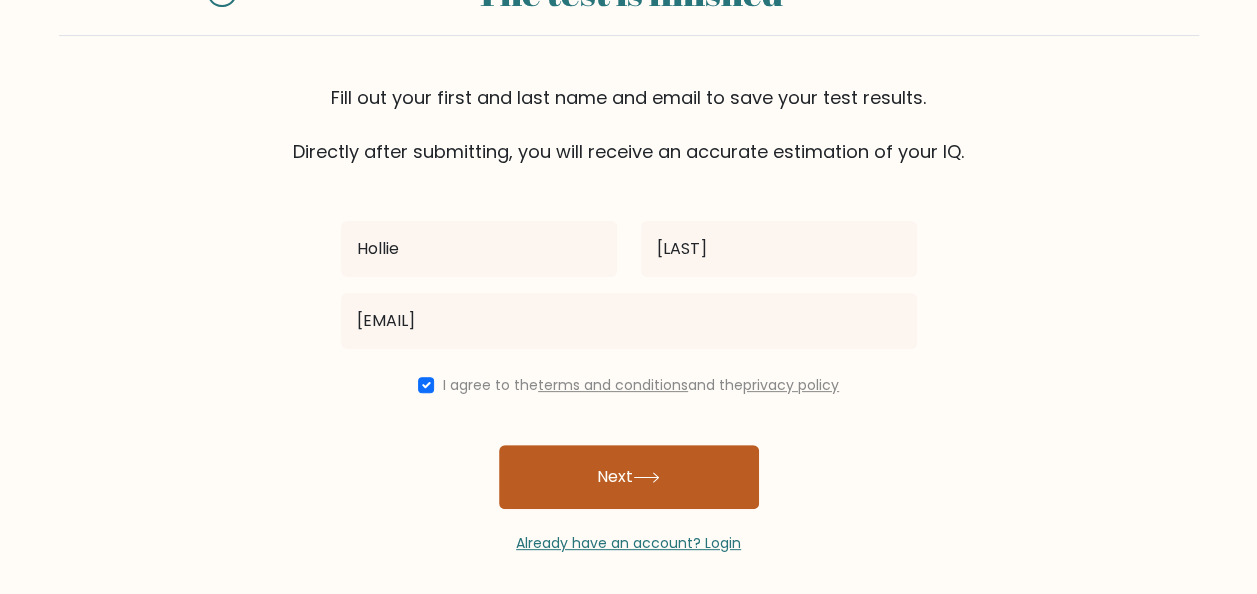 click on "Next" at bounding box center [629, 477] 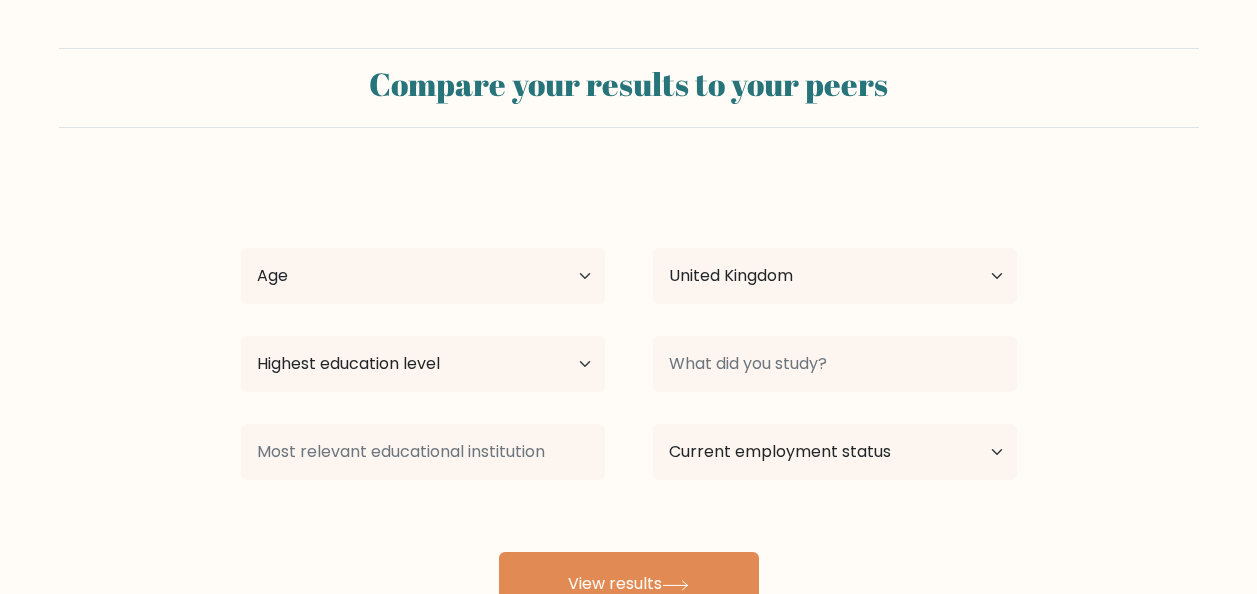 select on "GB" 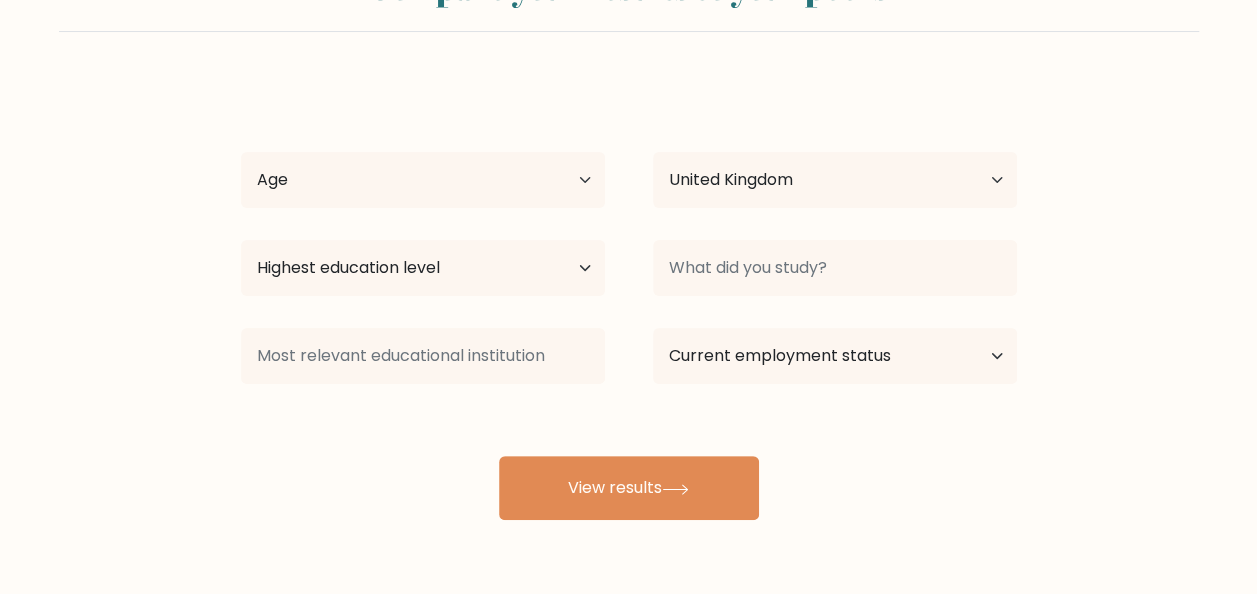 scroll, scrollTop: 164, scrollLeft: 0, axis: vertical 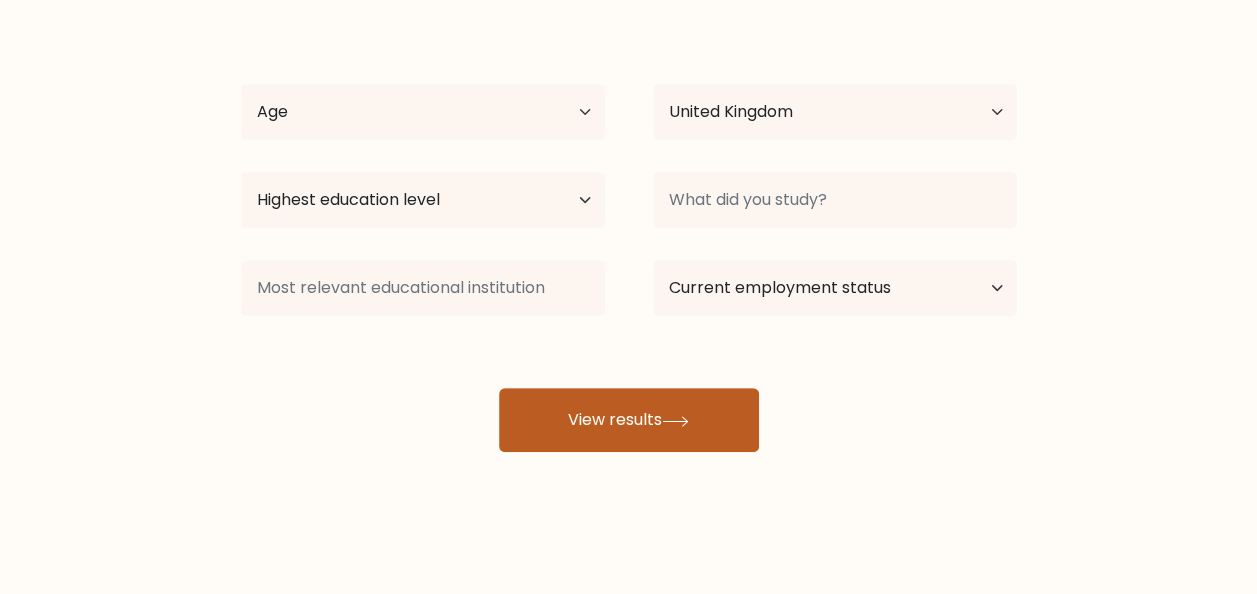 click on "View results" at bounding box center [629, 420] 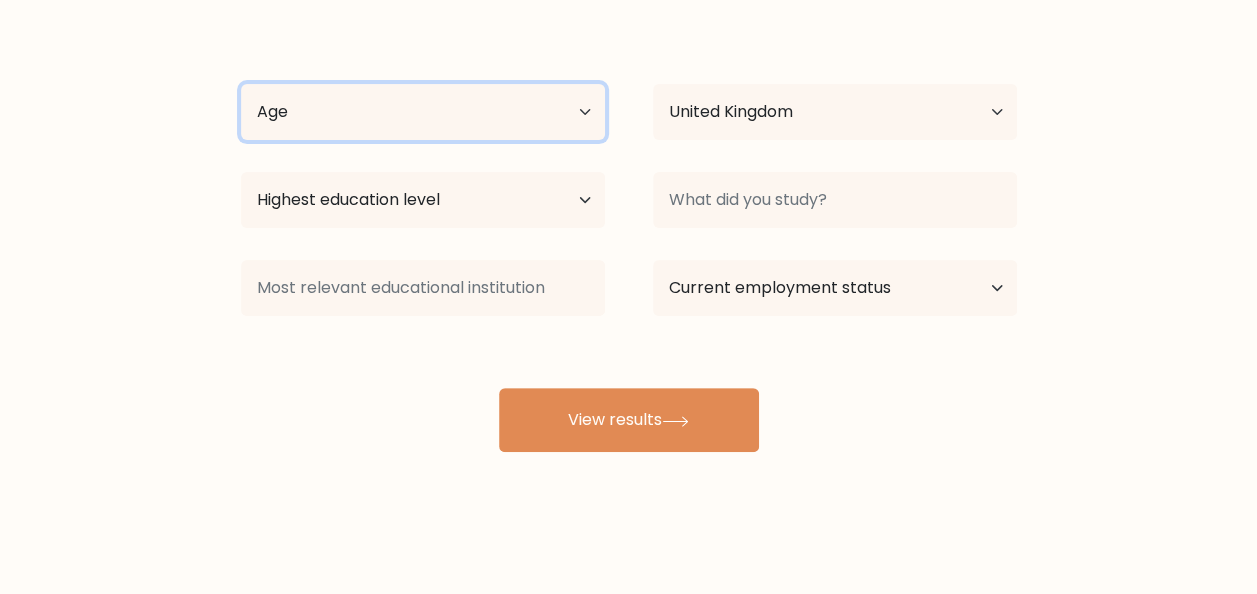 click on "Age
Under 18 years old
18-24 years old
25-34 years old
35-44 years old
45-54 years old
55-64 years old
65 years old and above" at bounding box center [423, 112] 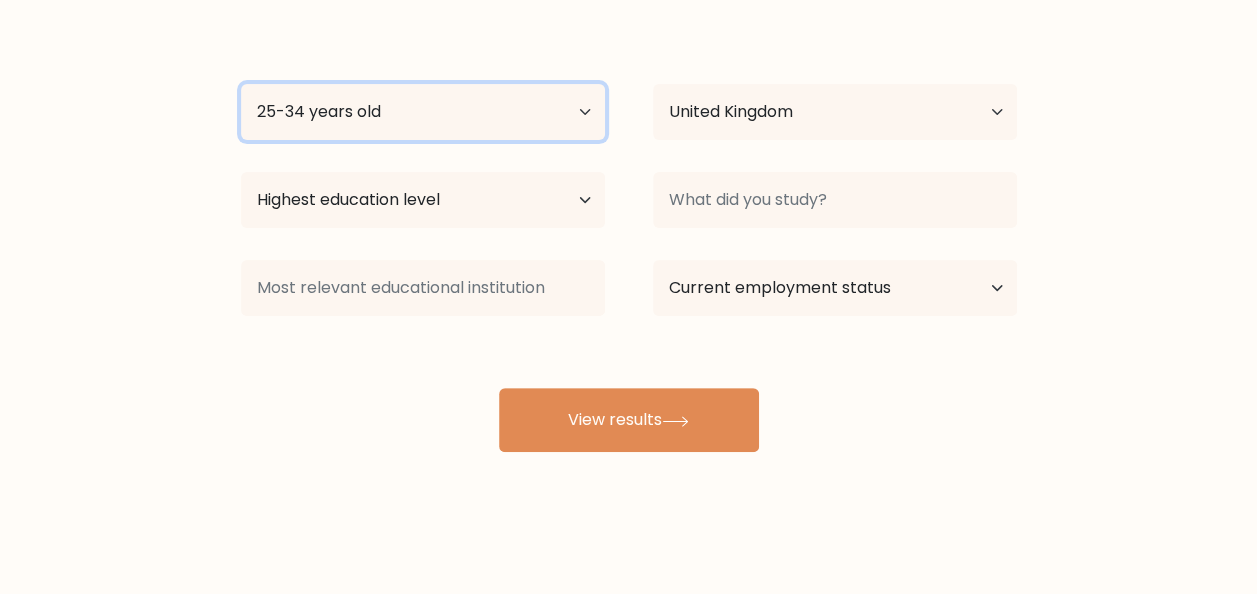 click on "Age
Under 18 years old
18-24 years old
25-34 years old
35-44 years old
45-54 years old
55-64 years old
65 years old and above" at bounding box center [423, 112] 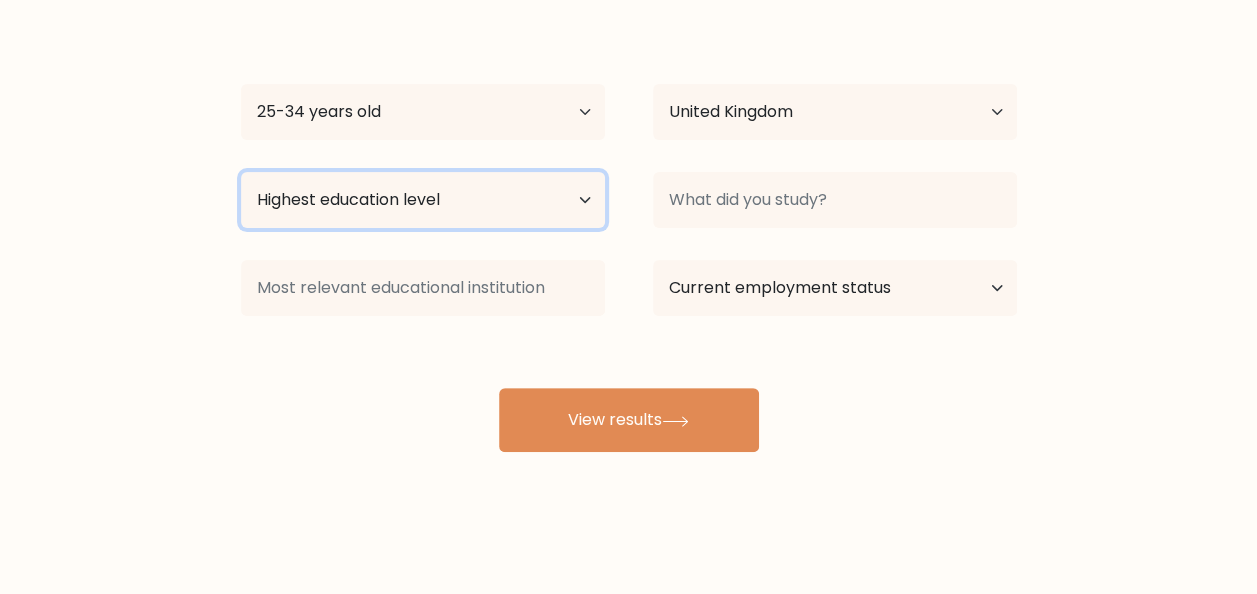 click on "Highest education level
No schooling
Primary
Lower Secondary
Upper Secondary
Occupation Specific
Bachelor's degree
Master's degree
Doctoral degree" at bounding box center (423, 200) 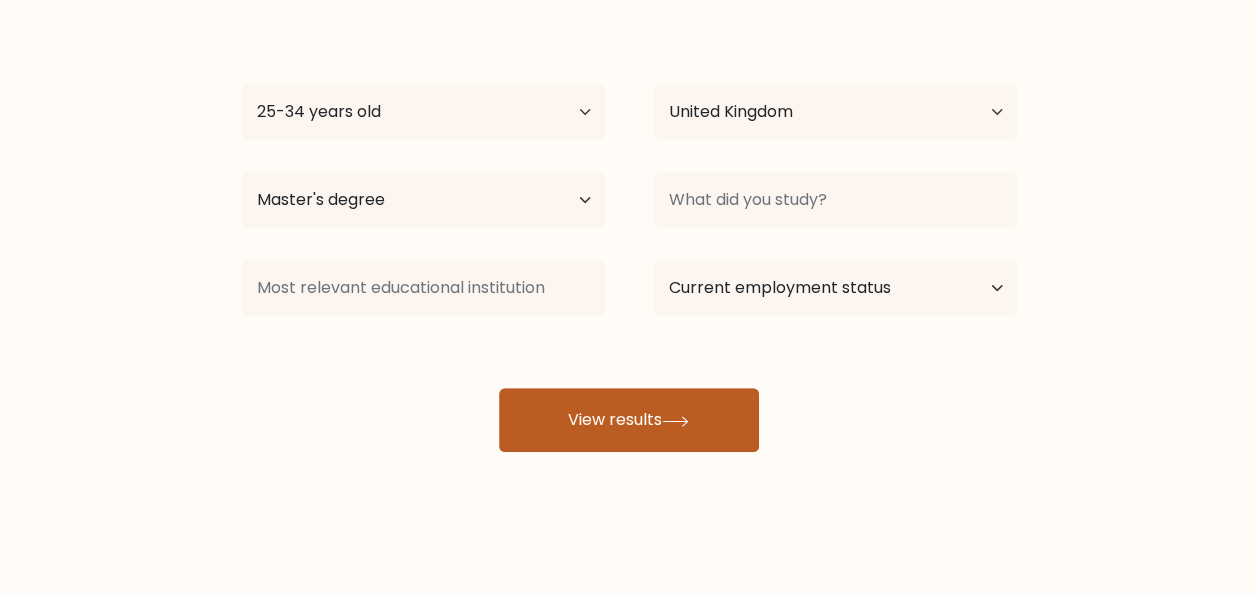click on "View results" at bounding box center (629, 420) 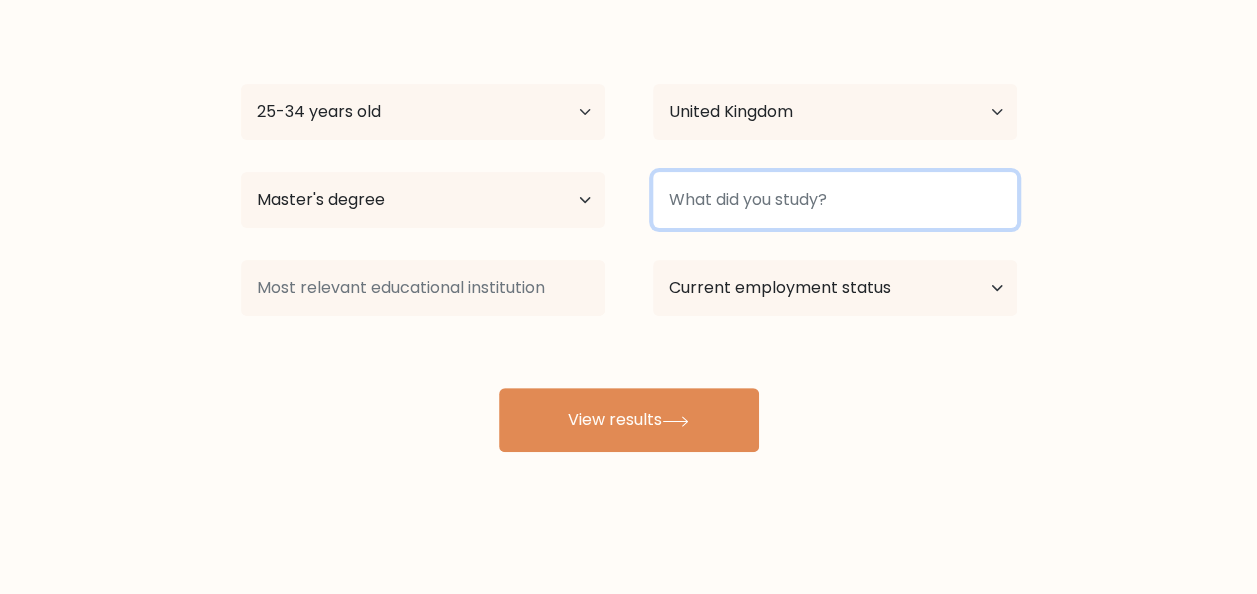 click at bounding box center [835, 200] 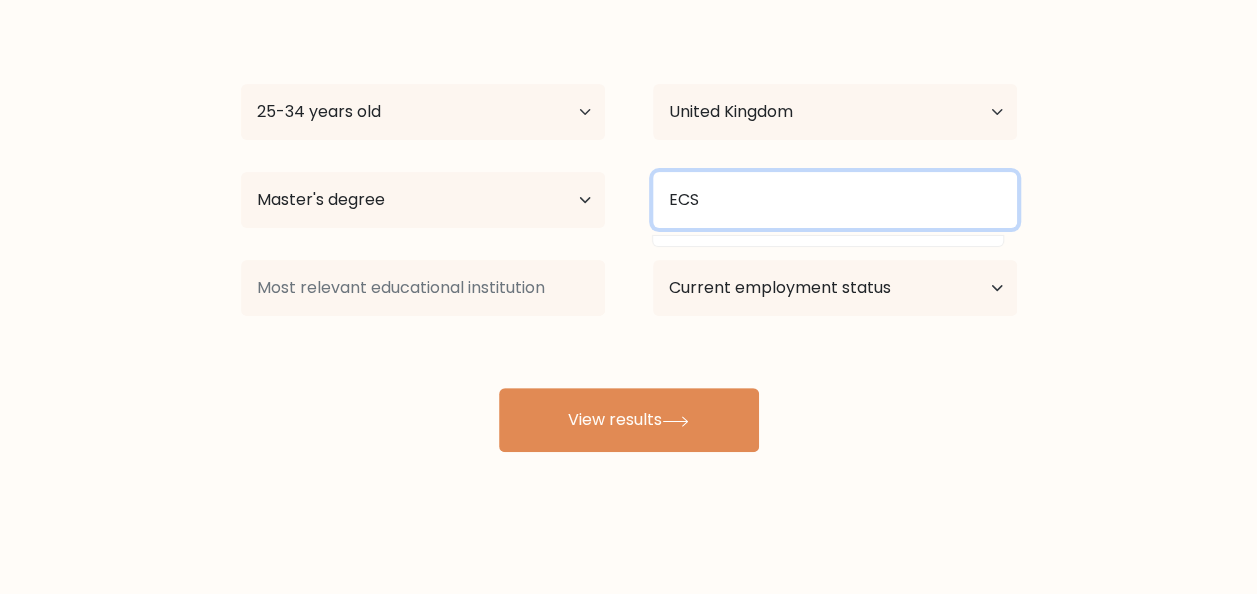 click on "ECS" at bounding box center [835, 200] 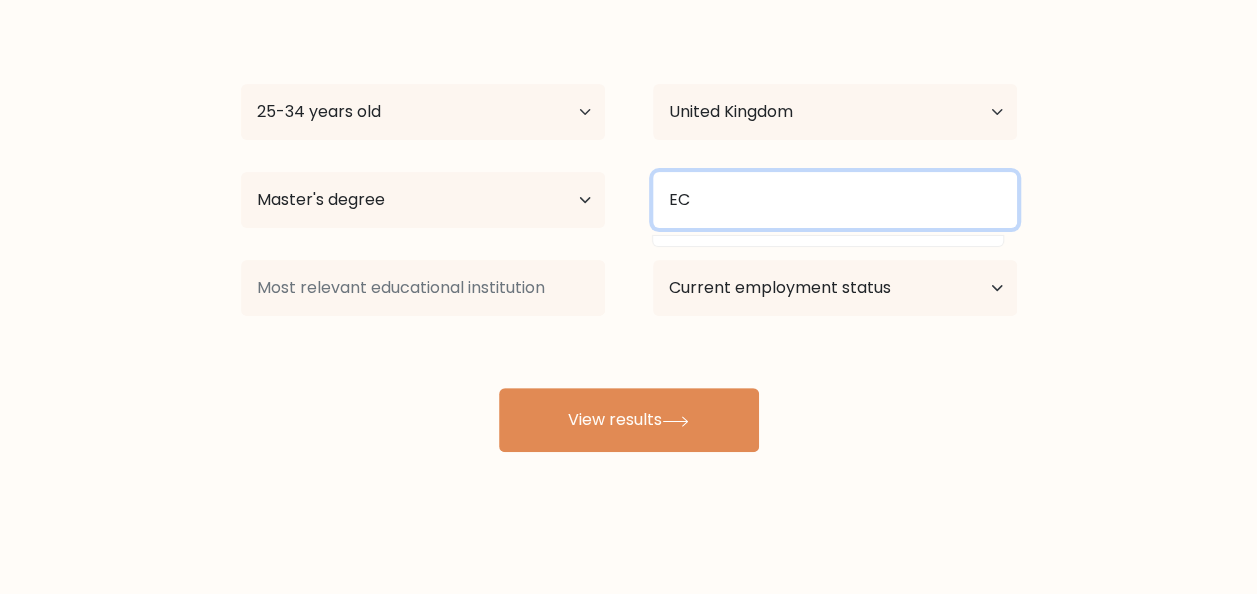 type on "E" 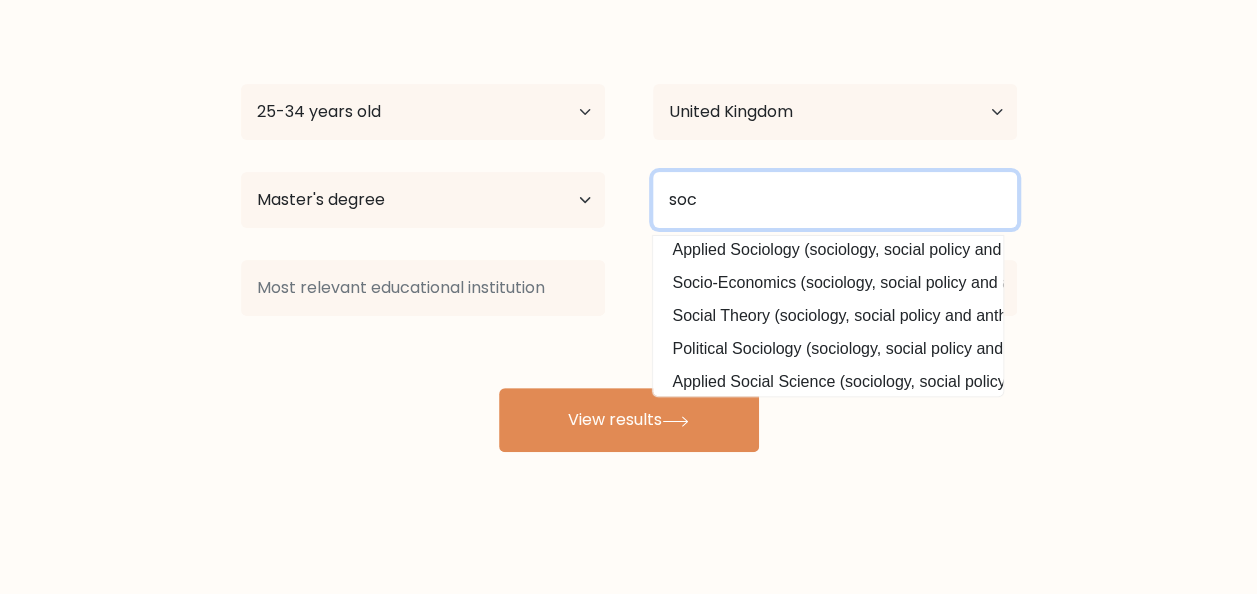 scroll, scrollTop: 195, scrollLeft: 0, axis: vertical 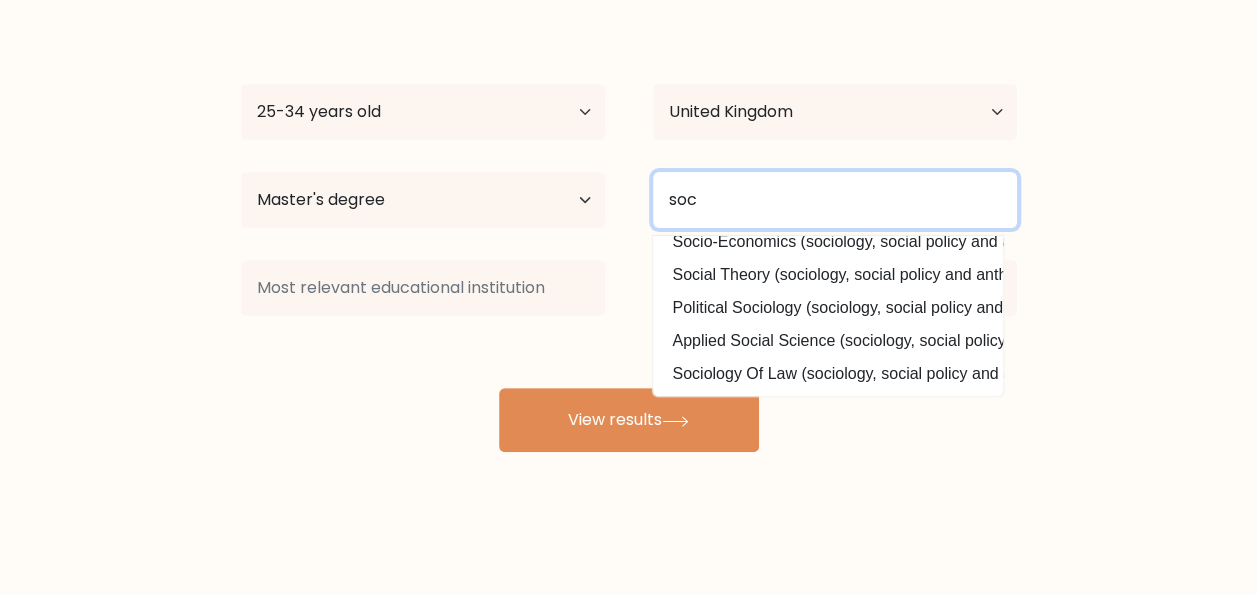 drag, startPoint x: 777, startPoint y: 202, endPoint x: 507, endPoint y: 218, distance: 270.47366 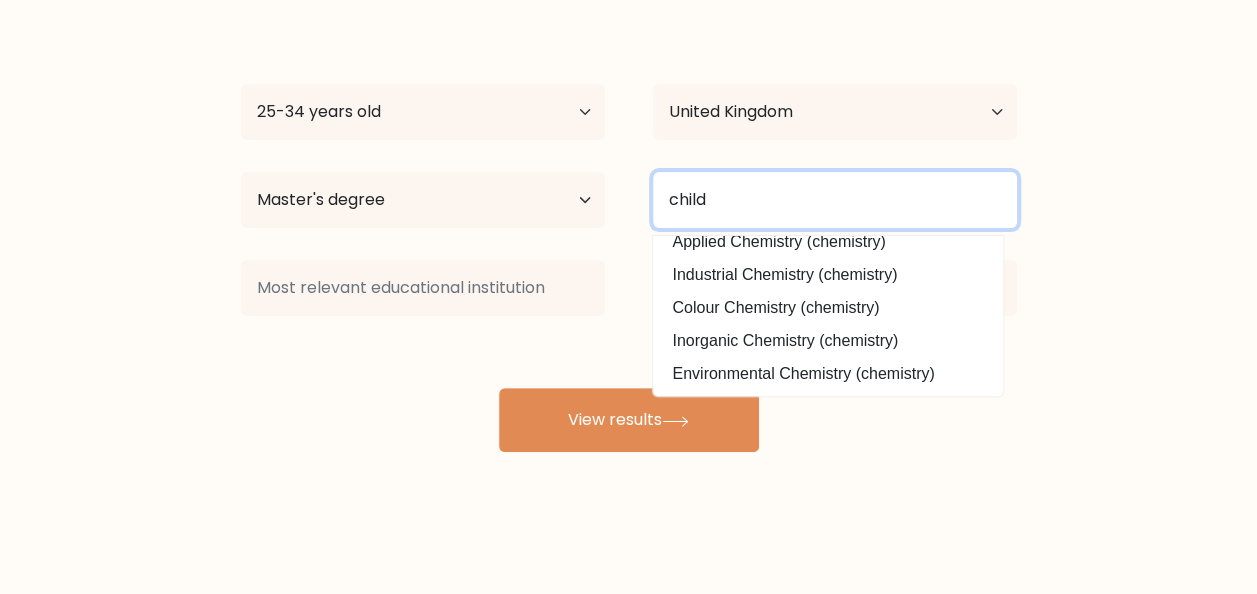 scroll, scrollTop: 63, scrollLeft: 0, axis: vertical 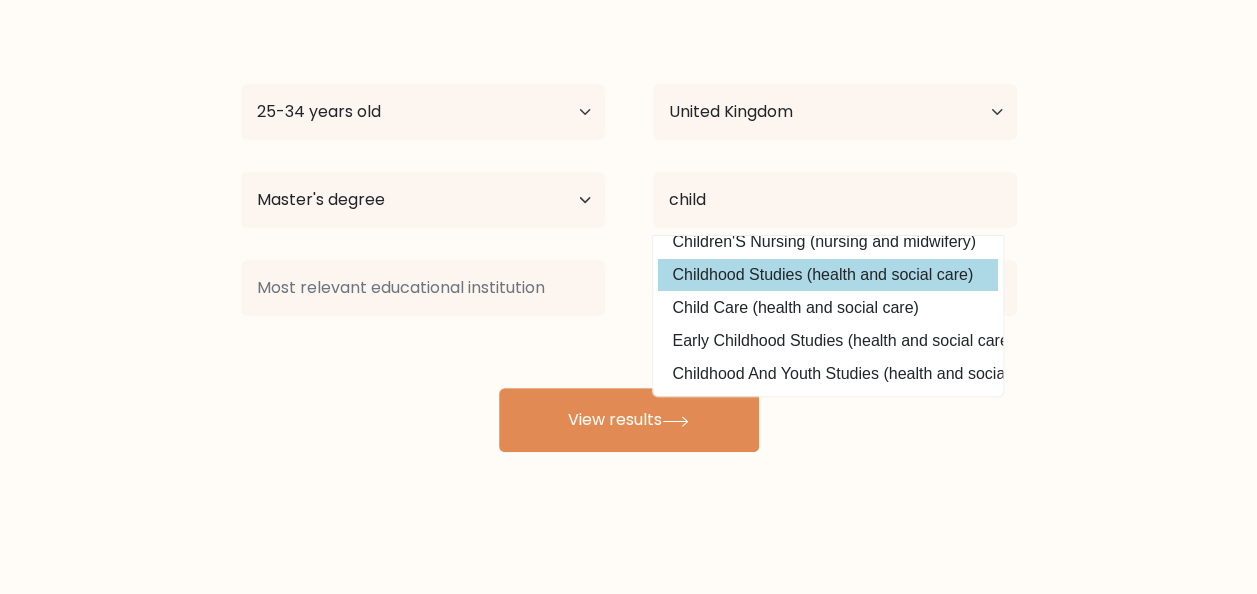 click on "Childhood Studies (health and social care)" at bounding box center (828, 275) 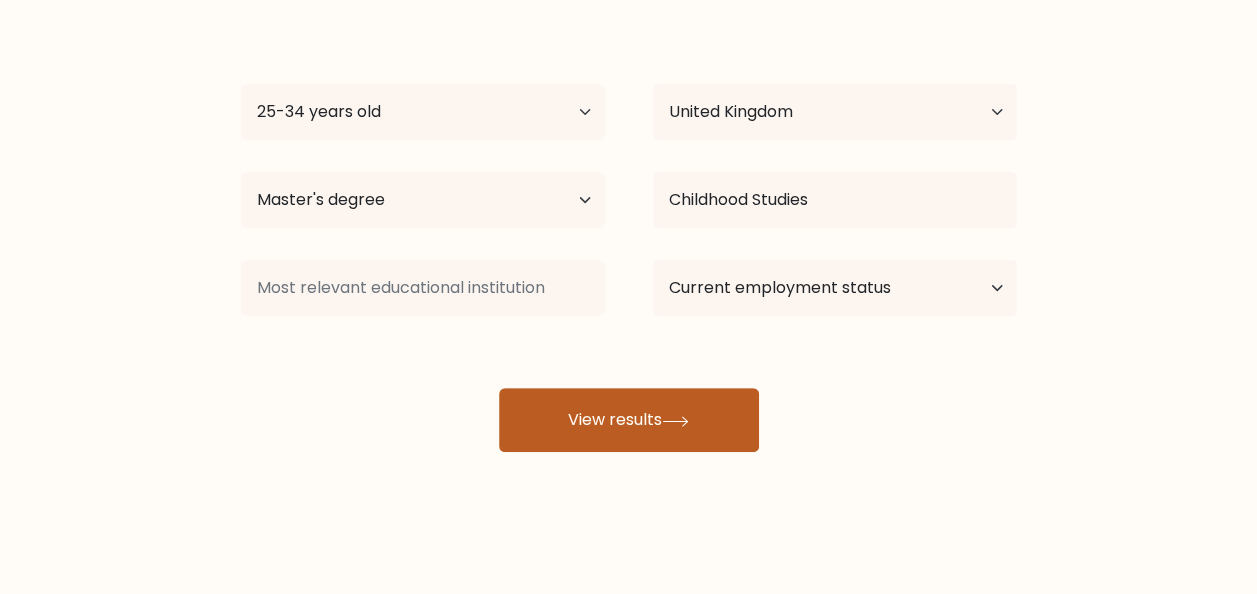 click on "View results" at bounding box center (629, 420) 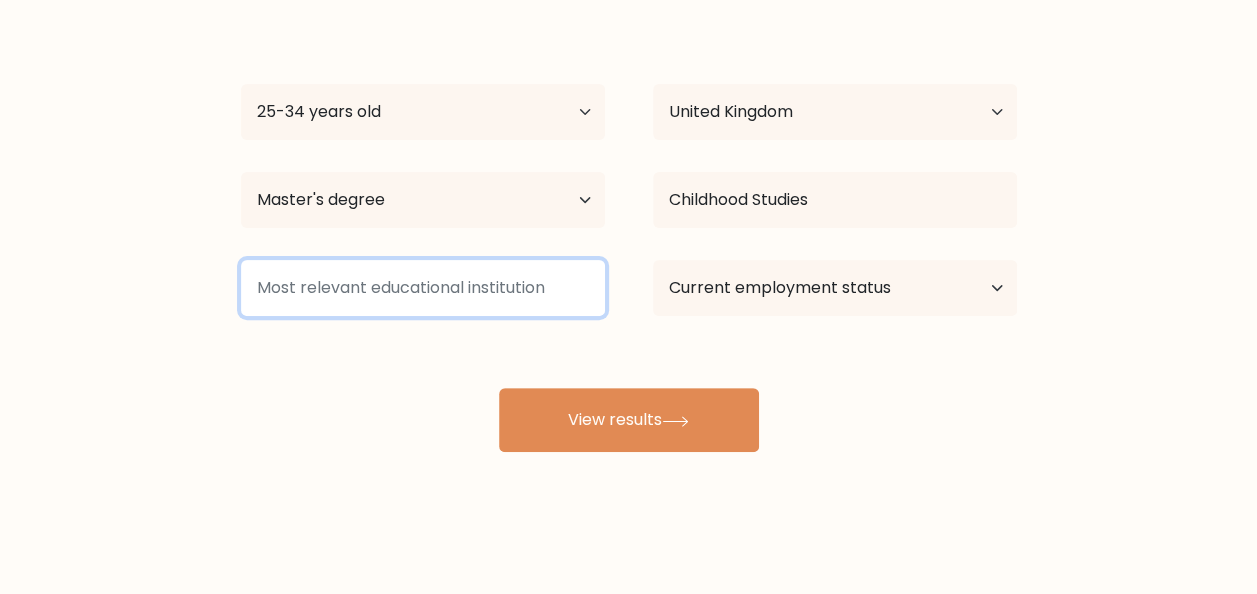 click at bounding box center [423, 288] 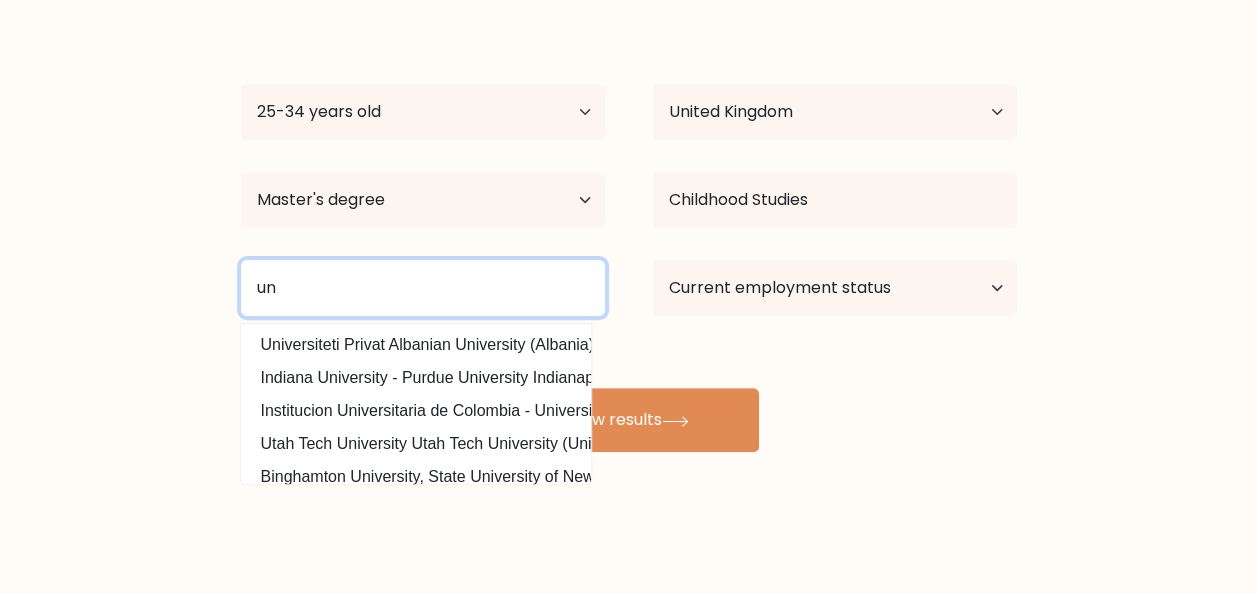 type on "u" 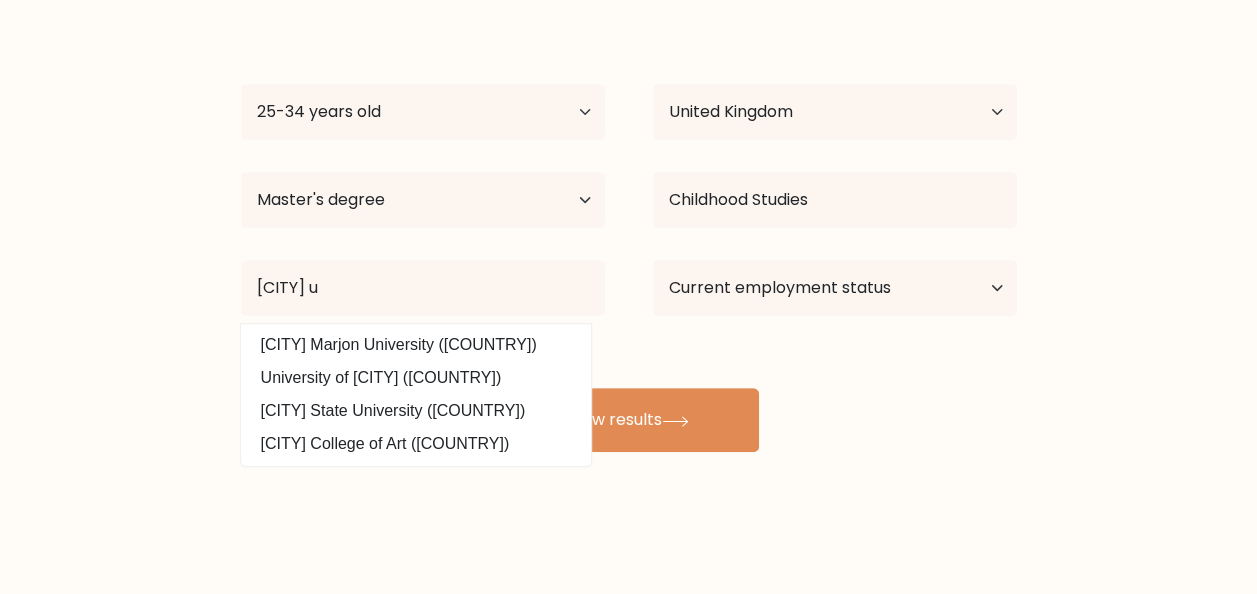 drag, startPoint x: 358, startPoint y: 381, endPoint x: 575, endPoint y: 366, distance: 217.51782 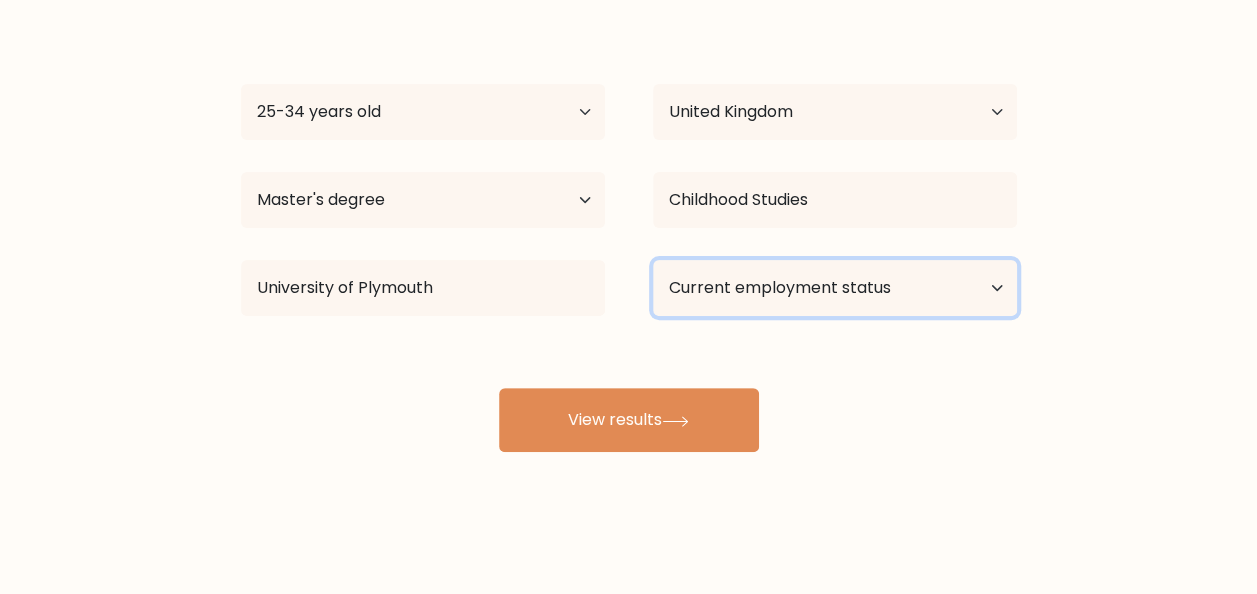 click on "Current employment status
Employed
Student
Retired
Other / prefer not to answer" at bounding box center [835, 288] 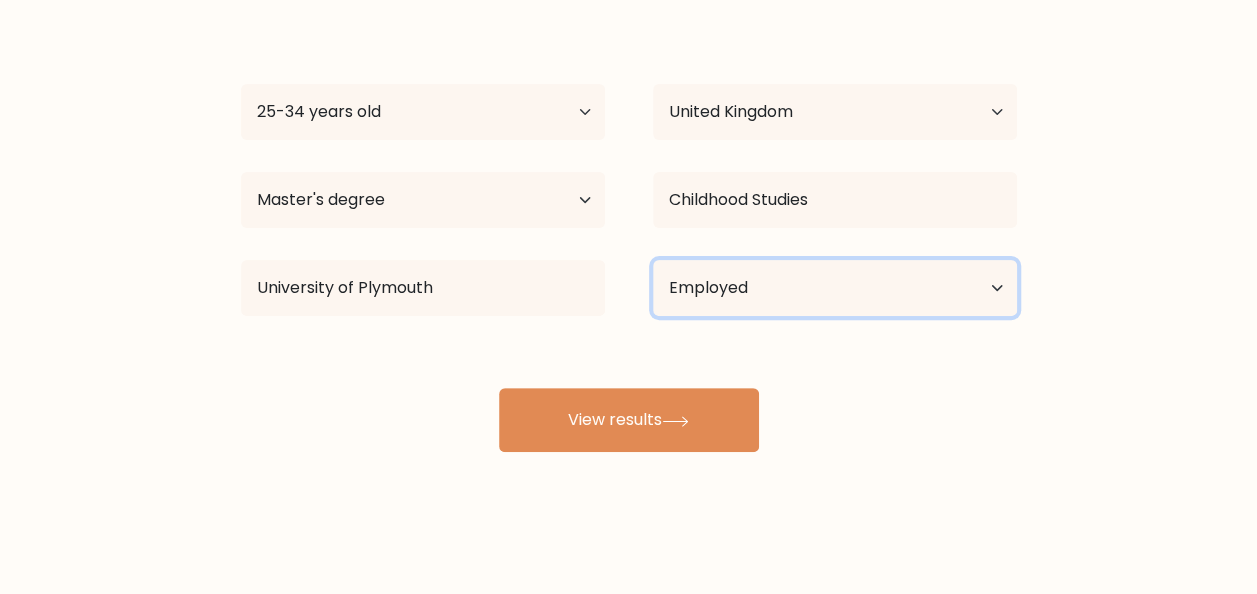 click on "Current employment status
Employed
Student
Retired
Other / prefer not to answer" at bounding box center [835, 288] 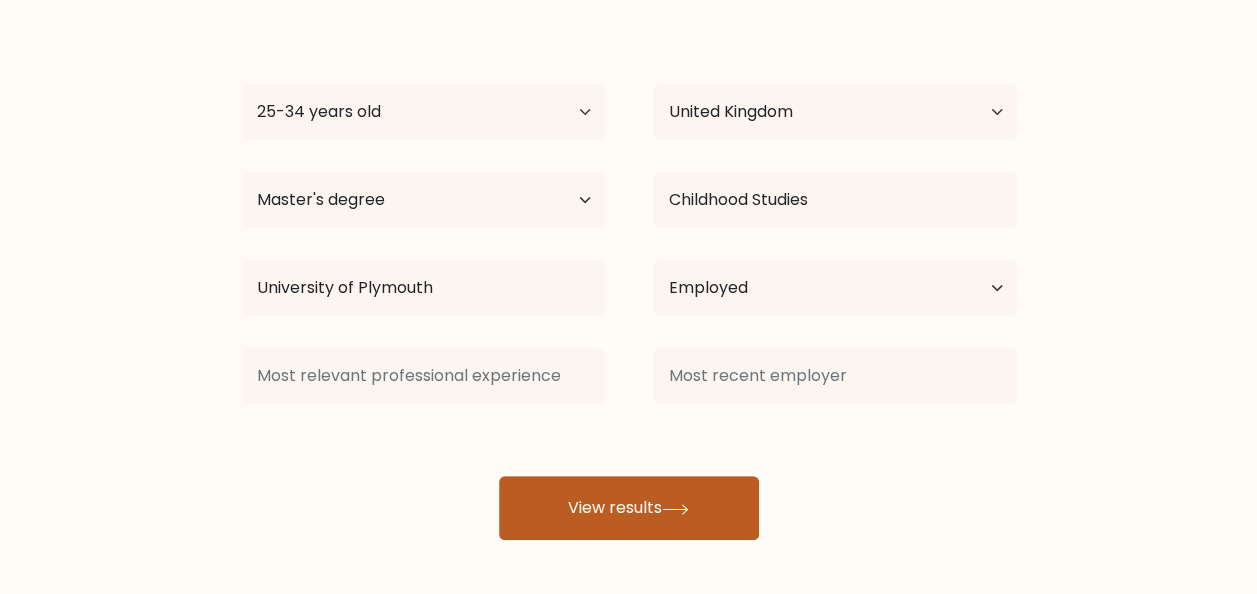 click on "View results" at bounding box center (629, 508) 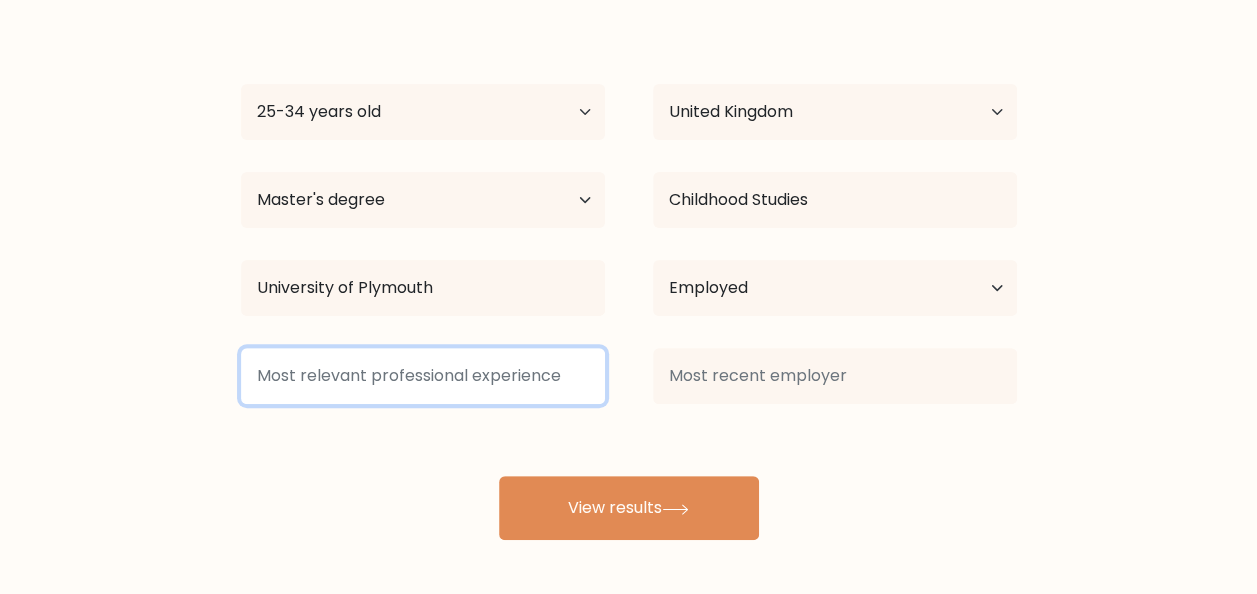 click at bounding box center [423, 376] 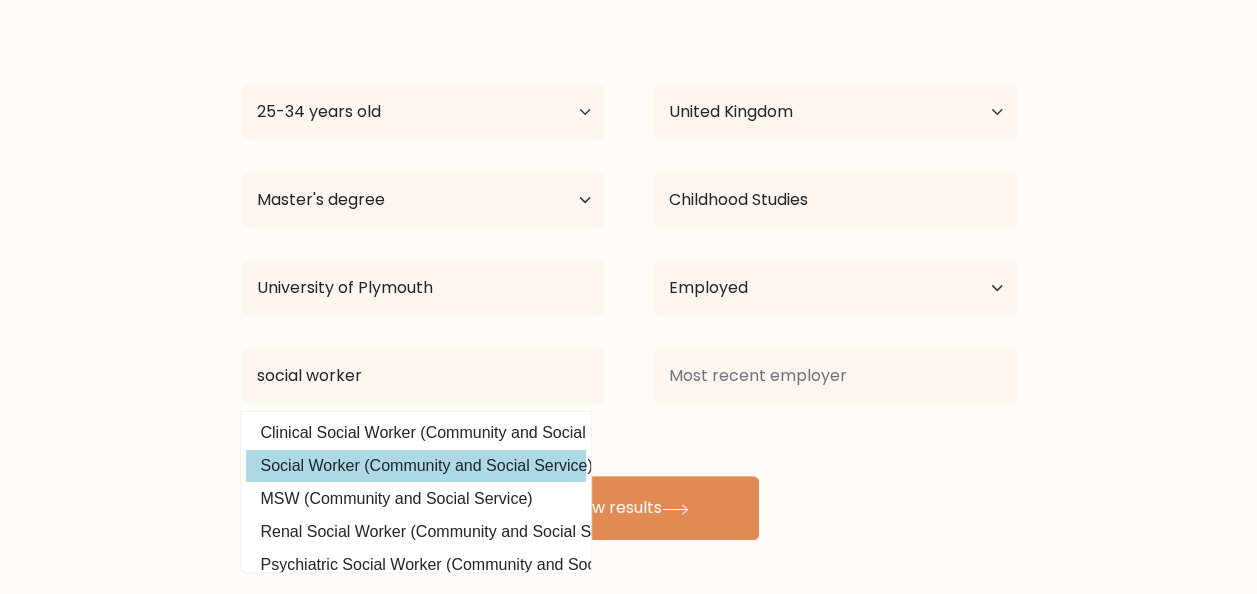 click on "Social Worker (Community and Social Service)" at bounding box center [416, 466] 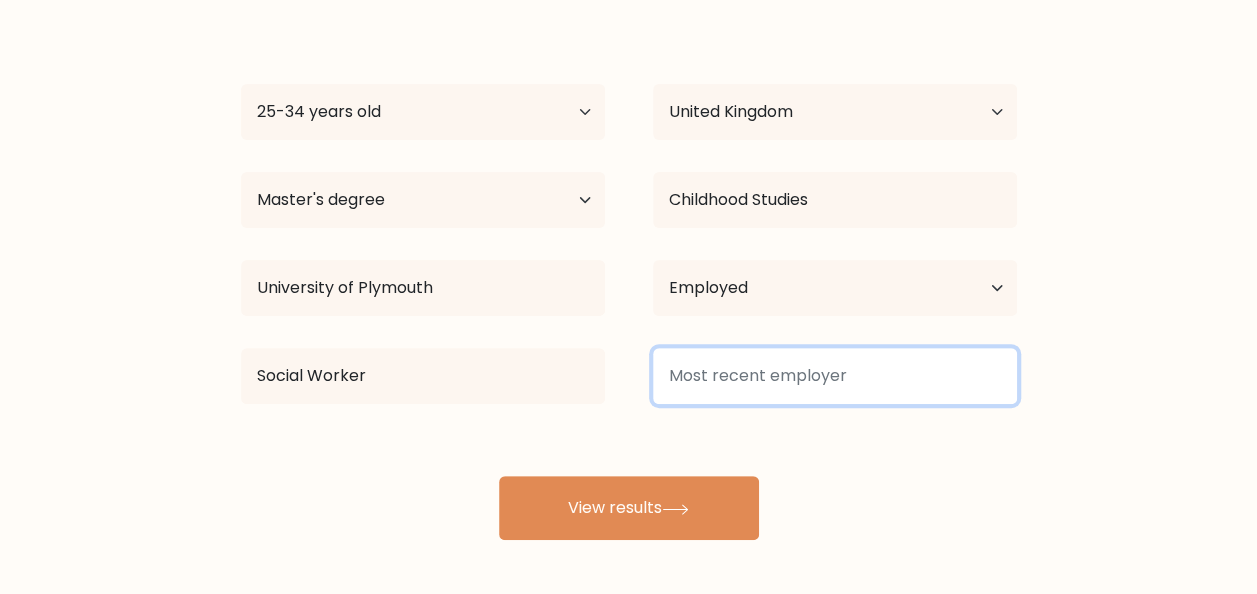 click at bounding box center (835, 376) 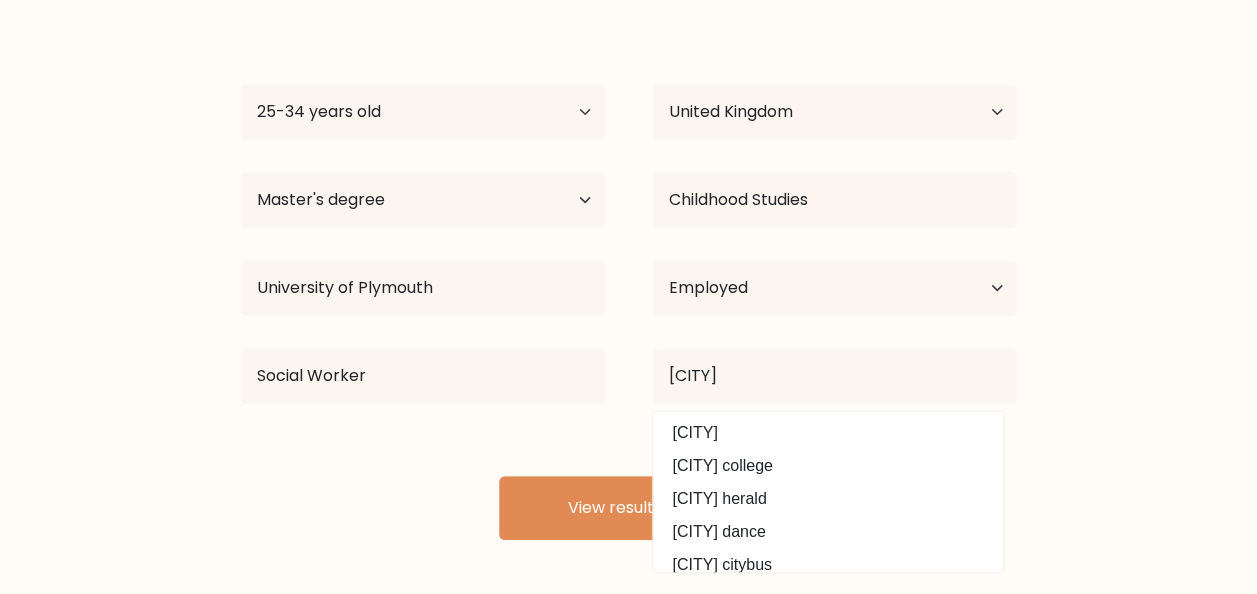 click on "[CITY]" at bounding box center (828, 433) 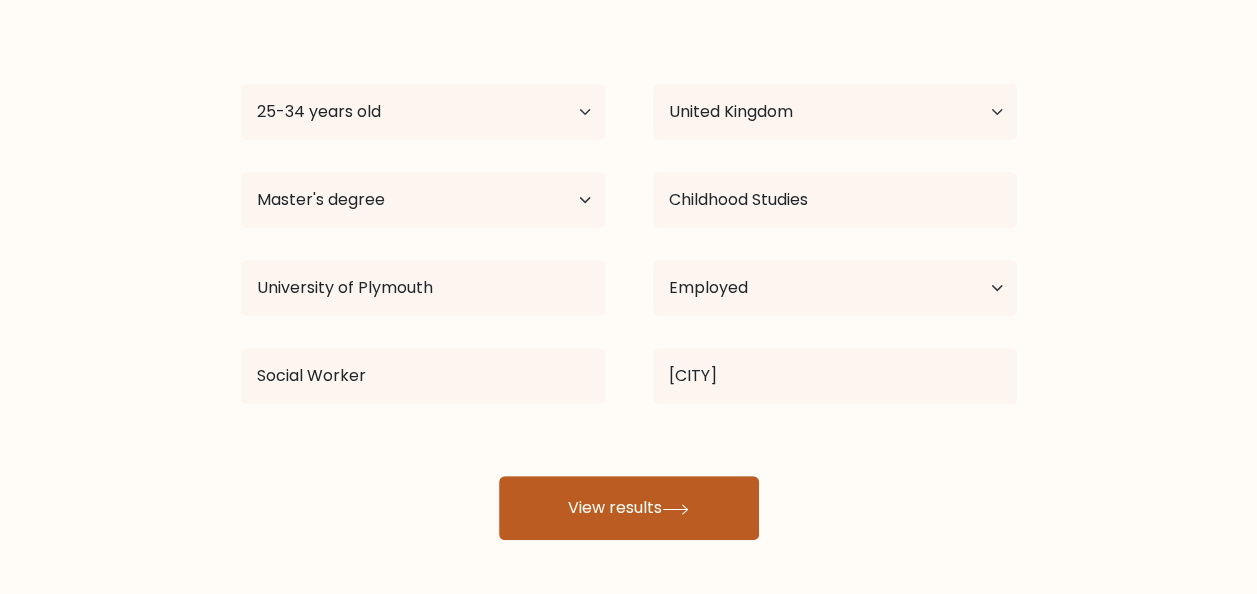 click on "View results" at bounding box center (629, 508) 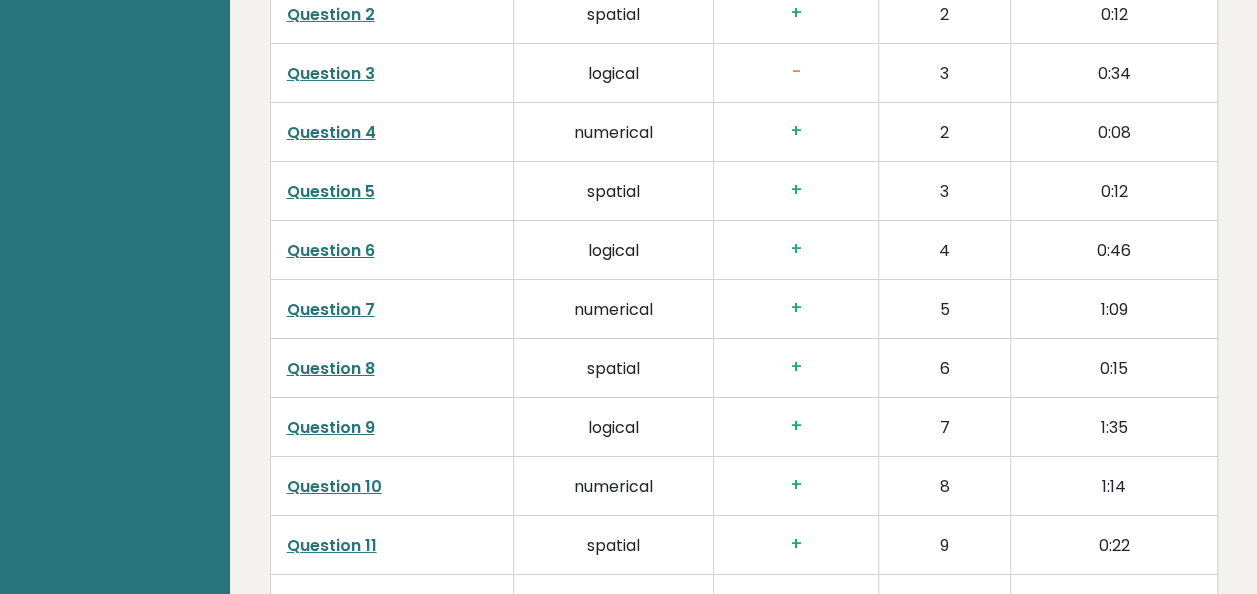 scroll, scrollTop: 3200, scrollLeft: 0, axis: vertical 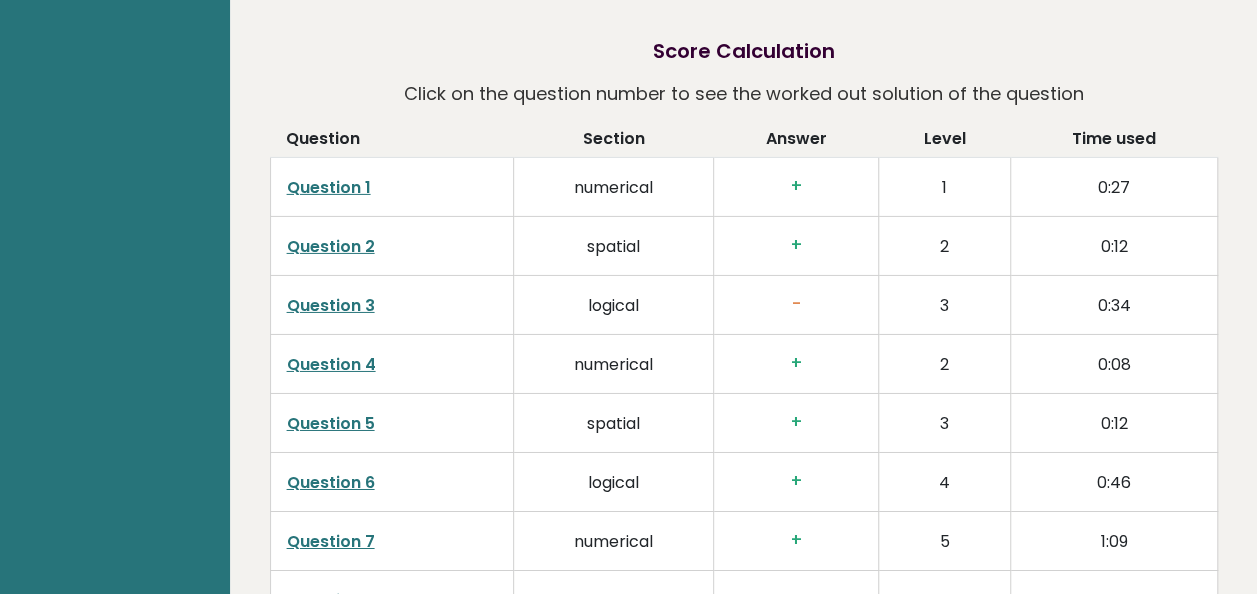 click on "Question
1" at bounding box center (329, 187) 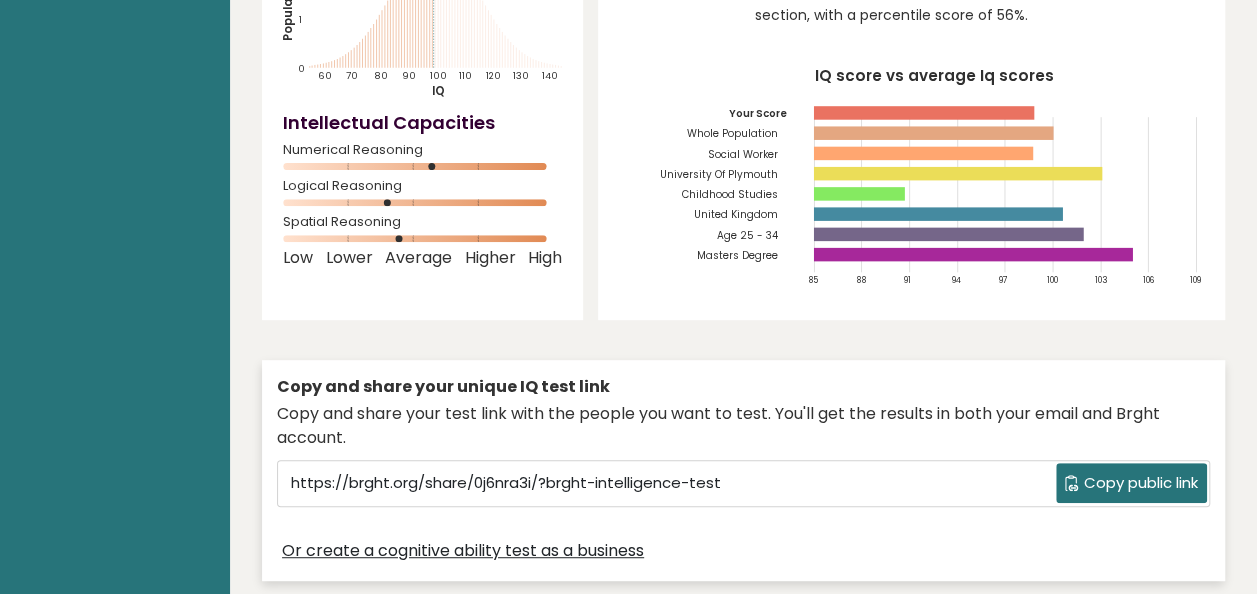 scroll, scrollTop: 0, scrollLeft: 0, axis: both 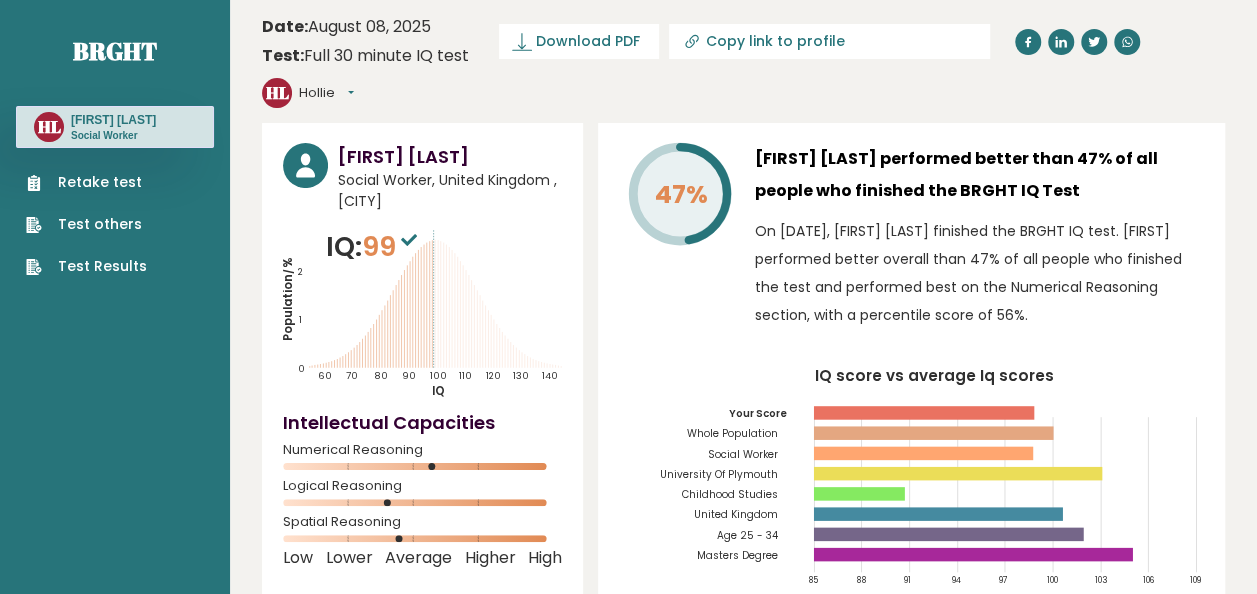 click on "On August 08, 2025, Hollie
Lowen finished the BRGHT IQ test. Hollie performed better overall than
47% of all people who finished the test and
performed best on the
Numerical Reasoning section, with
a percentile score of 56%." at bounding box center [979, 273] 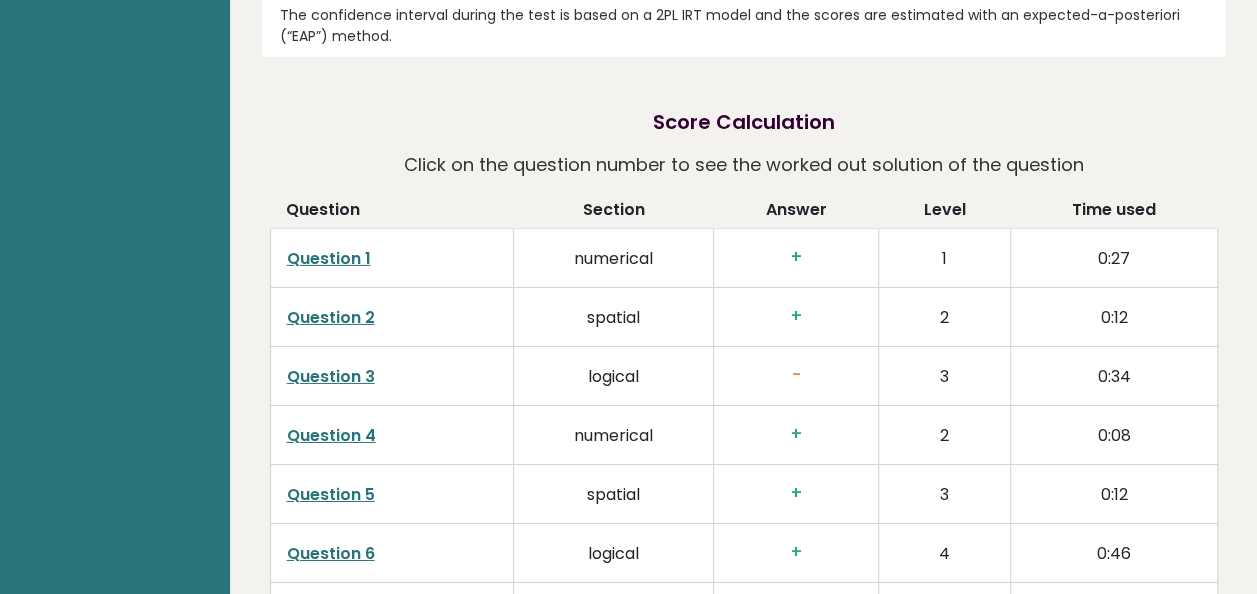 scroll, scrollTop: 3100, scrollLeft: 0, axis: vertical 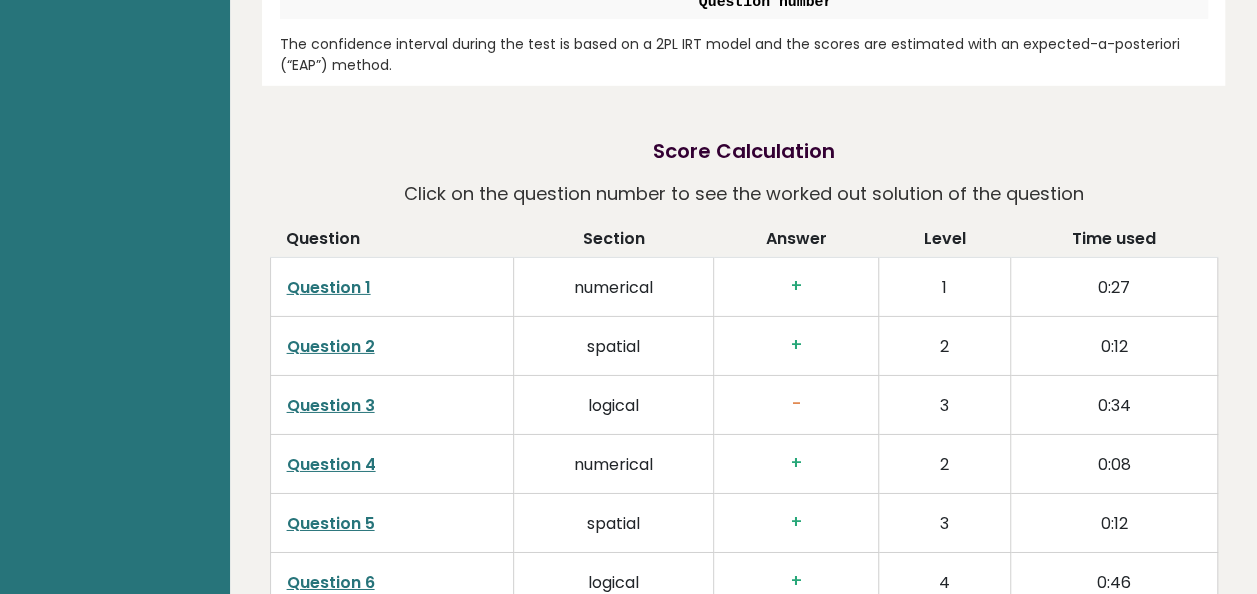 click on "Question
3" at bounding box center [331, 405] 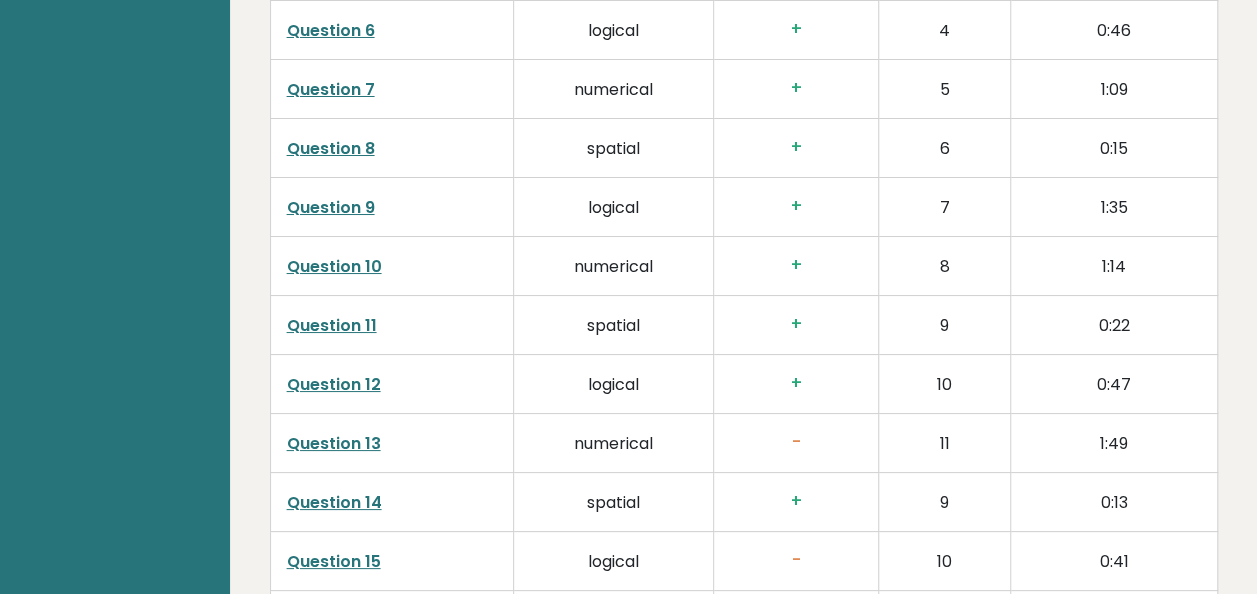 scroll, scrollTop: 3700, scrollLeft: 0, axis: vertical 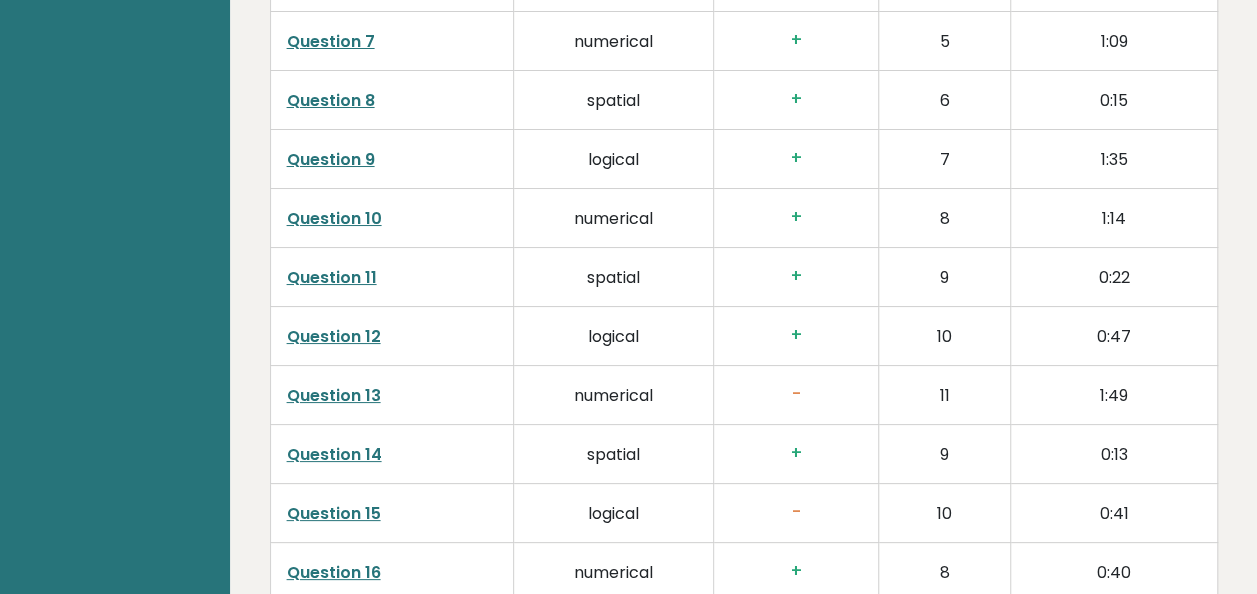 click on "Question
13" at bounding box center [334, 395] 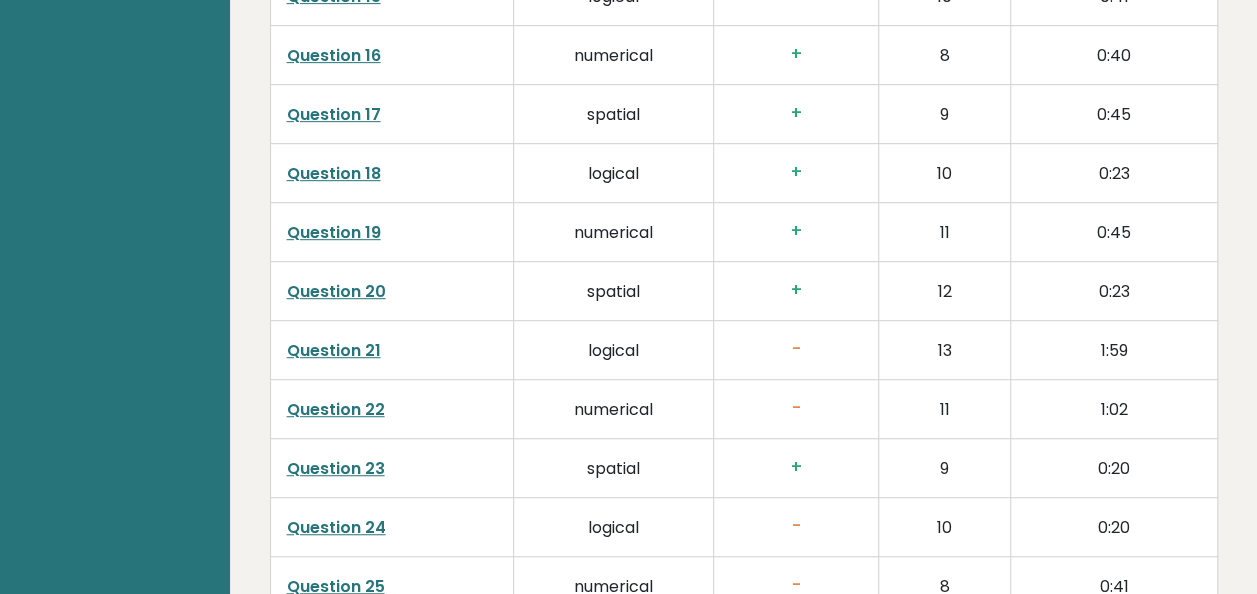 scroll, scrollTop: 4300, scrollLeft: 0, axis: vertical 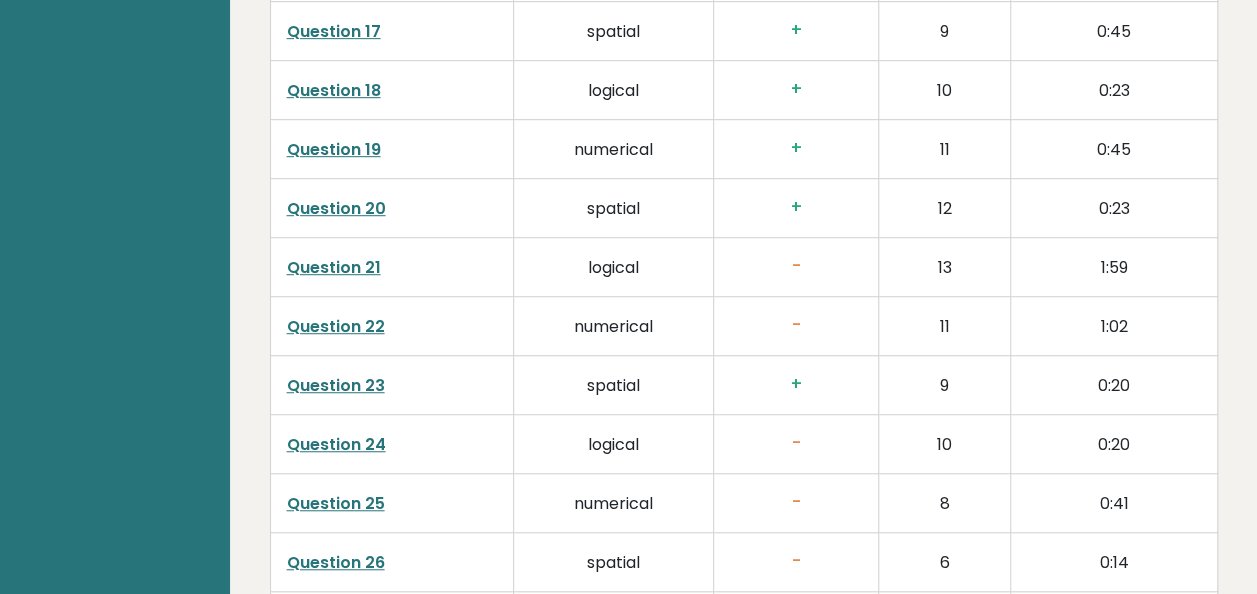 click on "Question
21" at bounding box center [334, 267] 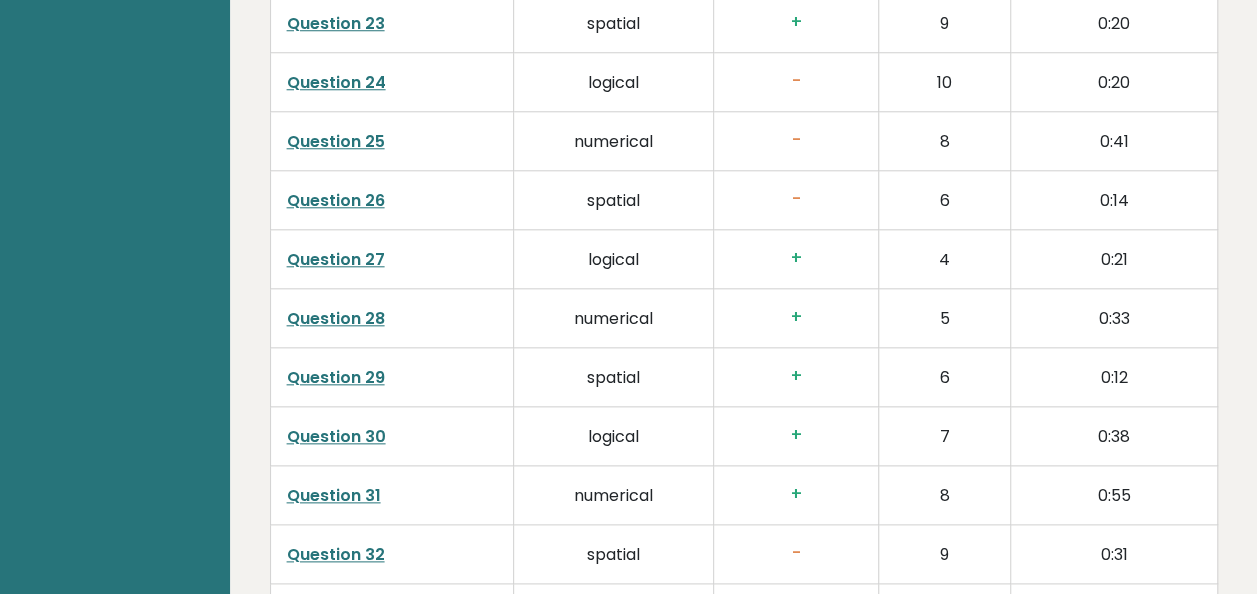 scroll, scrollTop: 4800, scrollLeft: 0, axis: vertical 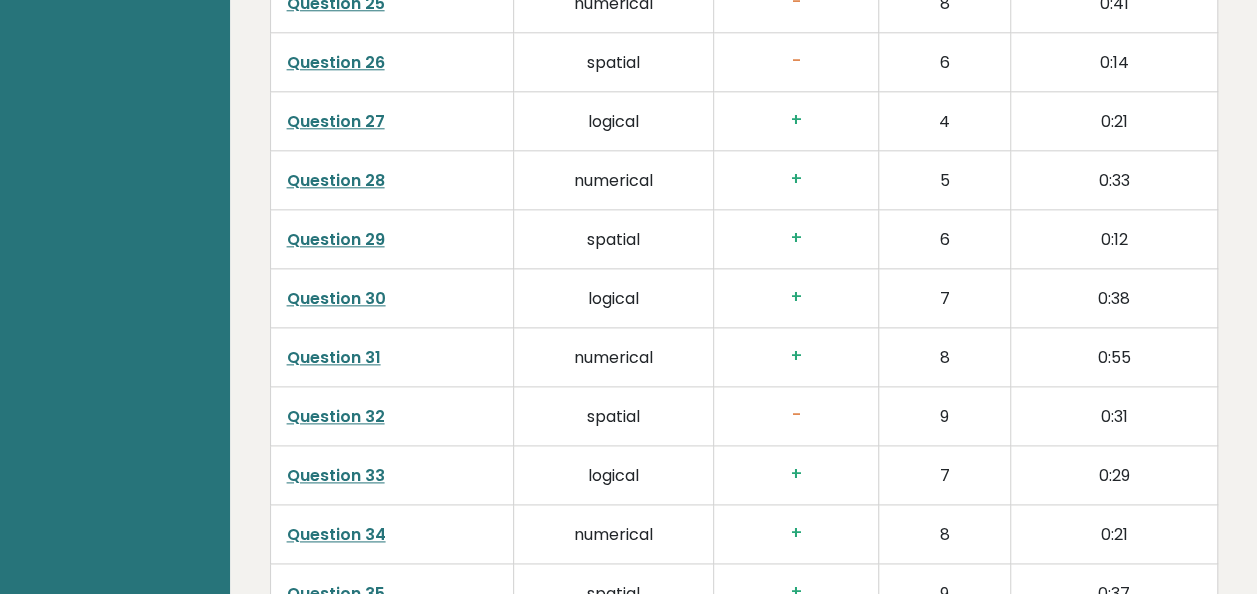click on "Question
32" at bounding box center (336, 416) 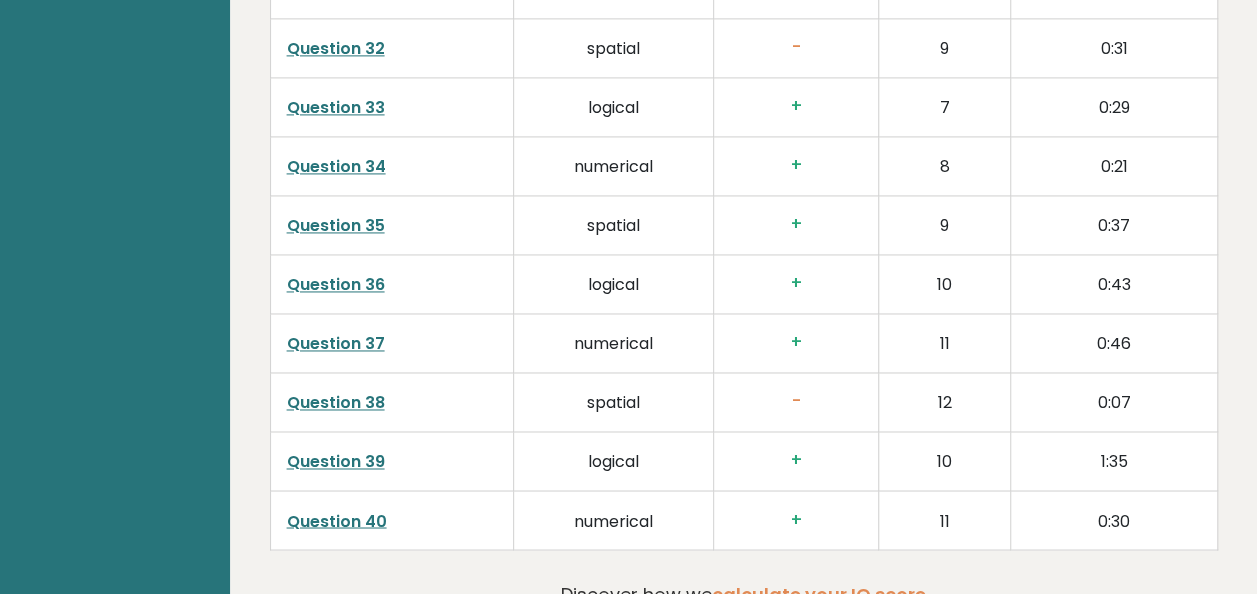 scroll, scrollTop: 5200, scrollLeft: 0, axis: vertical 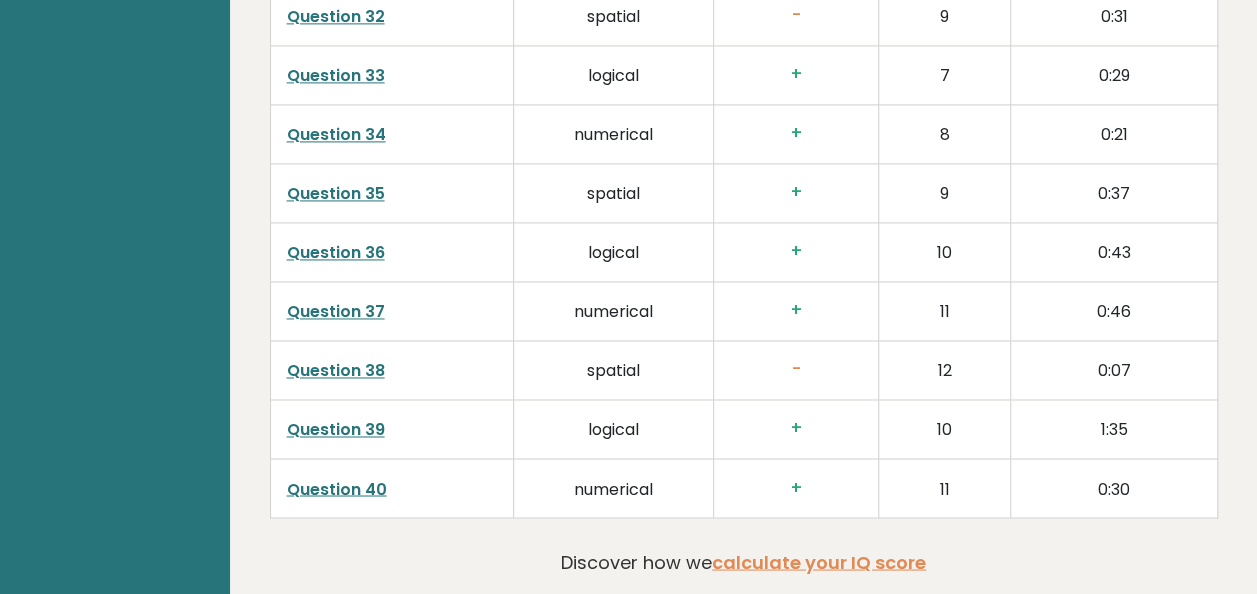 click on "Question
38" at bounding box center (392, 370) 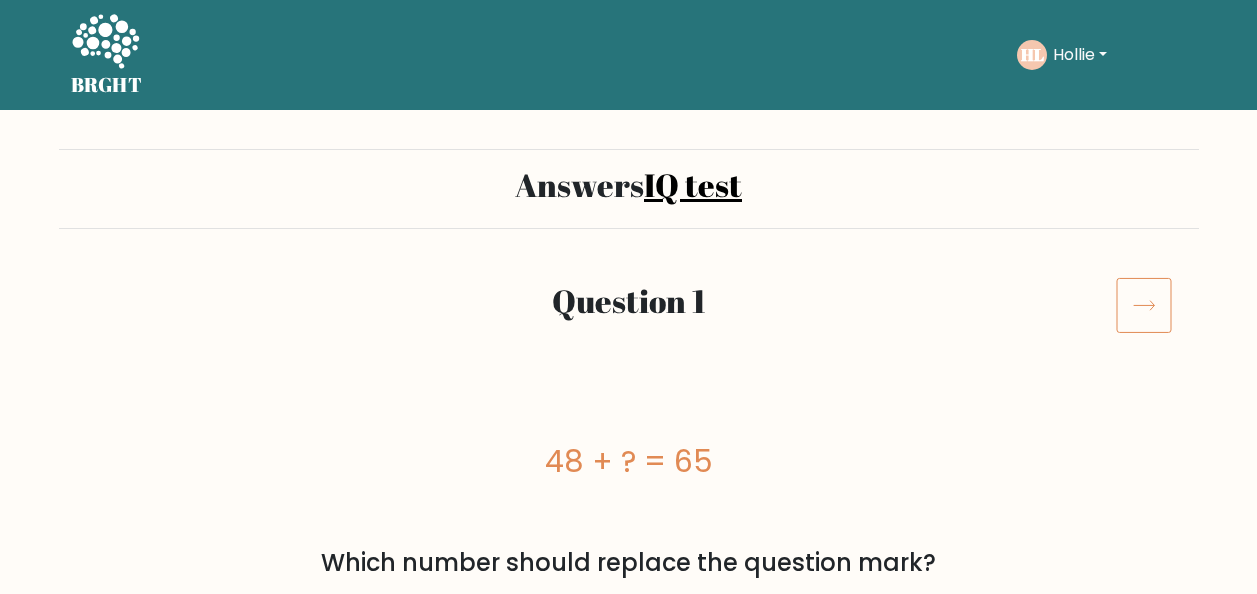 scroll, scrollTop: 0, scrollLeft: 0, axis: both 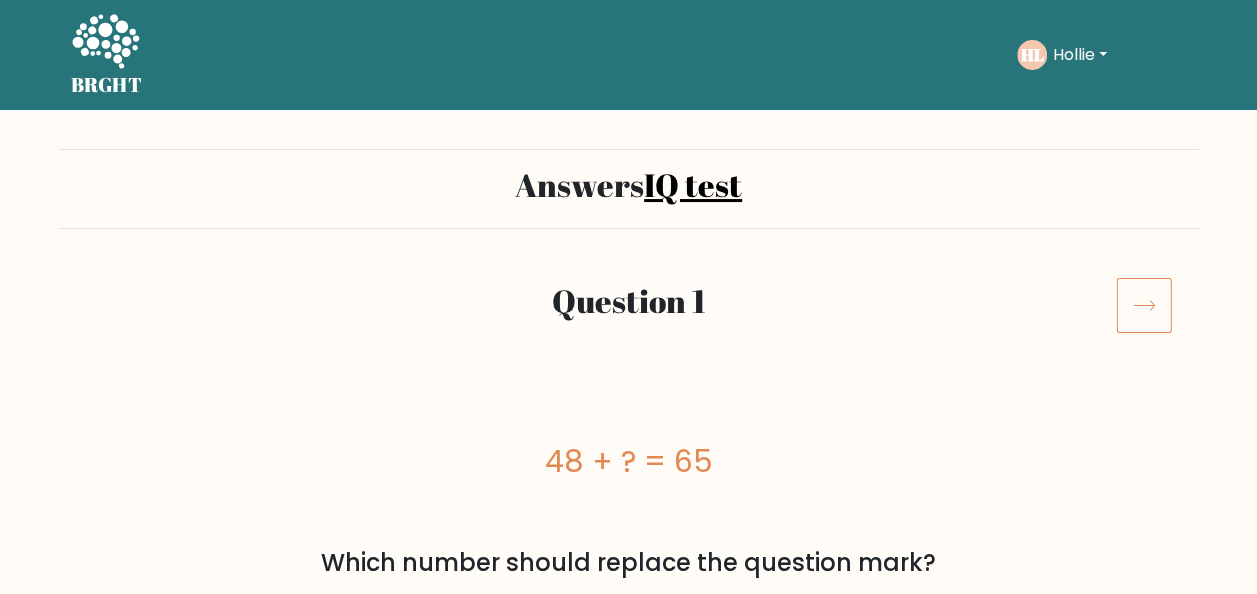 click on "IQ test" at bounding box center (693, 184) 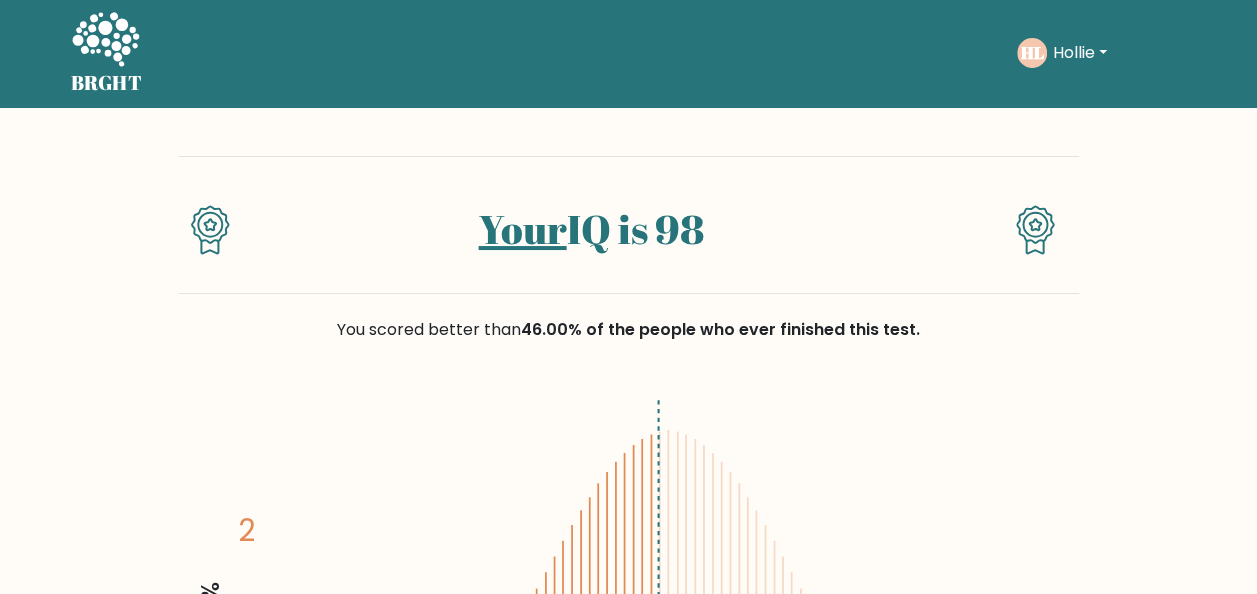 scroll, scrollTop: 0, scrollLeft: 0, axis: both 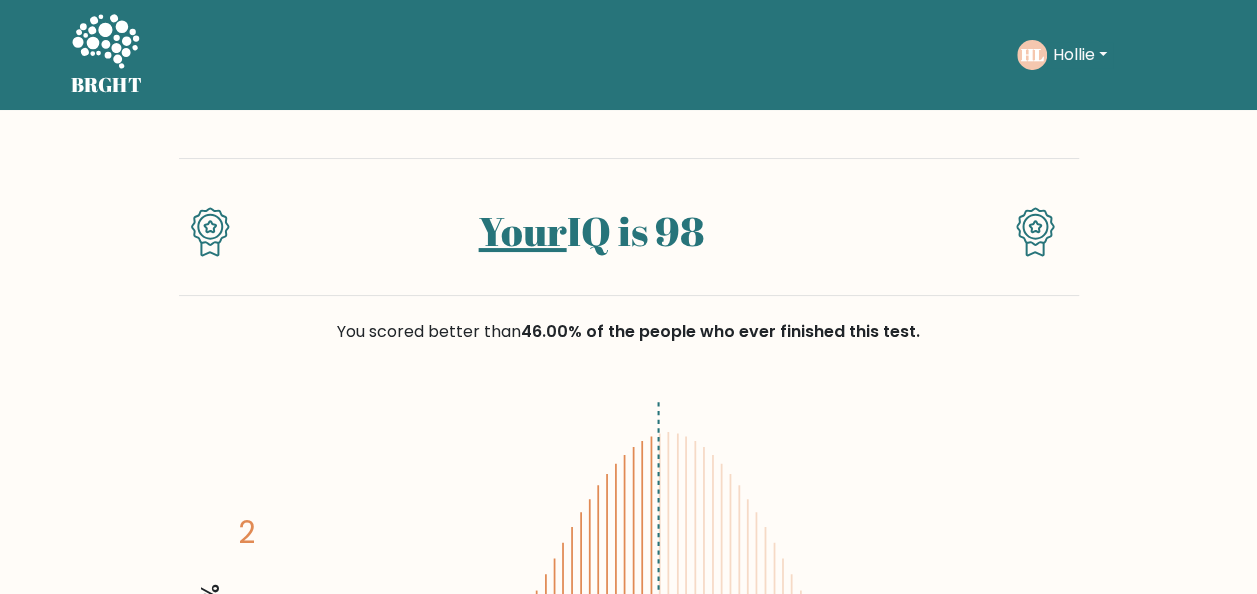 click on "Hollie" at bounding box center (1080, 55) 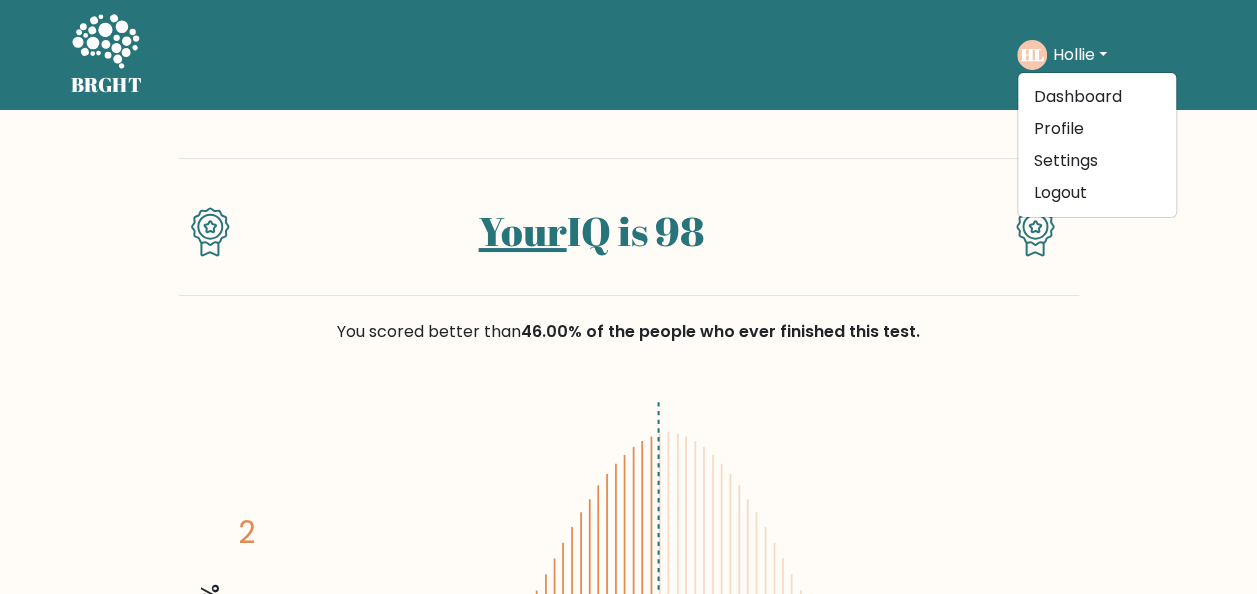 click on "Your  IQ is 98" at bounding box center (629, 227) 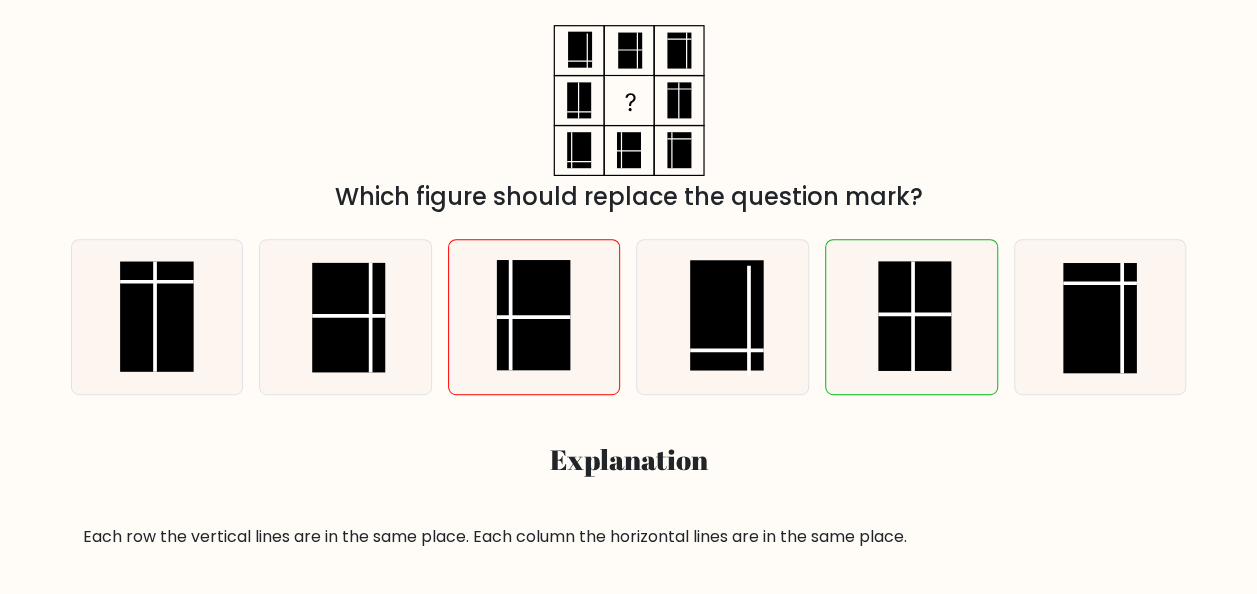 scroll, scrollTop: 400, scrollLeft: 0, axis: vertical 